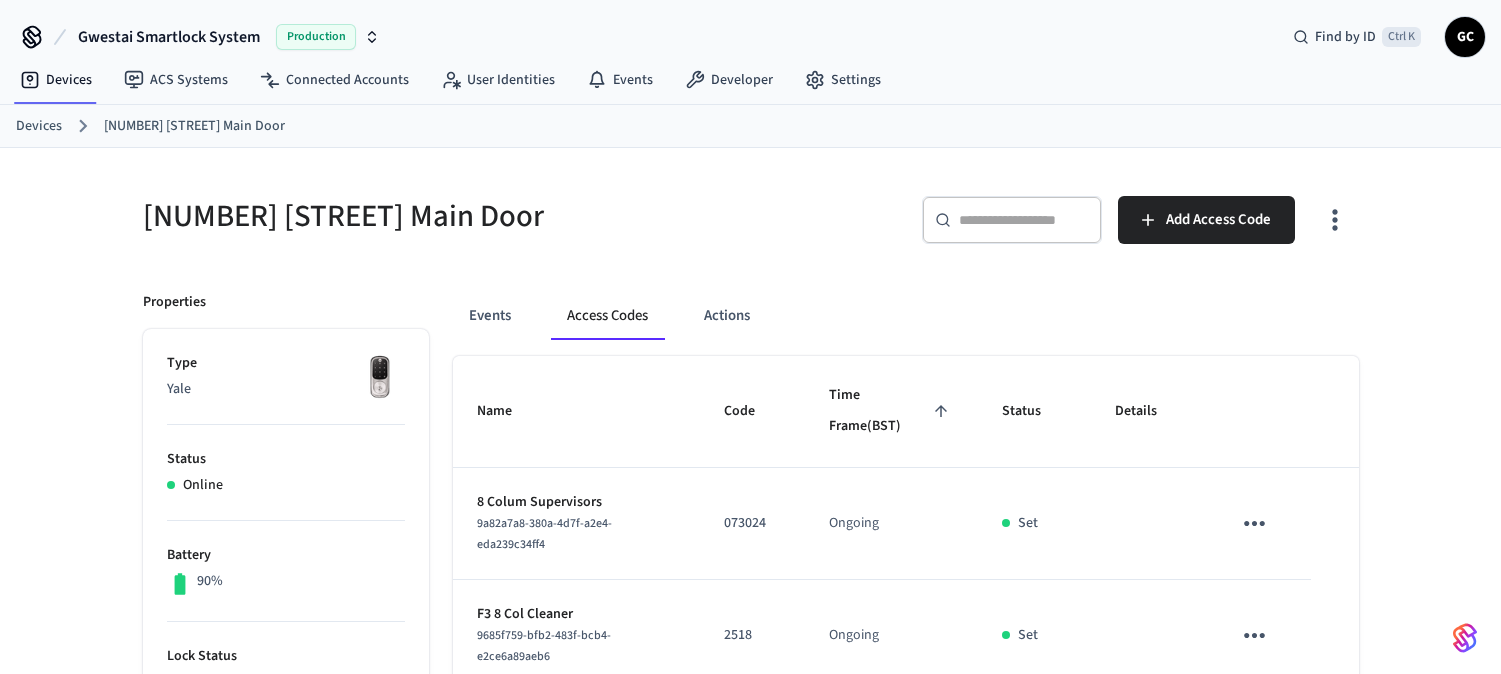 scroll, scrollTop: 344, scrollLeft: 0, axis: vertical 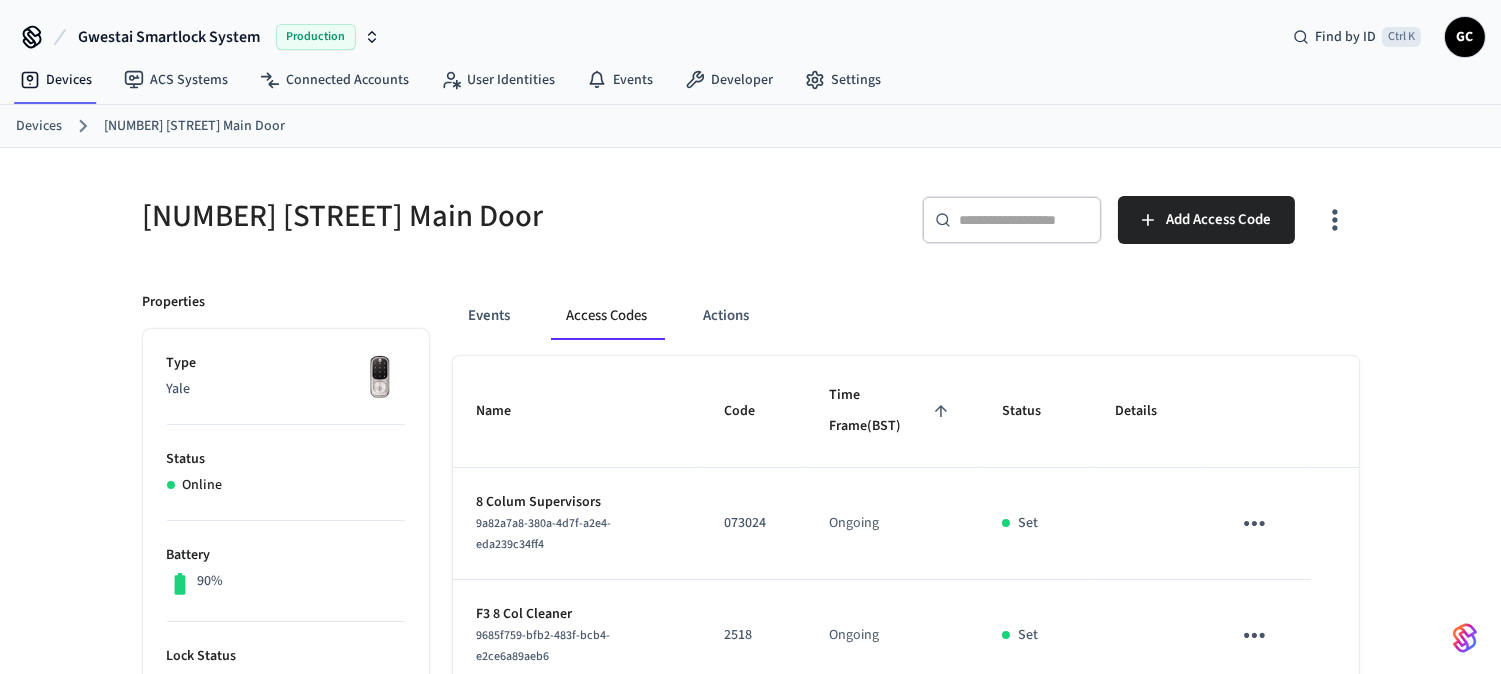 click at bounding box center (1024, 220) 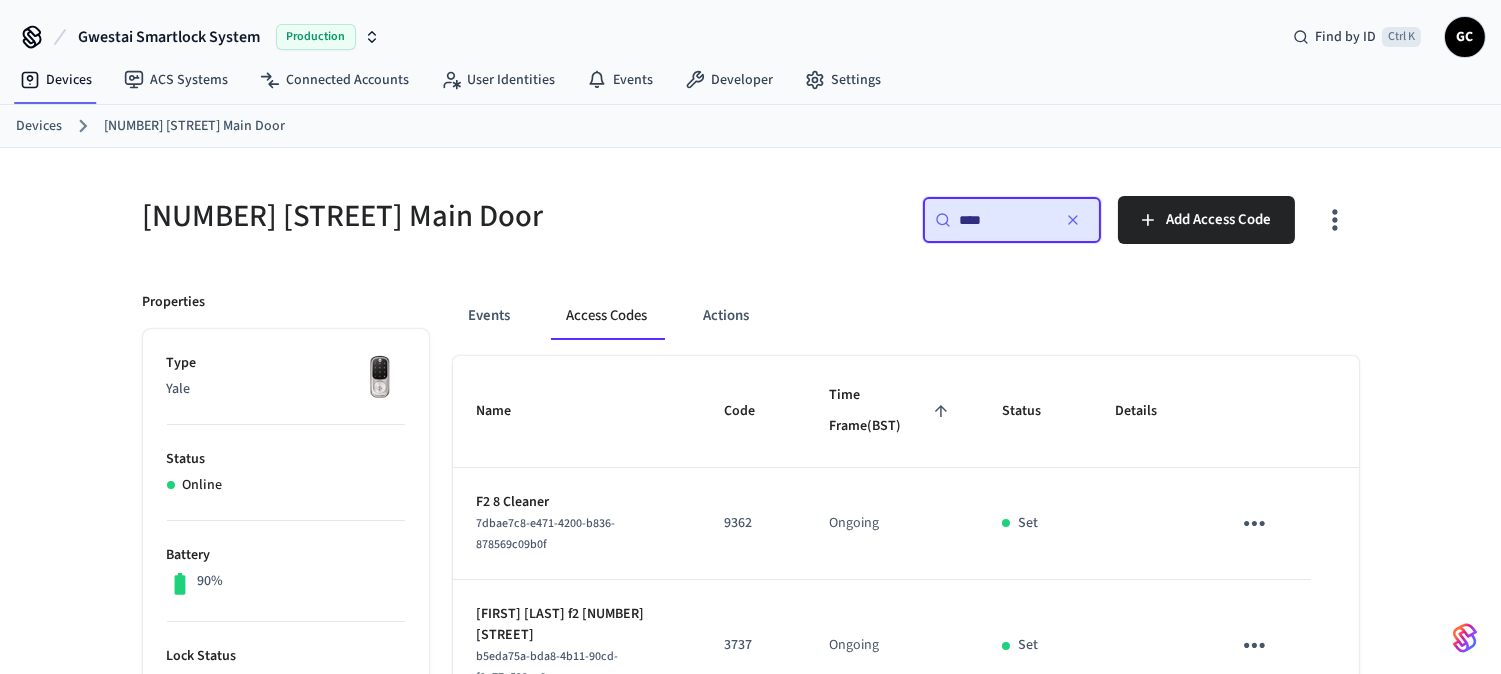type on "****" 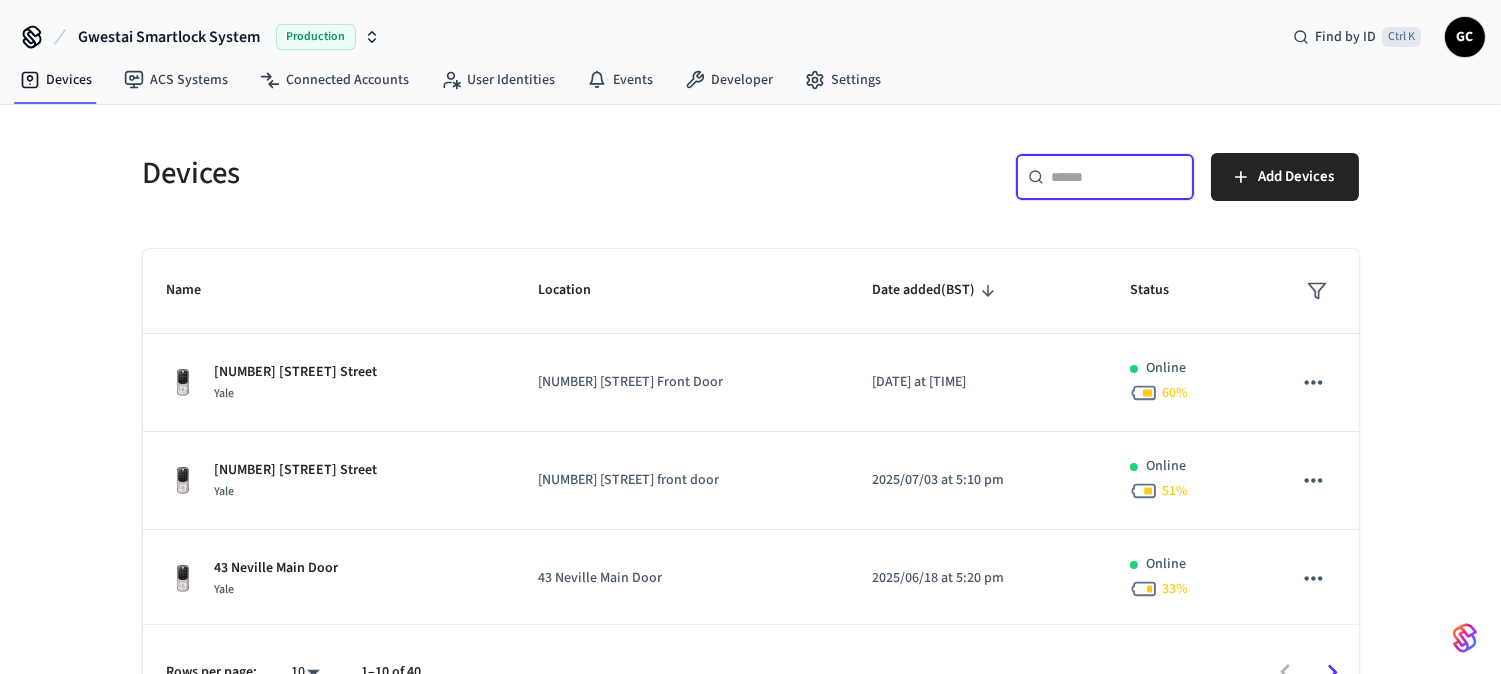 click at bounding box center (1117, 177) 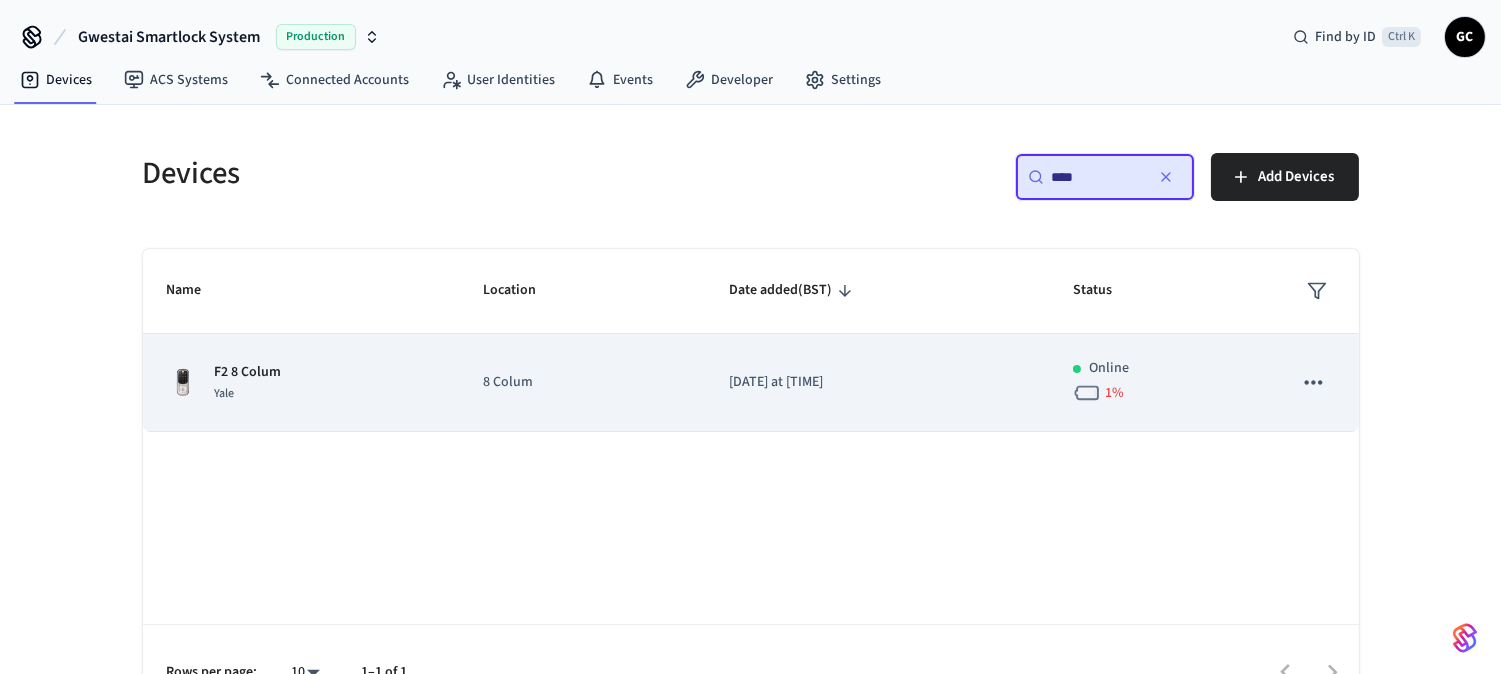 type on "****" 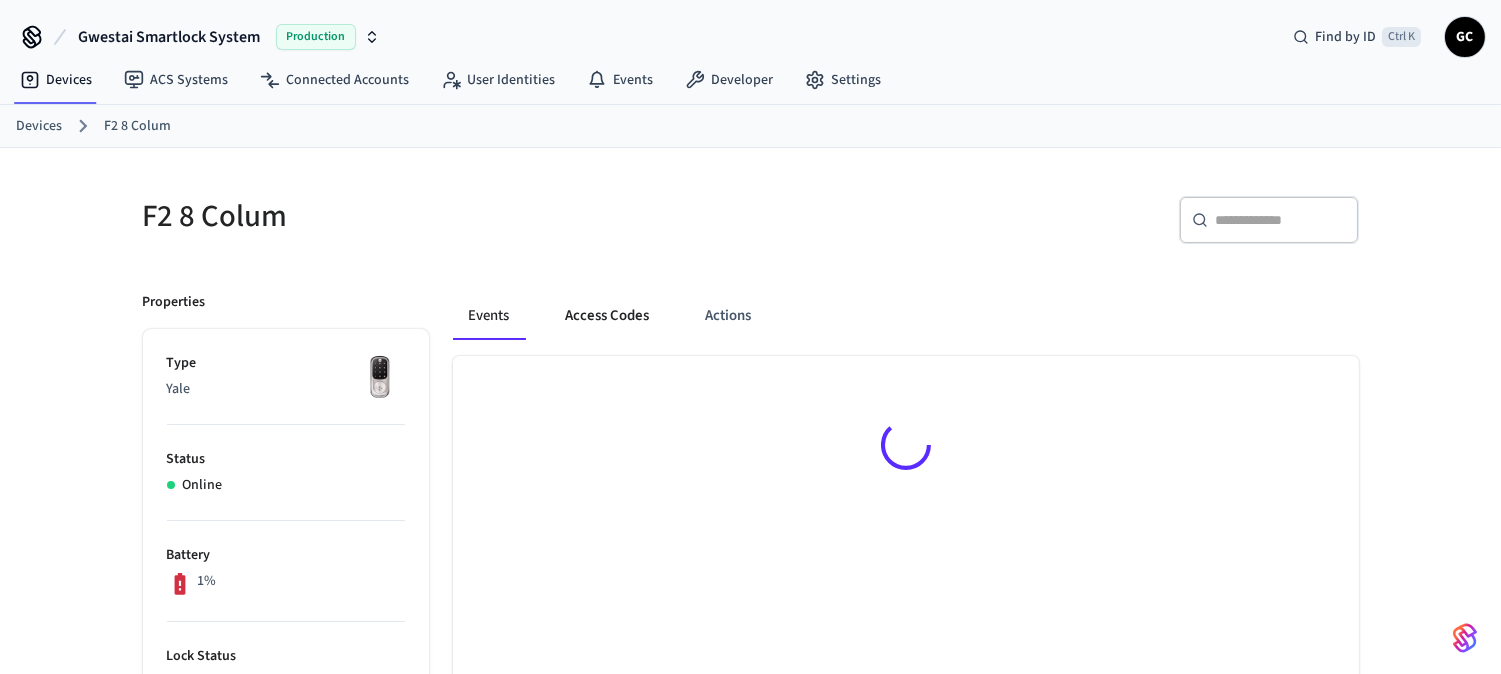 click on "Access Codes" at bounding box center [608, 316] 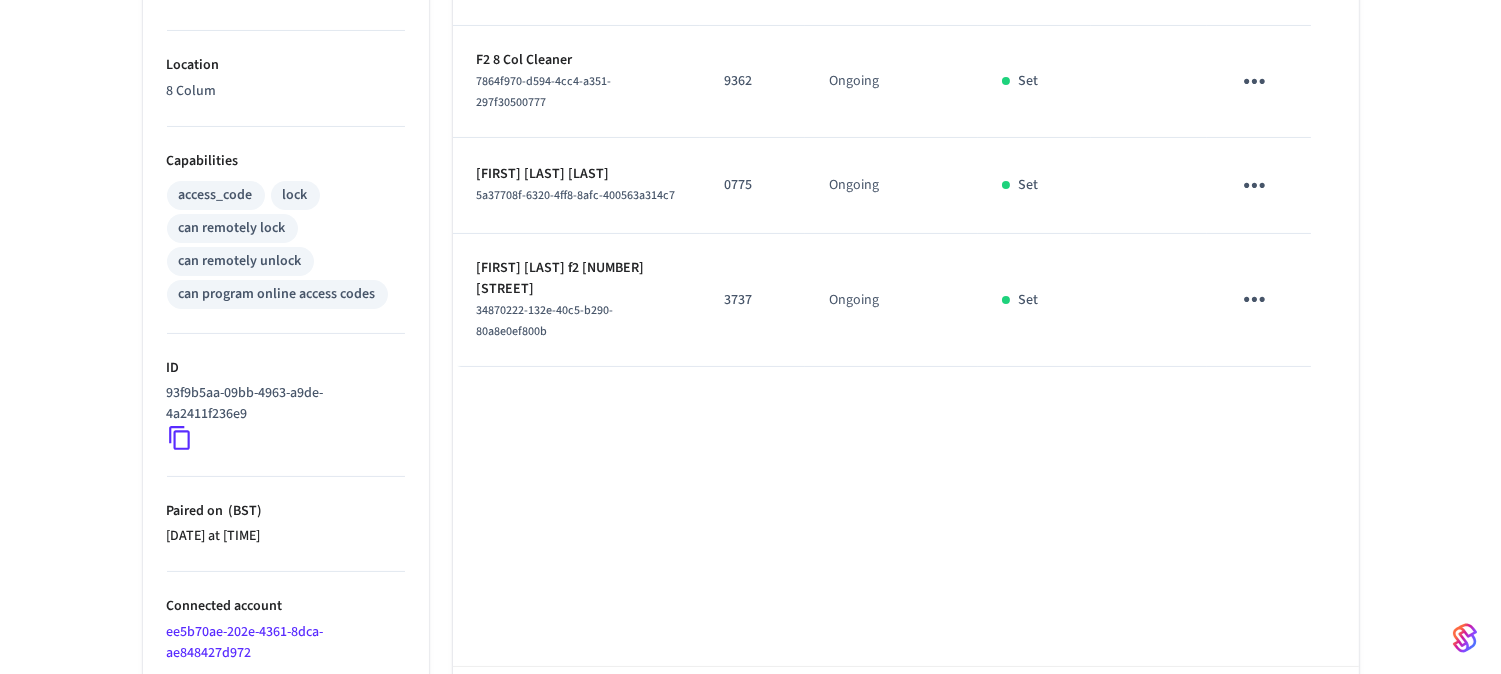 scroll, scrollTop: 554, scrollLeft: 0, axis: vertical 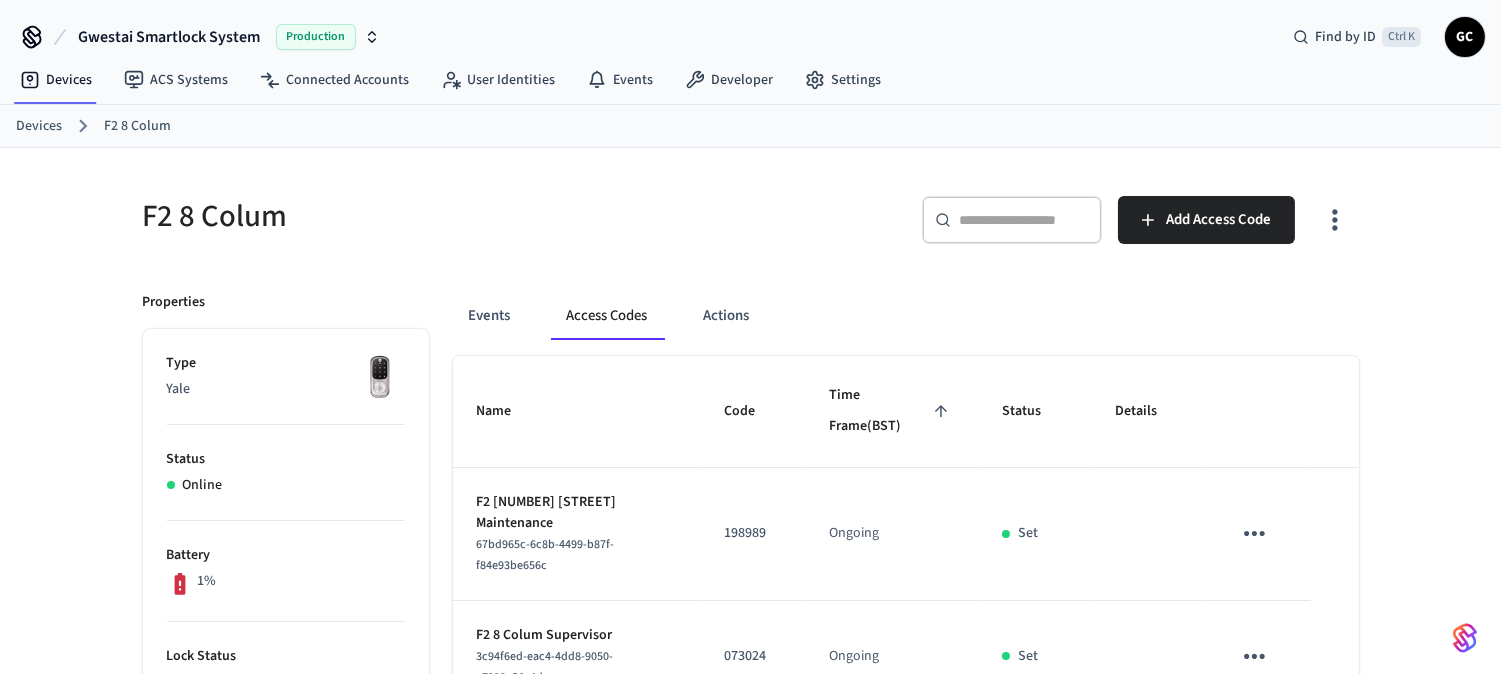 drag, startPoint x: 28, startPoint y: 125, endPoint x: 48, endPoint y: 127, distance: 20.09975 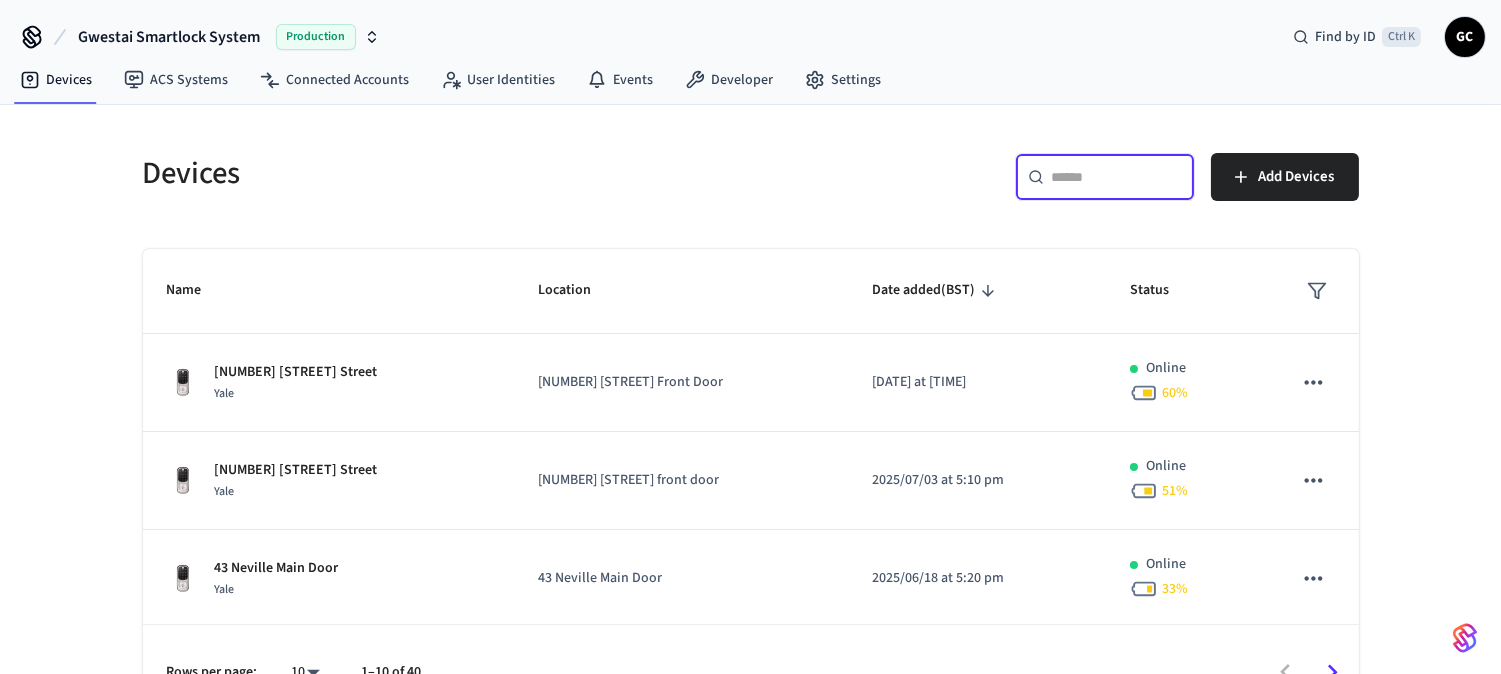 click at bounding box center (1117, 177) 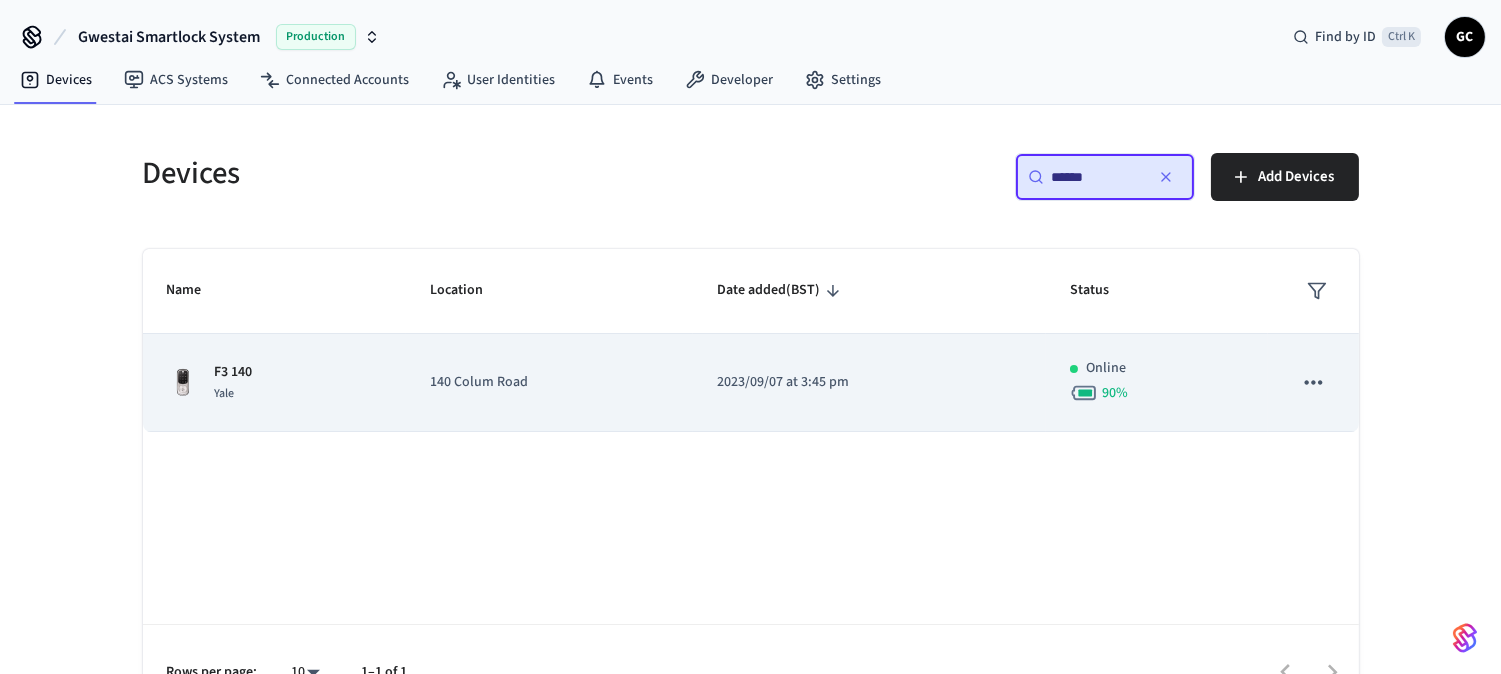 type on "******" 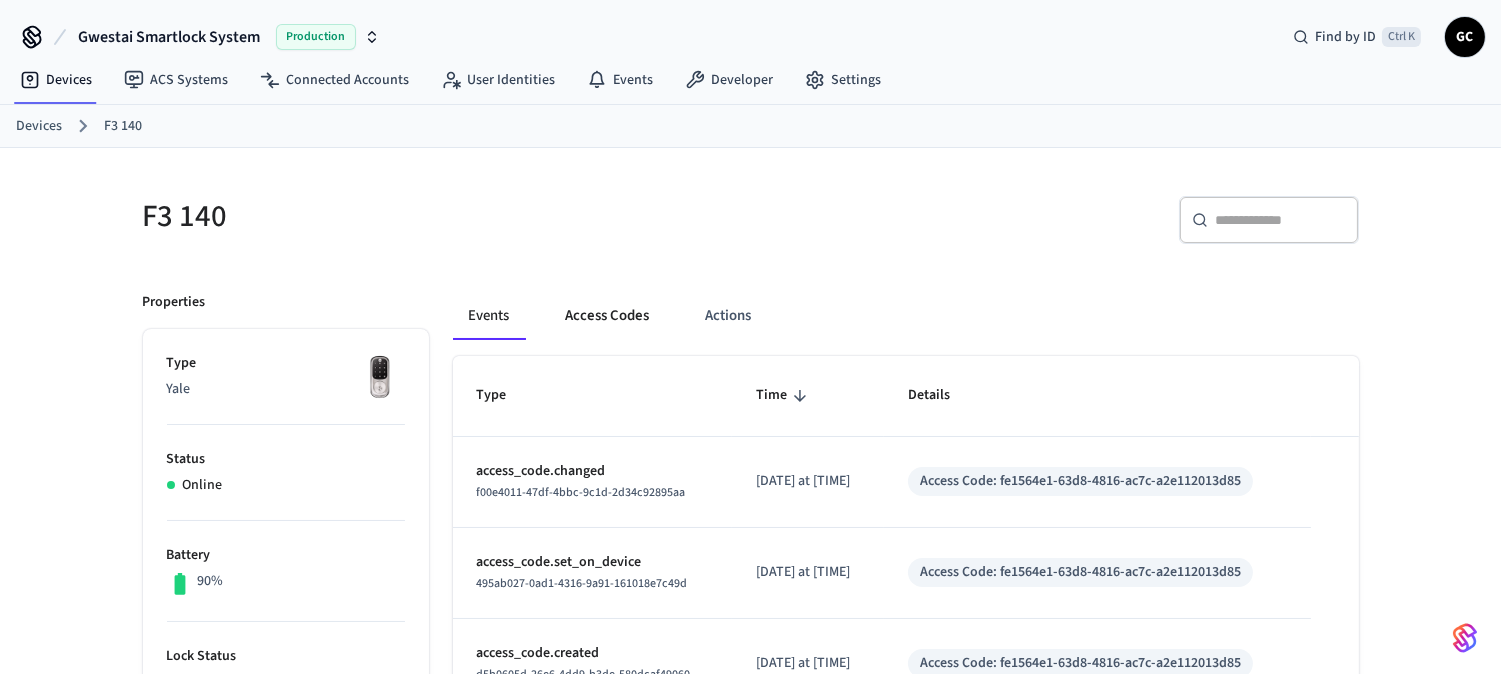 click on "Access Codes" at bounding box center [608, 316] 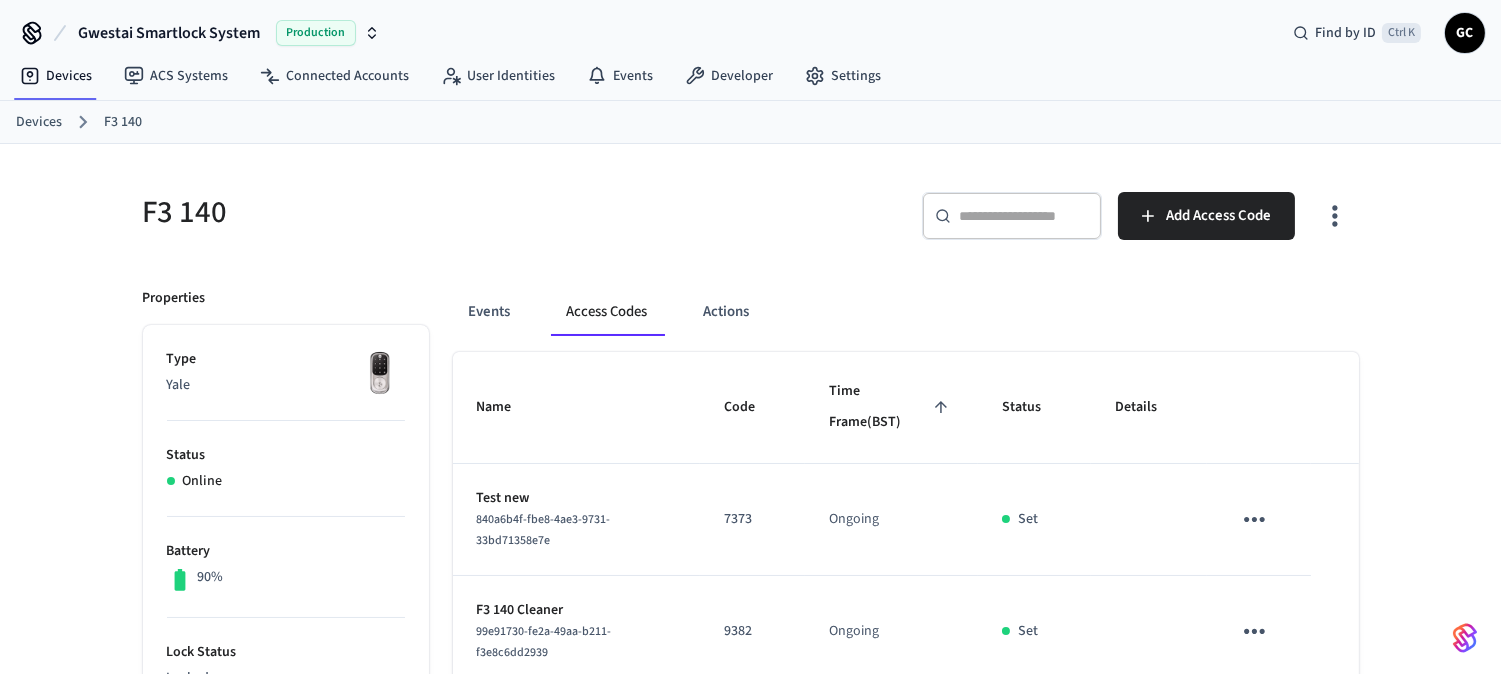 scroll, scrollTop: 0, scrollLeft: 0, axis: both 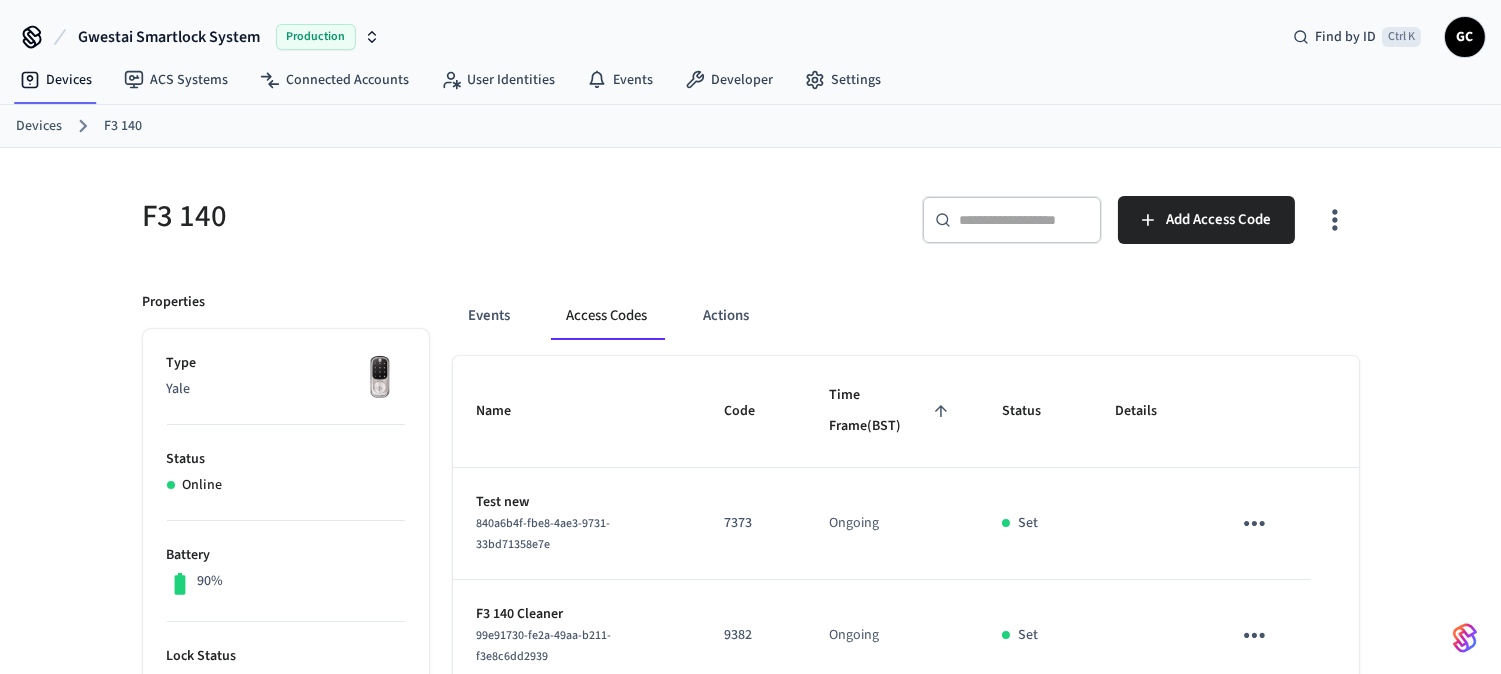 click on "Devices" at bounding box center [39, 126] 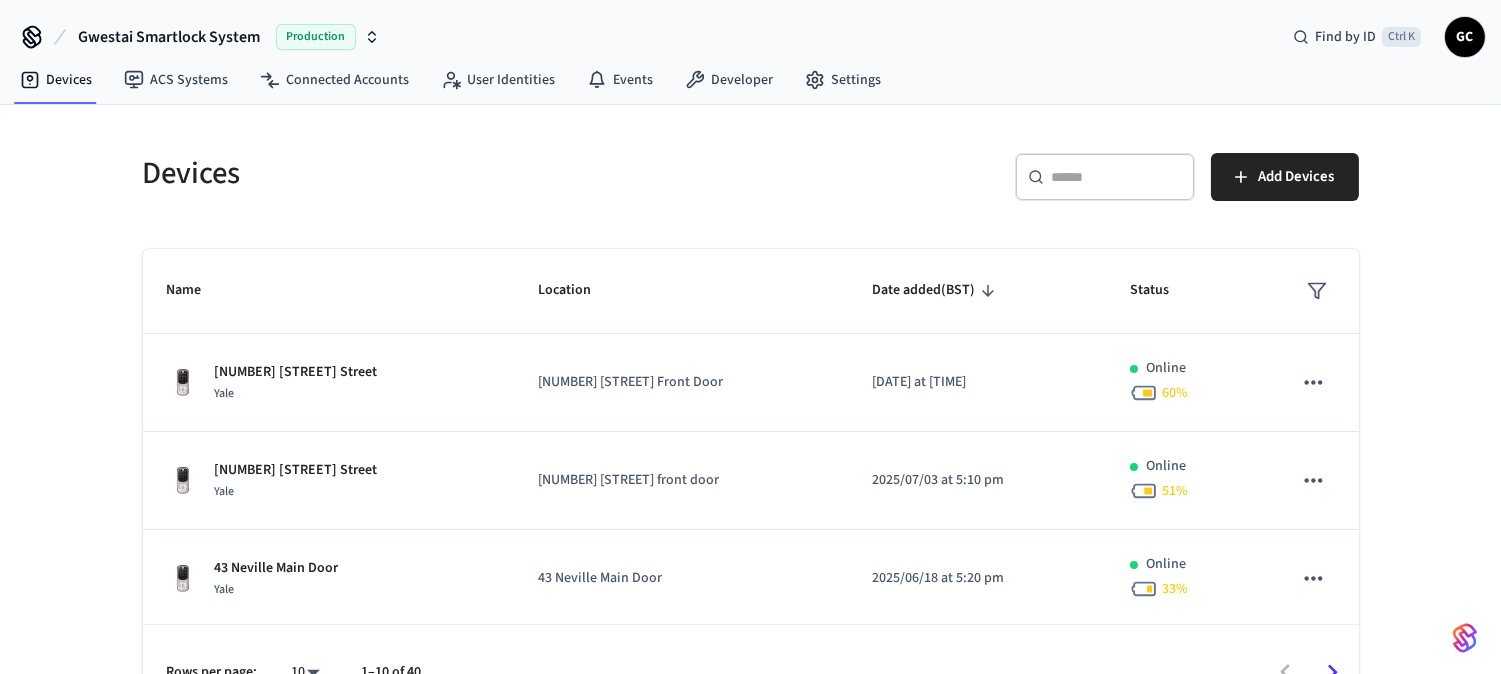 click at bounding box center (1117, 177) 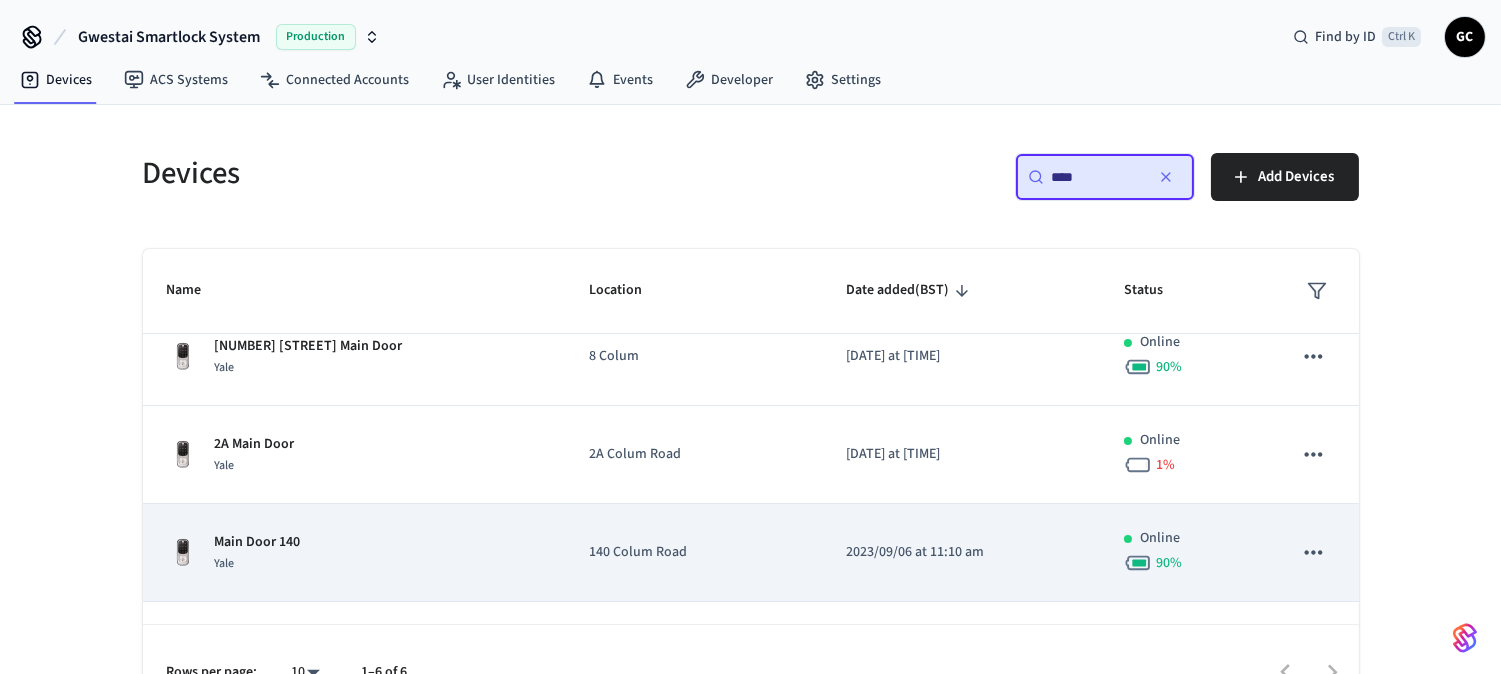 scroll, scrollTop: 297, scrollLeft: 0, axis: vertical 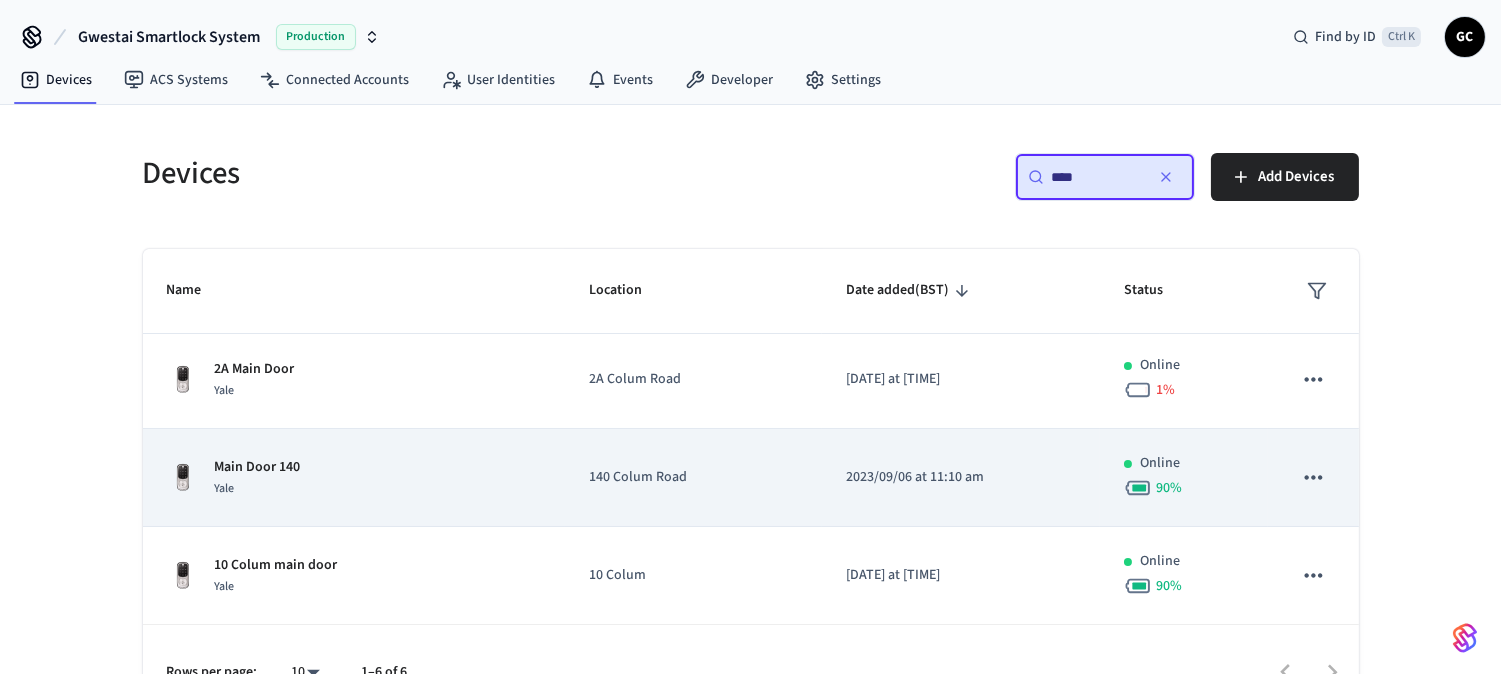 type on "****" 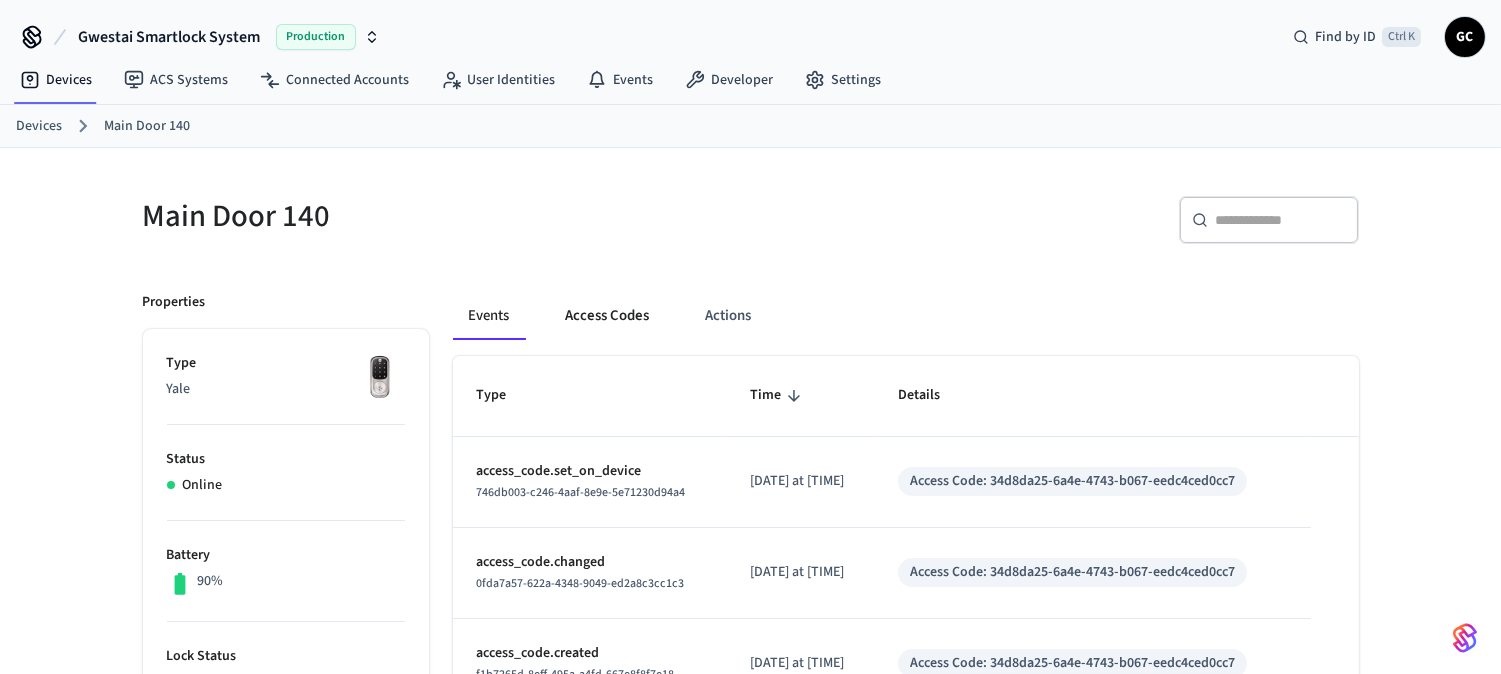 click on "Access Codes" at bounding box center [608, 316] 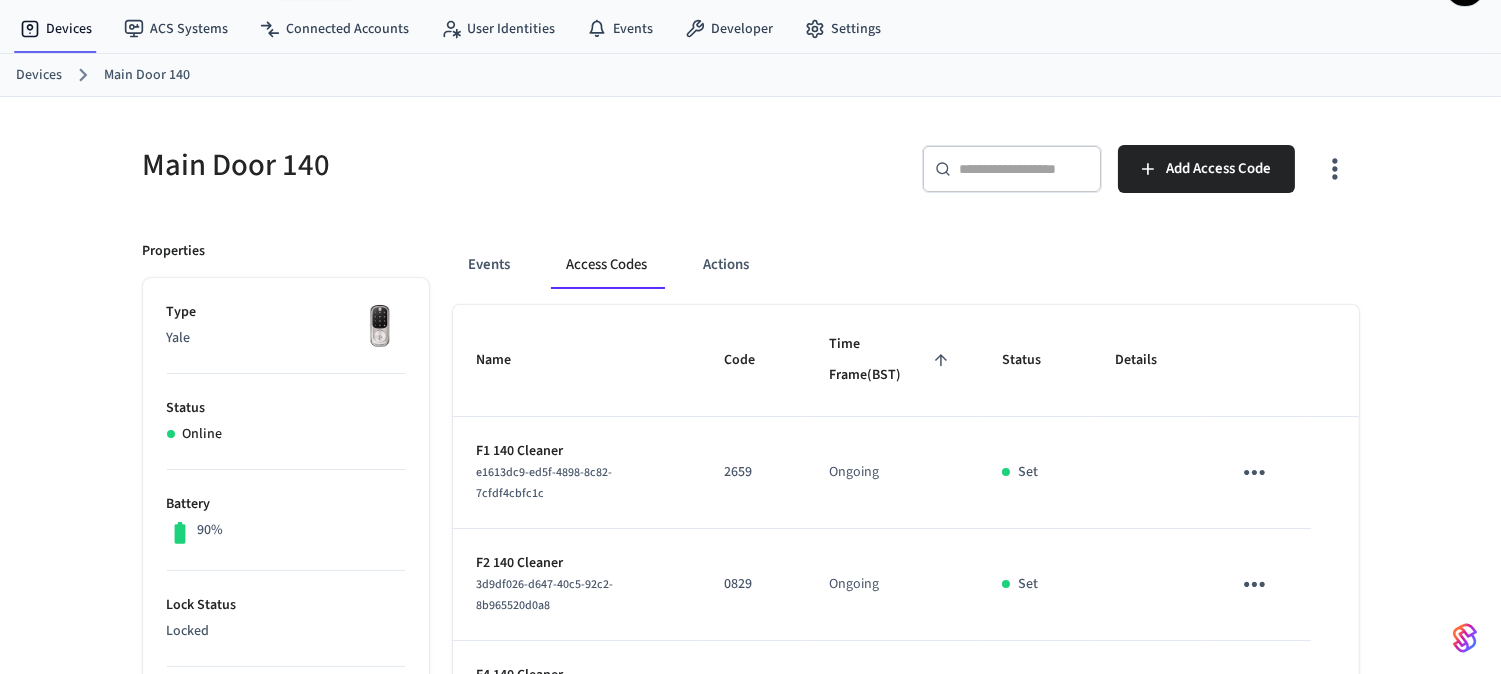 scroll, scrollTop: 0, scrollLeft: 0, axis: both 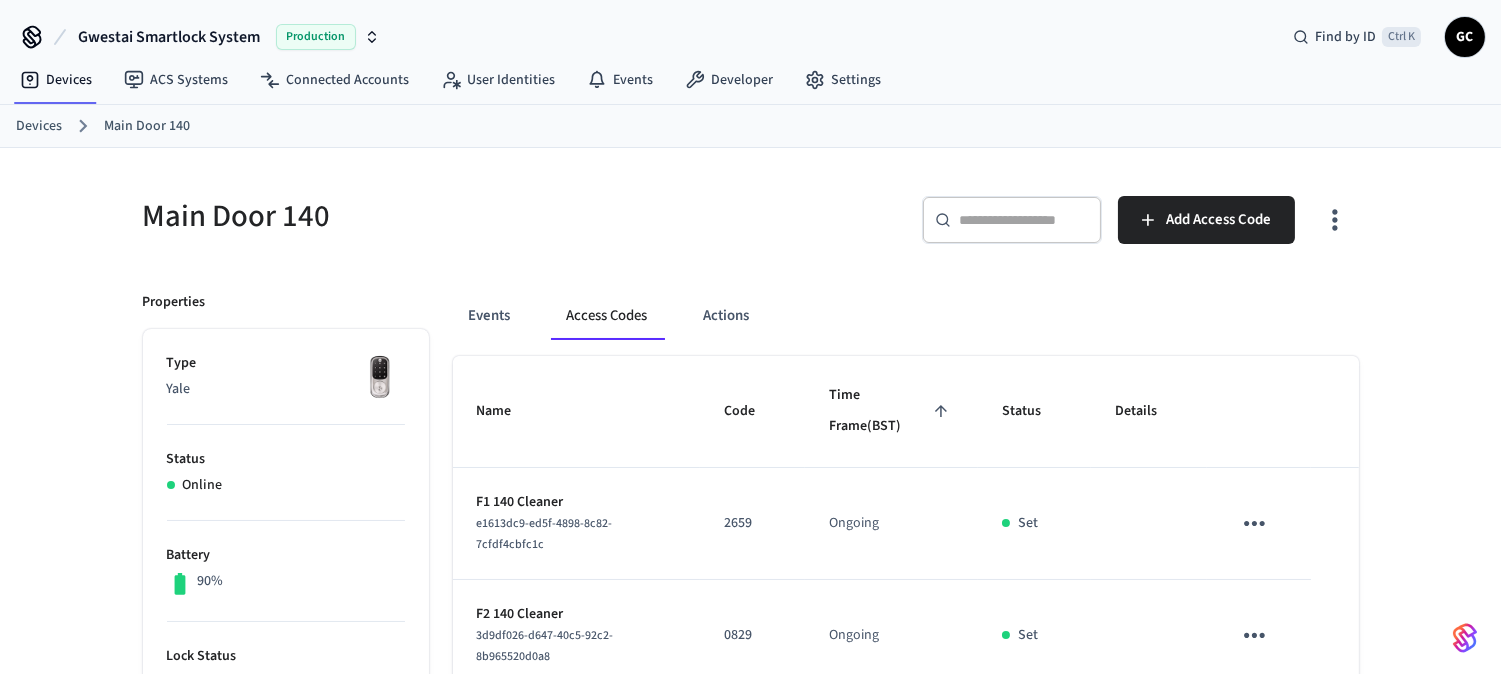 click on "​ ​" at bounding box center (1012, 220) 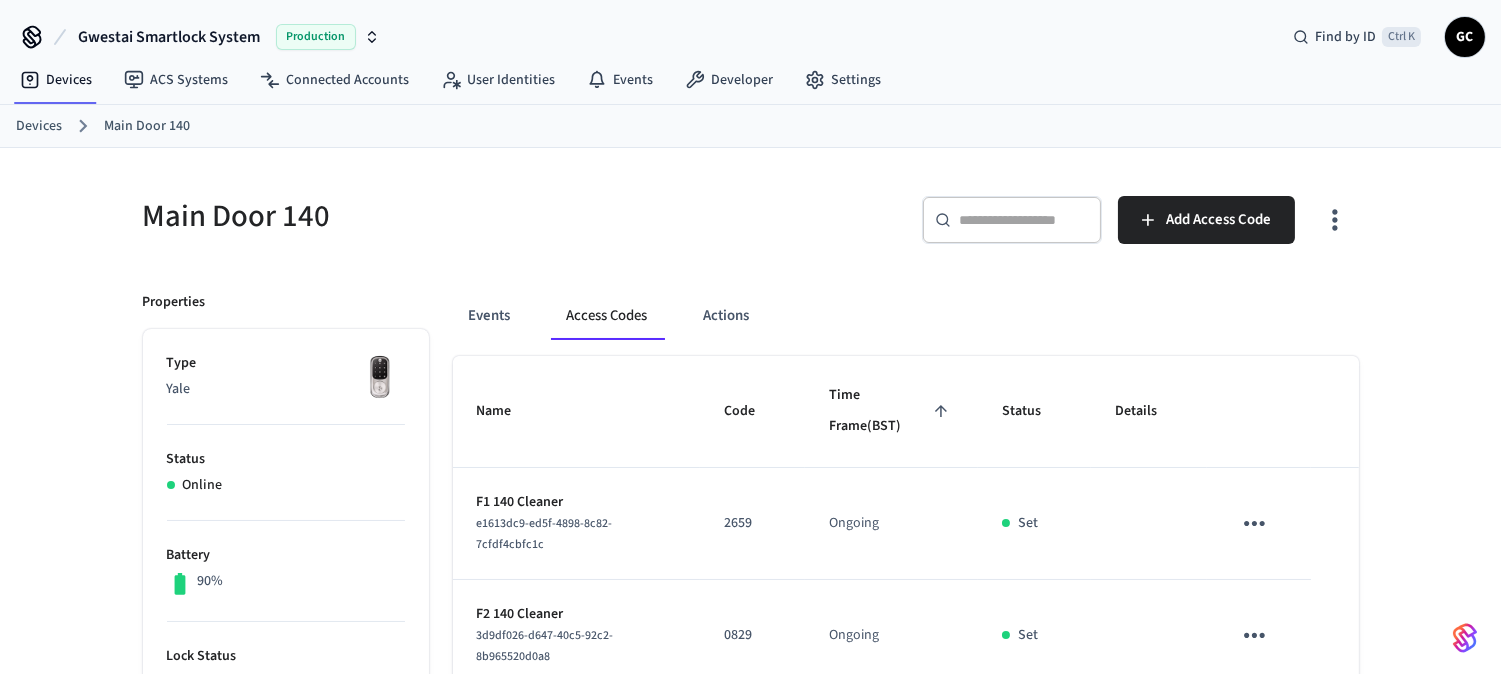 click on "Devices" at bounding box center [39, 126] 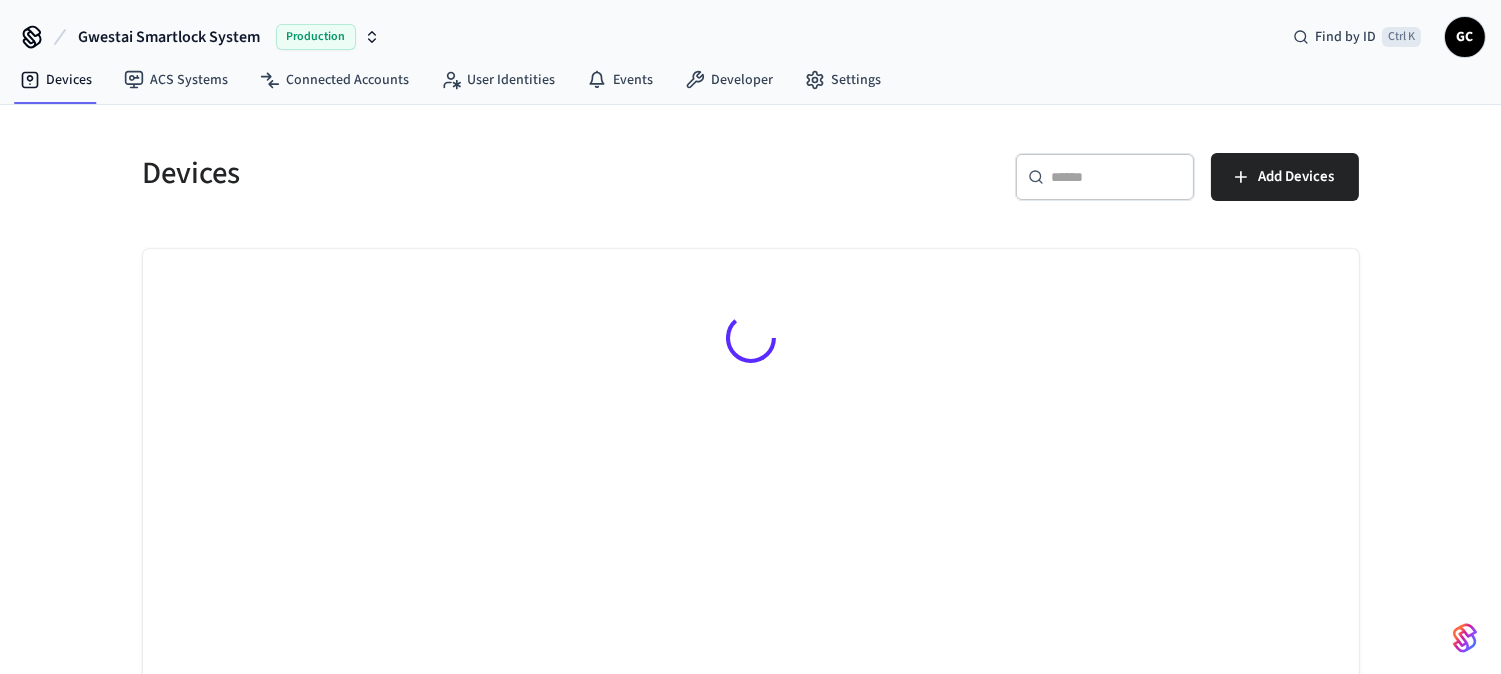 click at bounding box center (1117, 177) 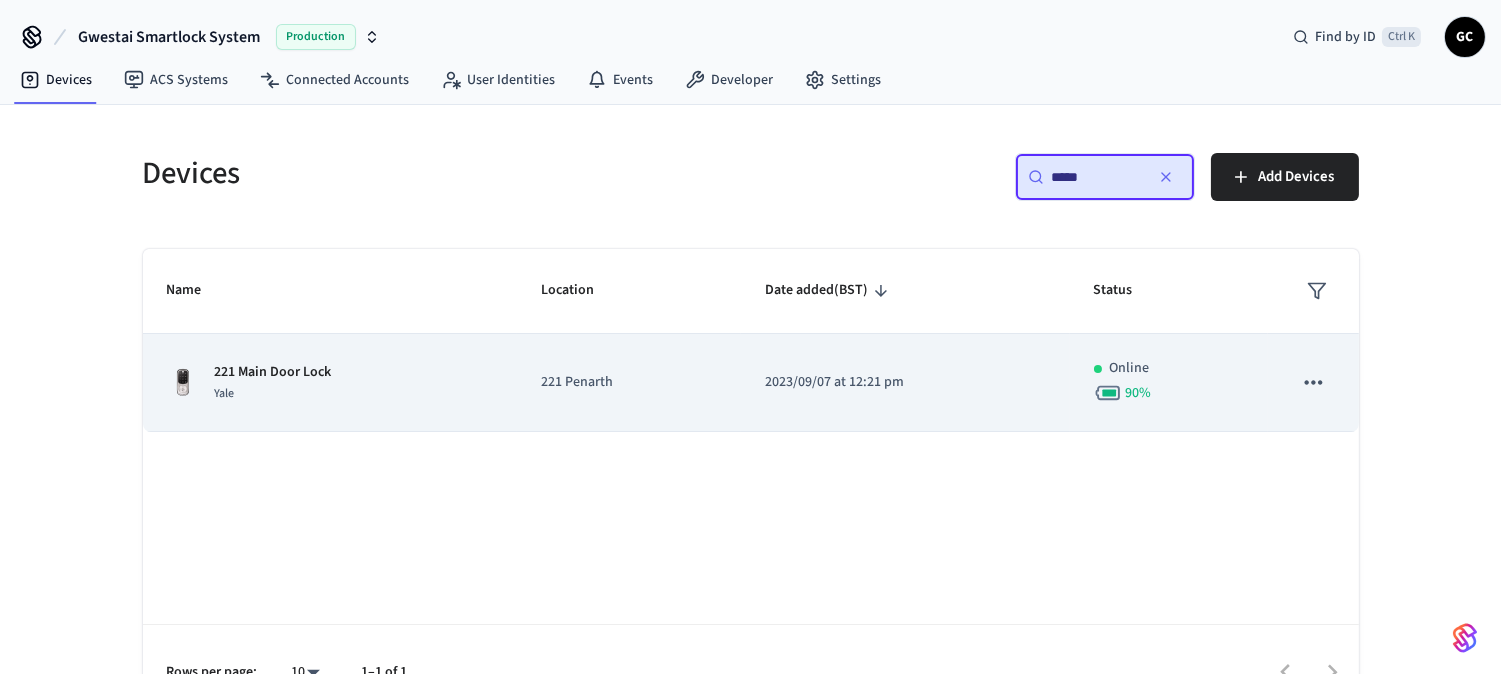 type on "*****" 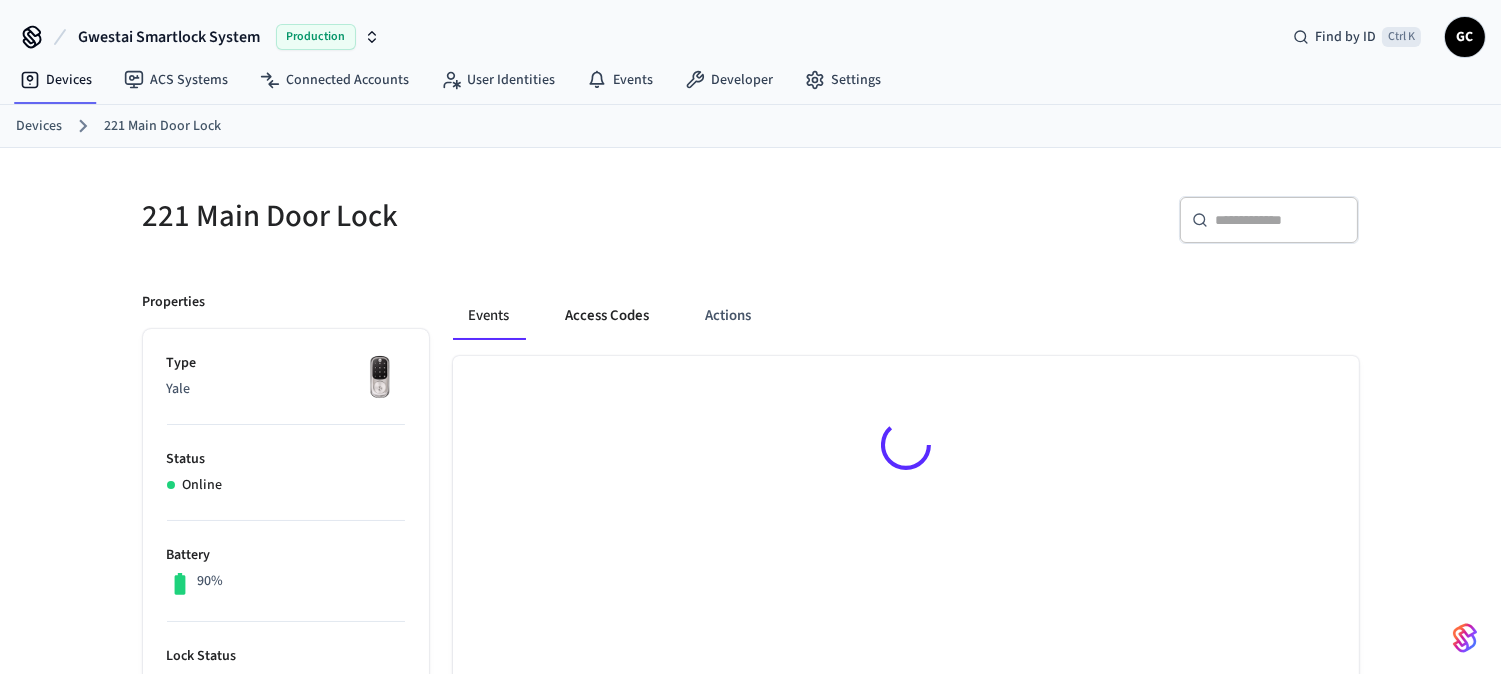 drag, startPoint x: 646, startPoint y: 304, endPoint x: 636, endPoint y: 322, distance: 20.59126 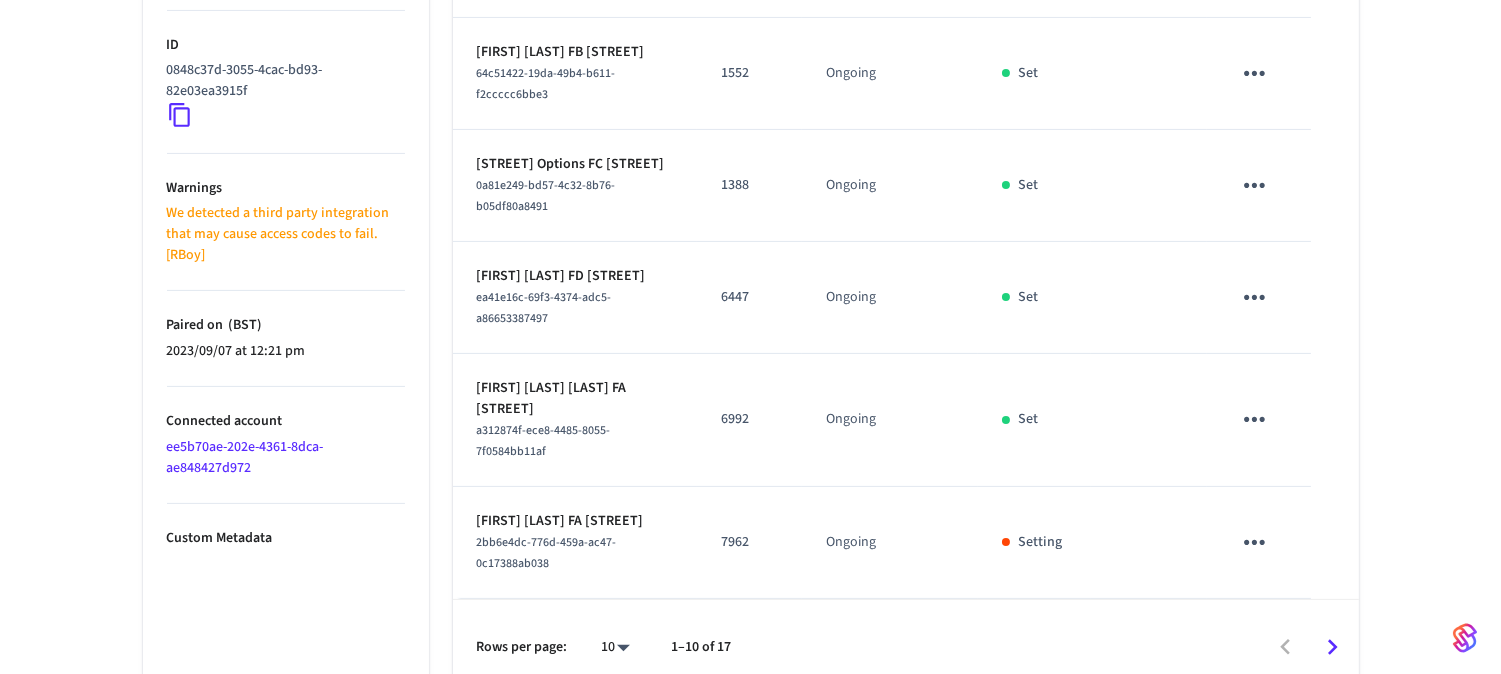 scroll, scrollTop: 1011, scrollLeft: 0, axis: vertical 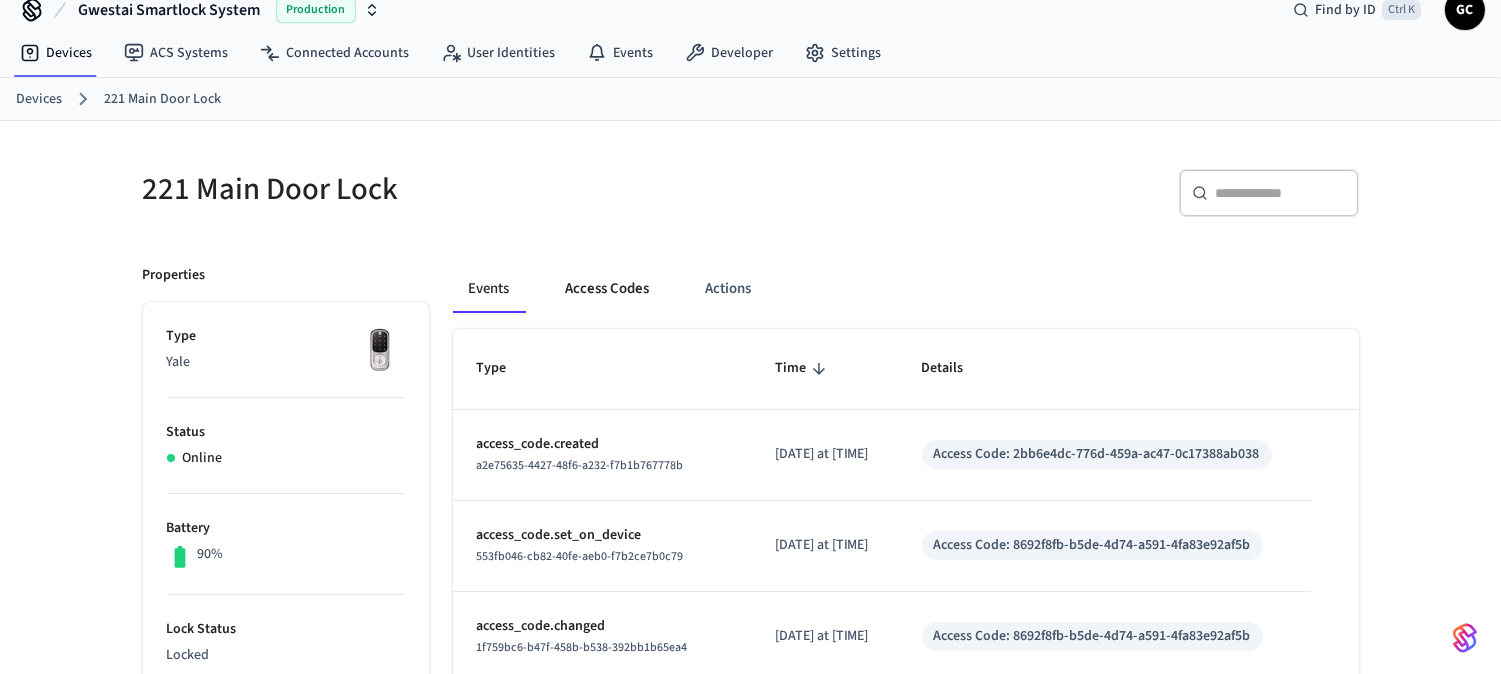 click on "Access Codes" at bounding box center (608, 289) 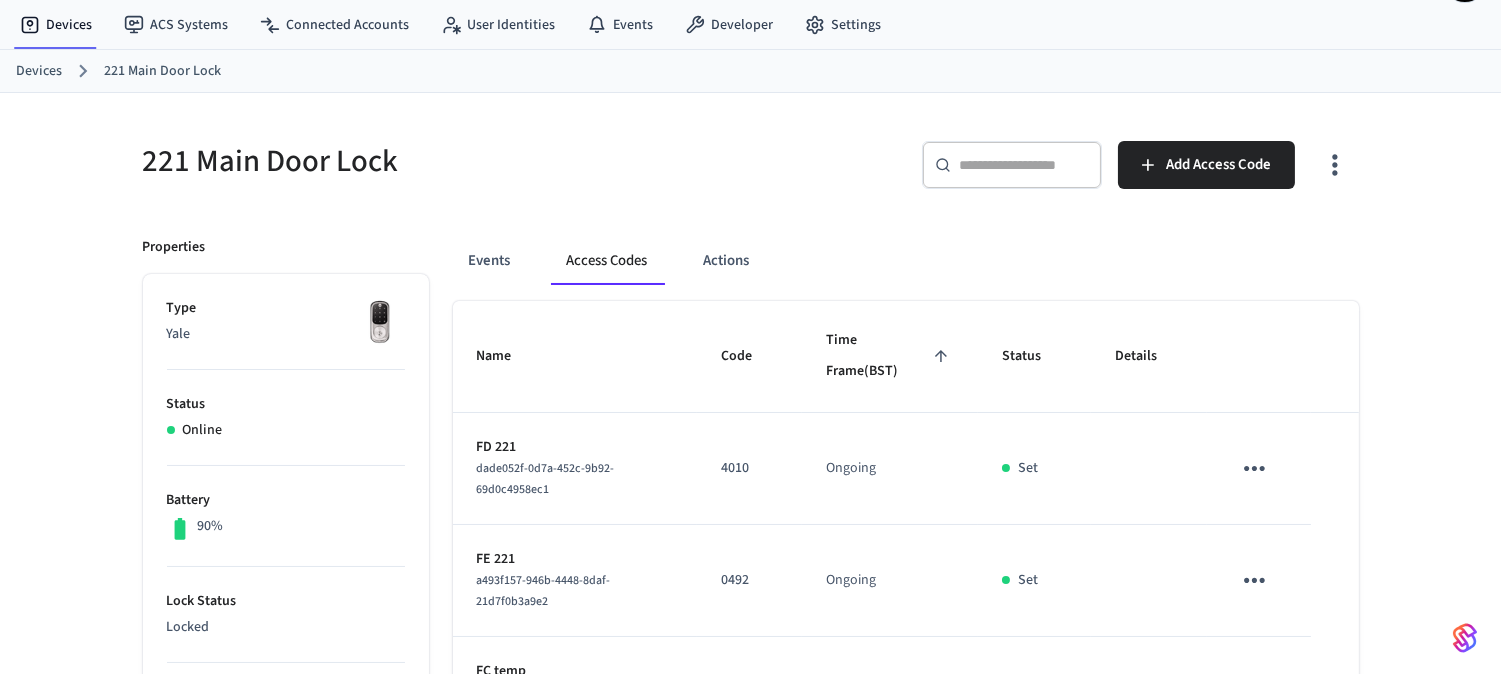 scroll, scrollTop: 0, scrollLeft: 0, axis: both 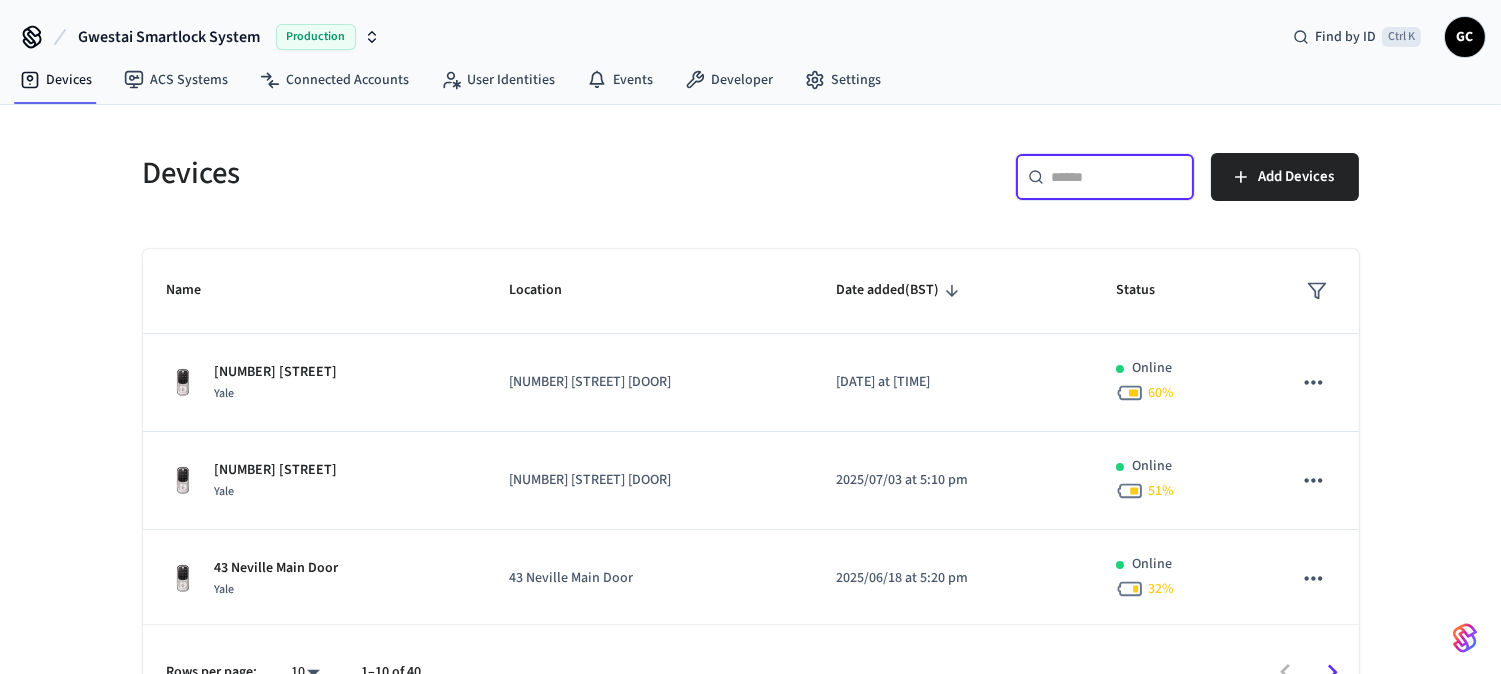 click at bounding box center [1117, 177] 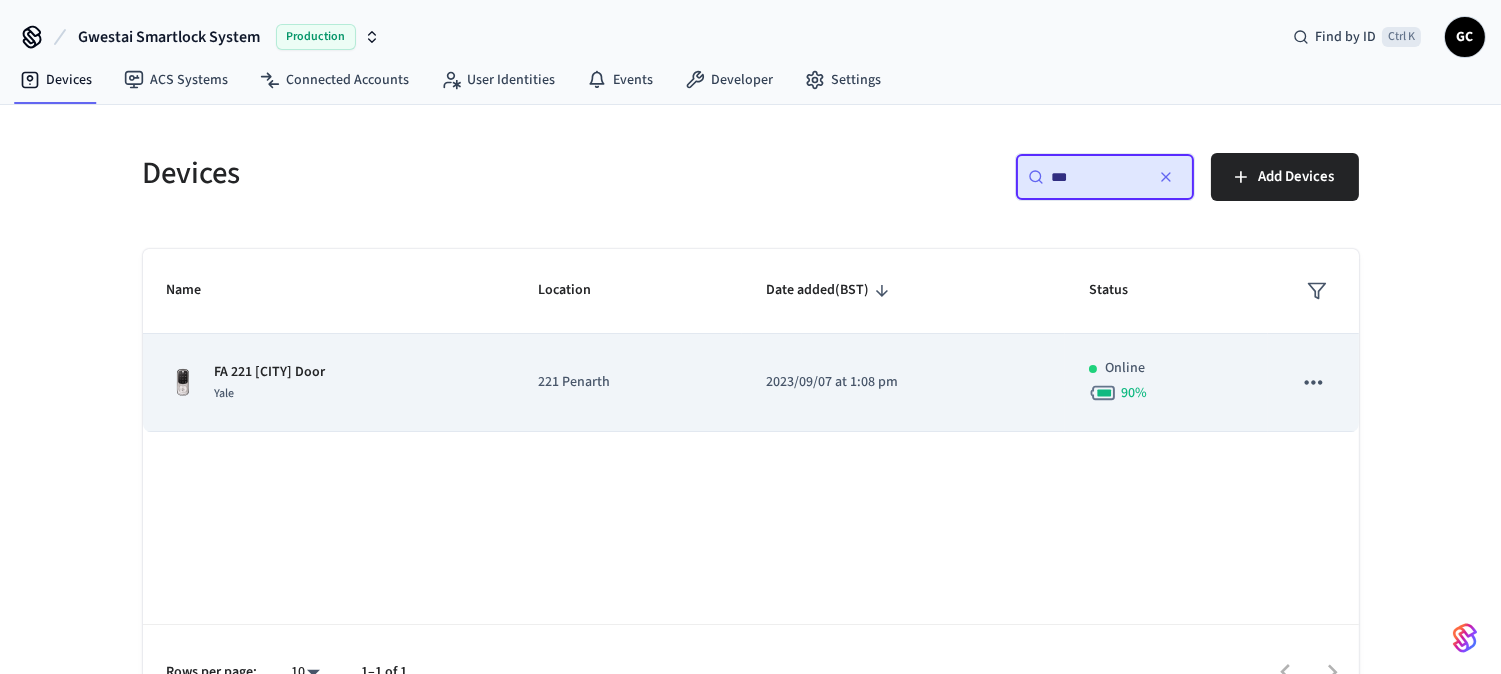 type on "**" 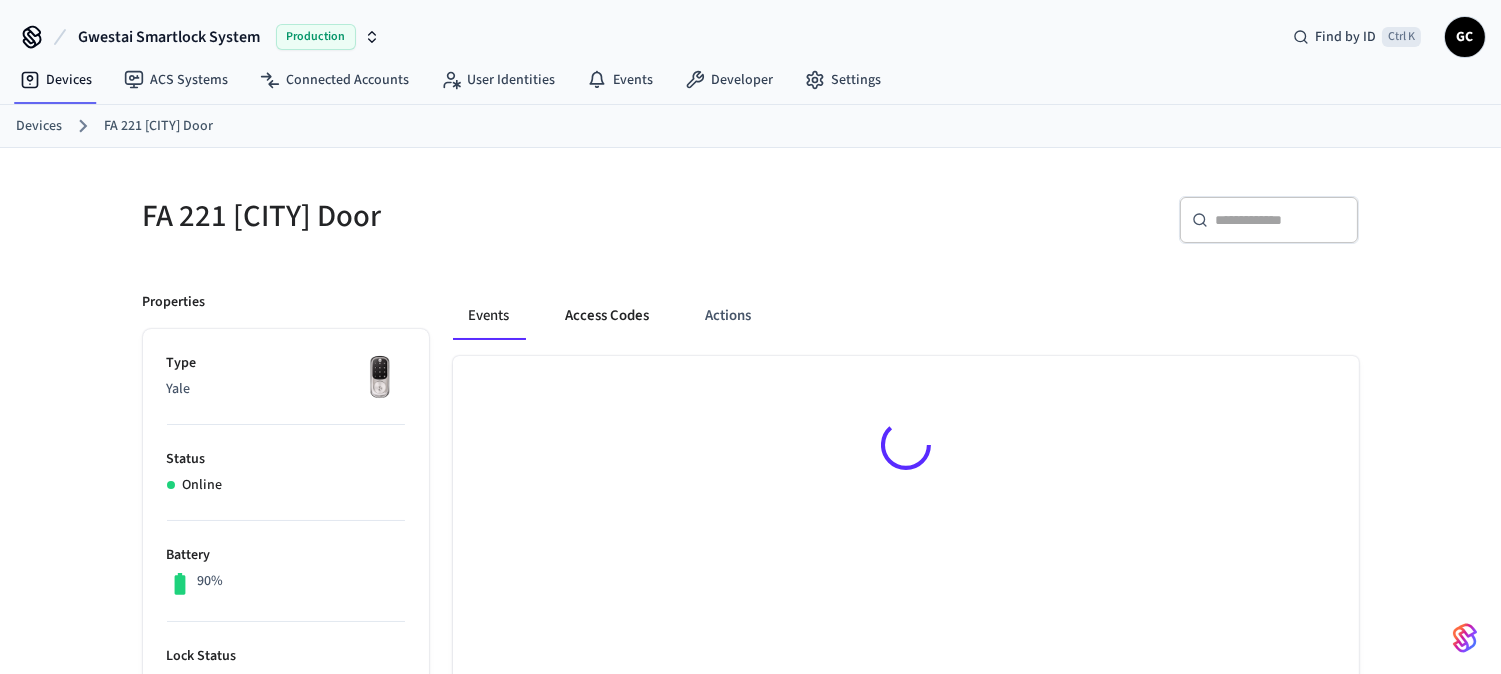 click on "Access Codes" at bounding box center [608, 316] 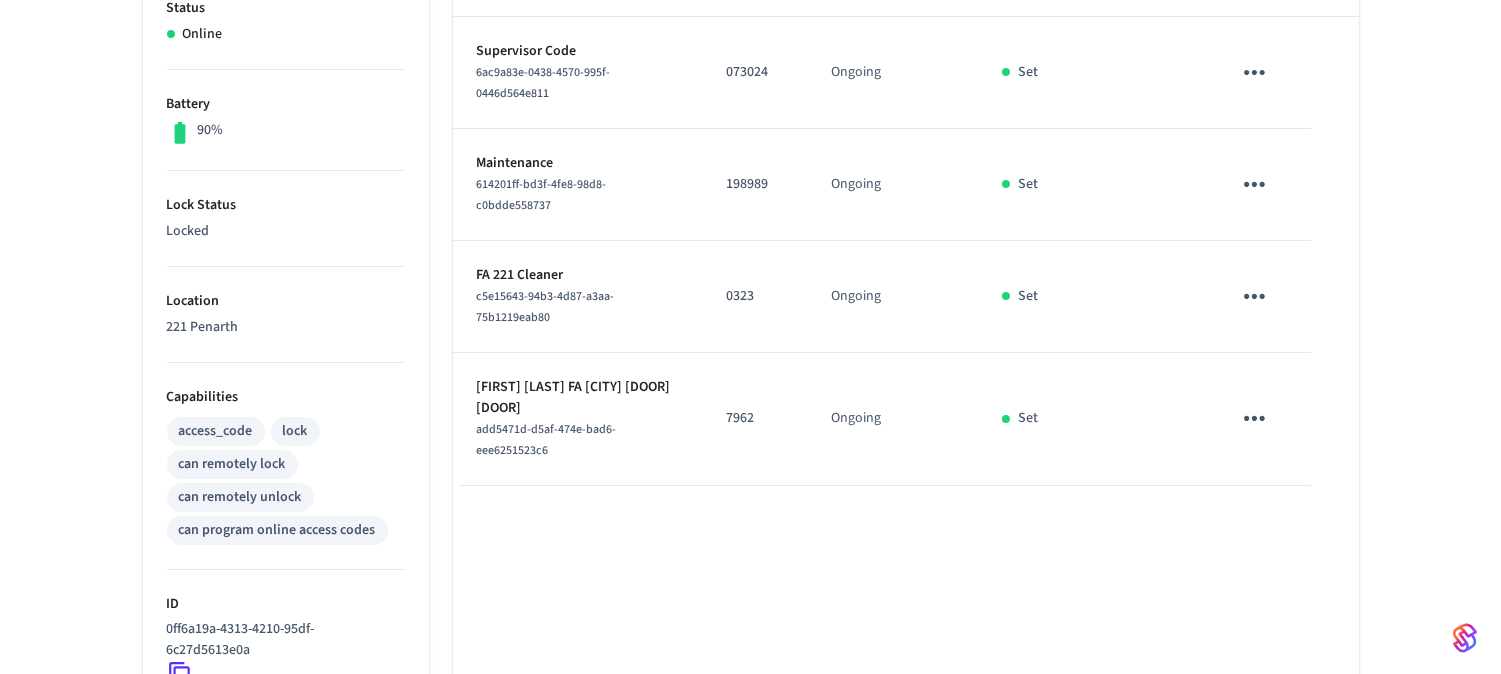 scroll, scrollTop: 443, scrollLeft: 0, axis: vertical 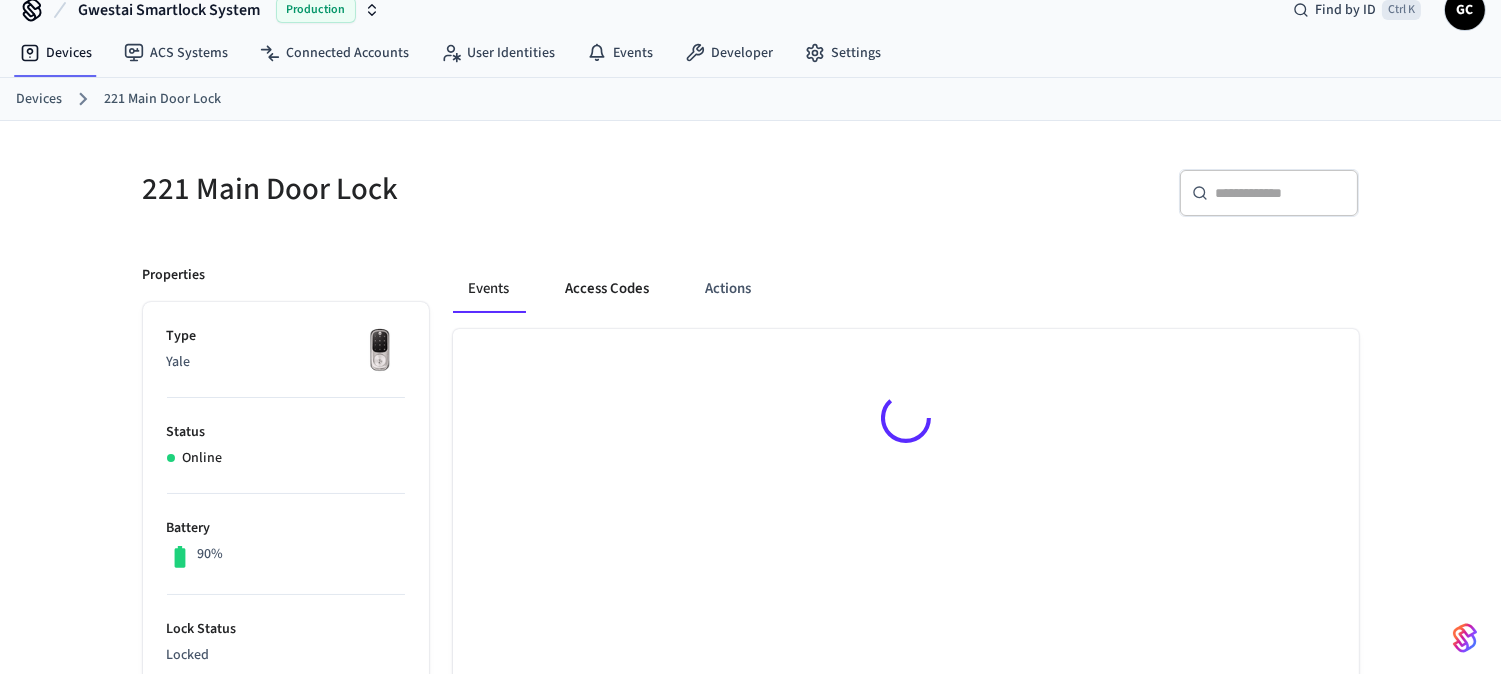 click on "Access Codes" at bounding box center [608, 289] 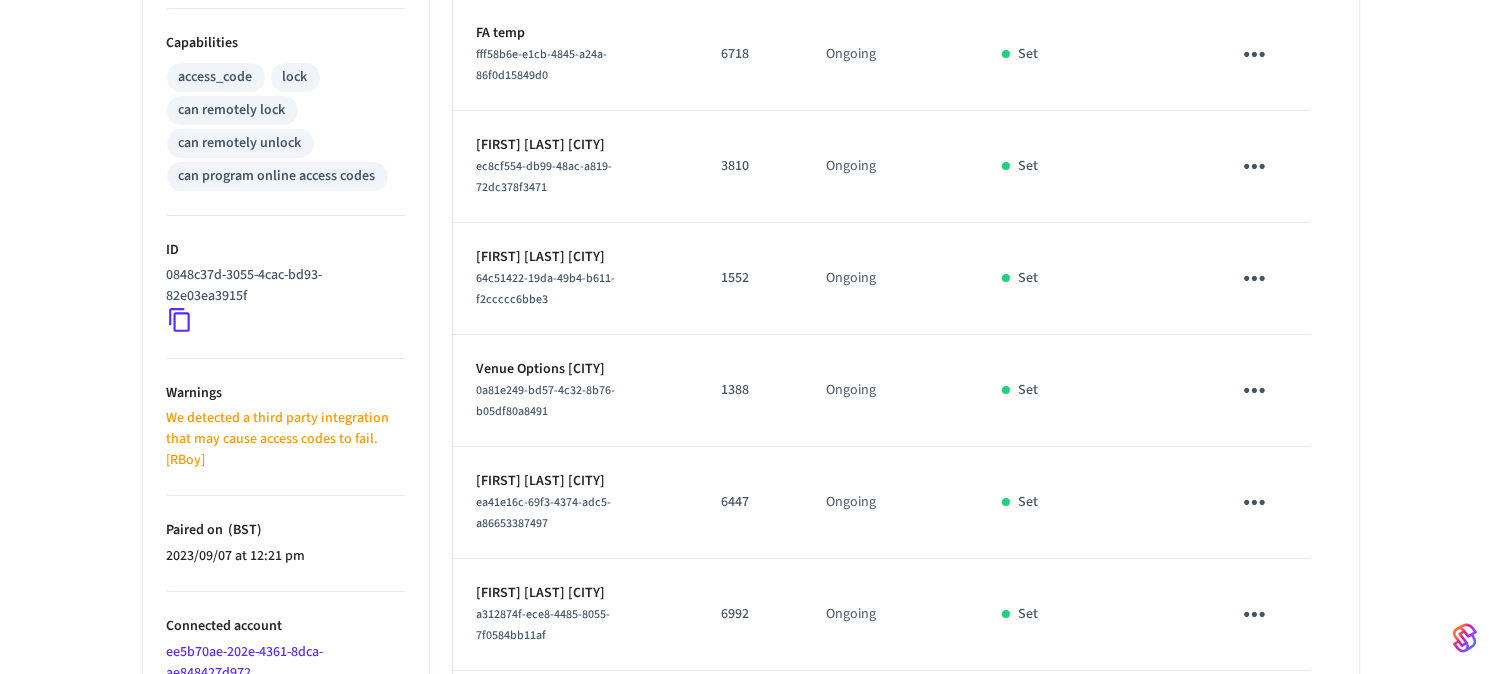 scroll, scrollTop: 1011, scrollLeft: 0, axis: vertical 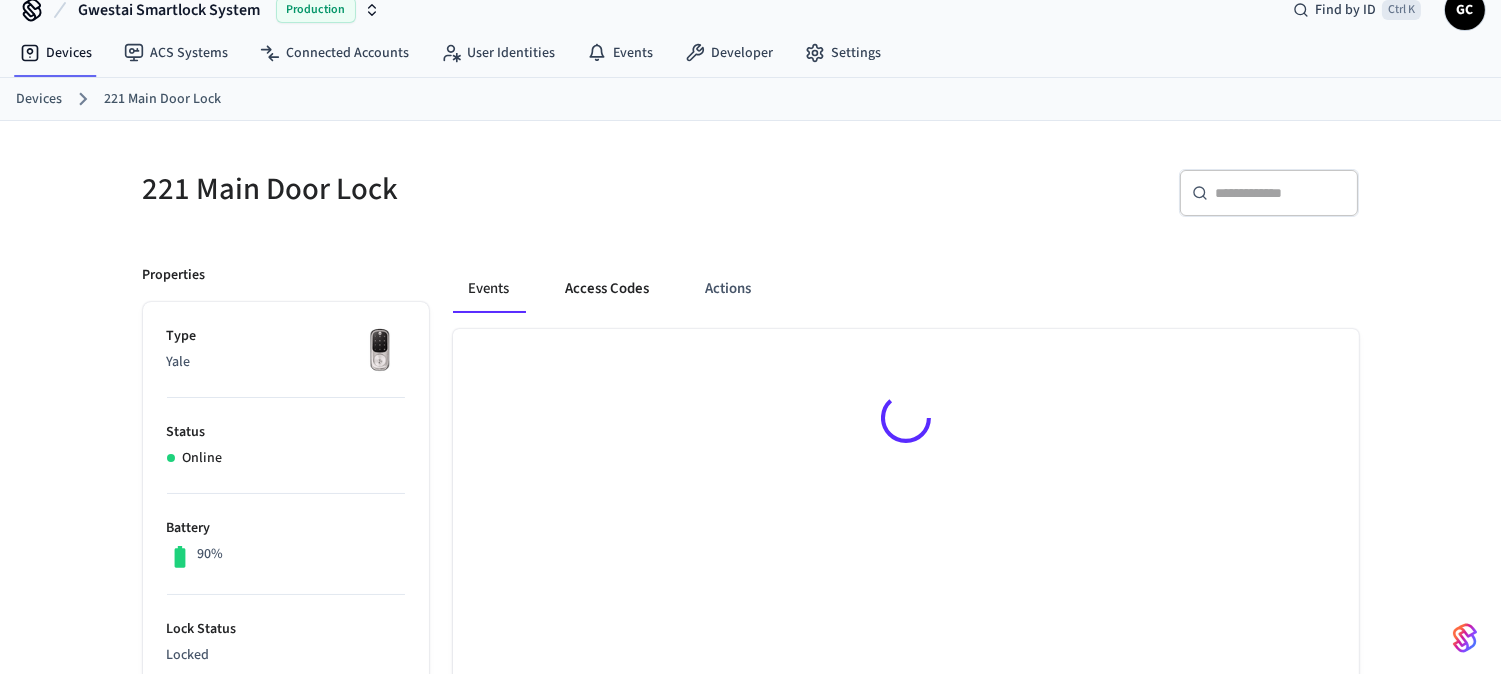 click on "Access Codes" at bounding box center [608, 289] 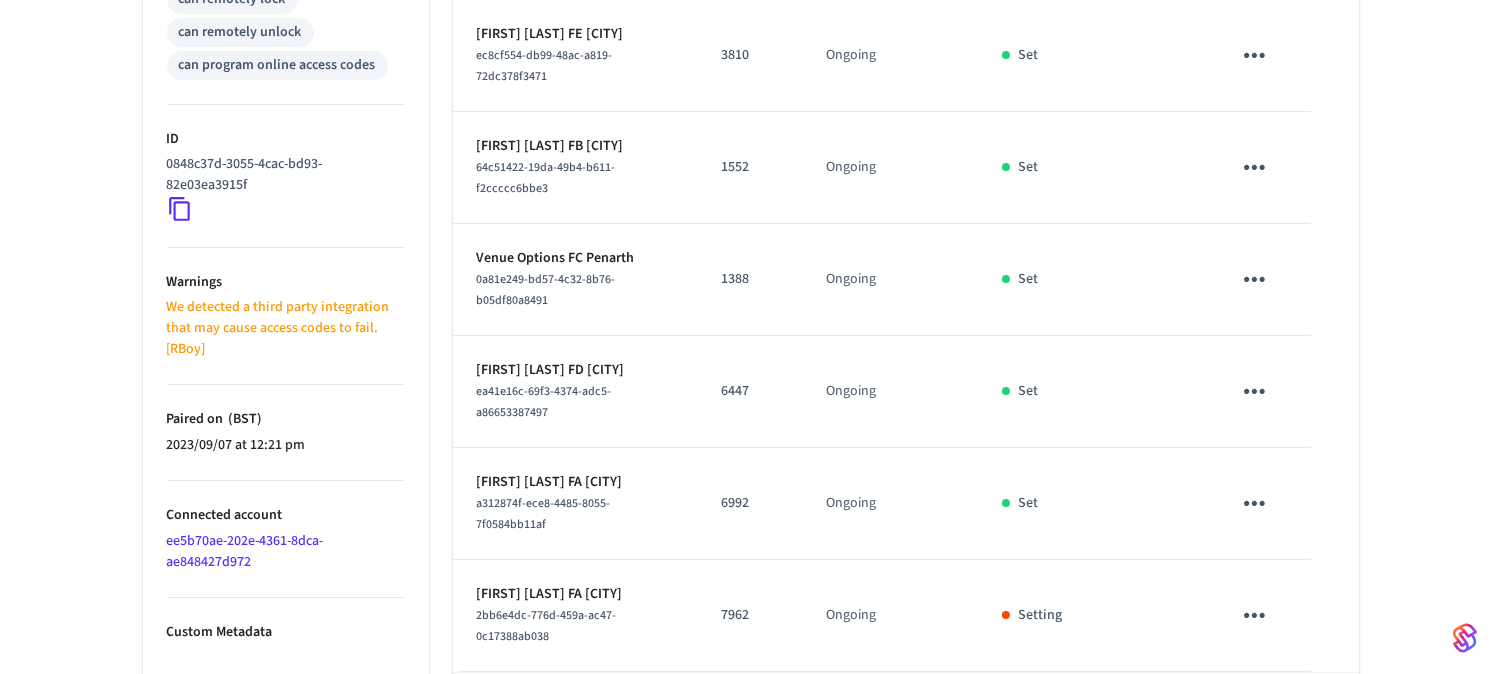 scroll, scrollTop: 1011, scrollLeft: 0, axis: vertical 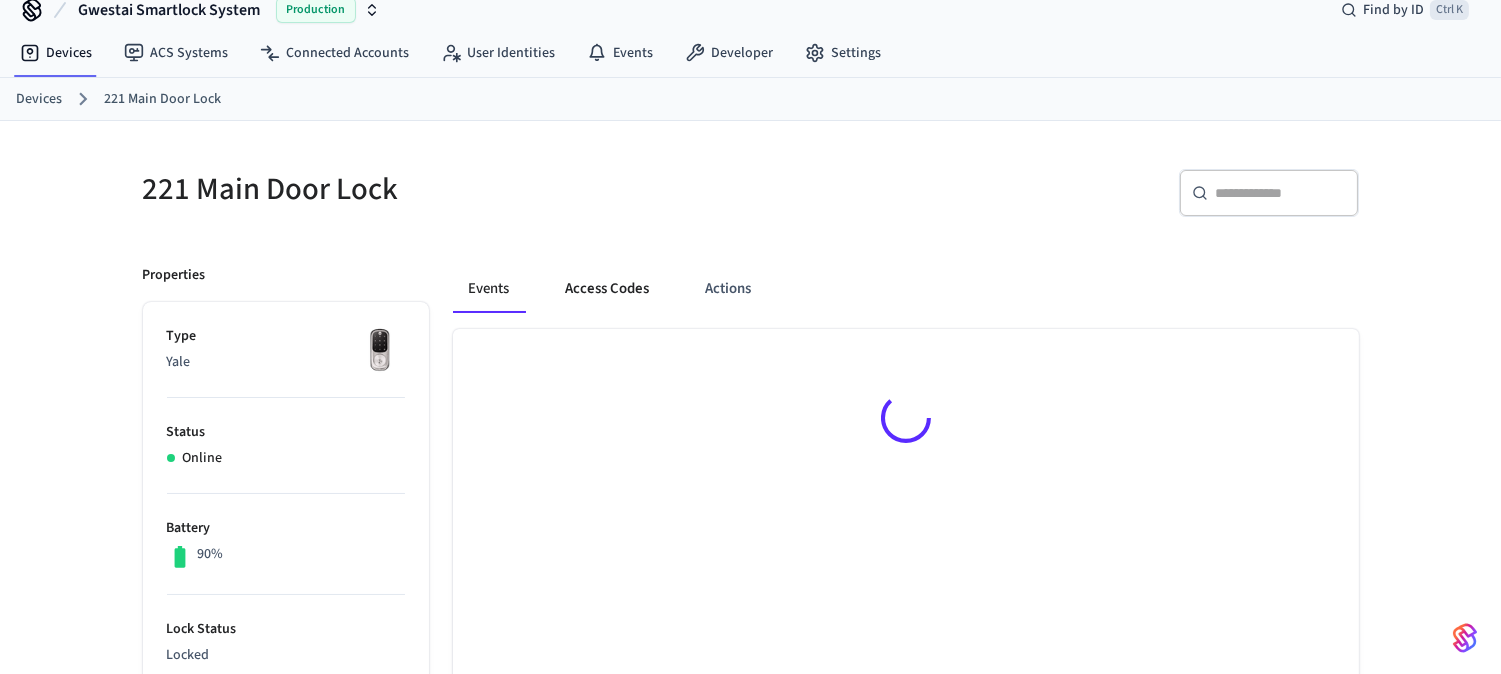 click on "Access Codes" at bounding box center [608, 289] 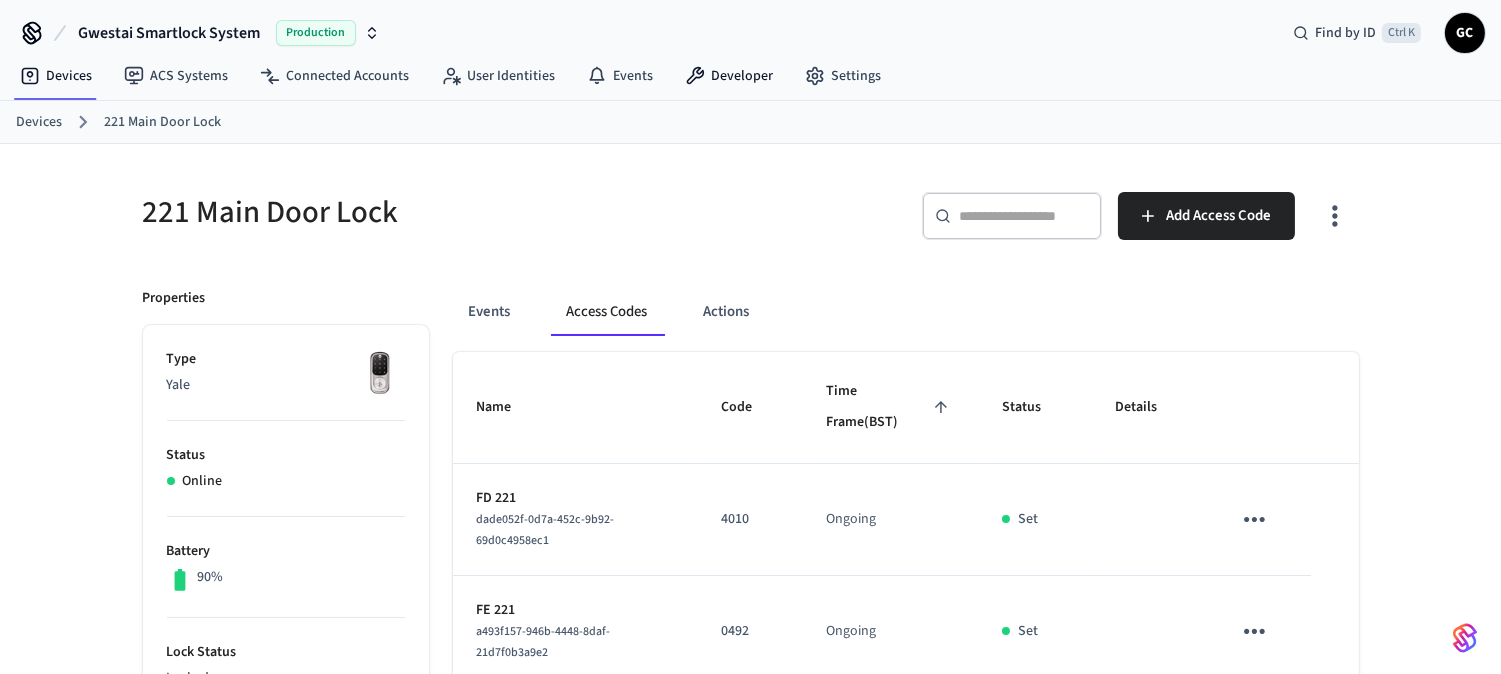 scroll, scrollTop: 0, scrollLeft: 0, axis: both 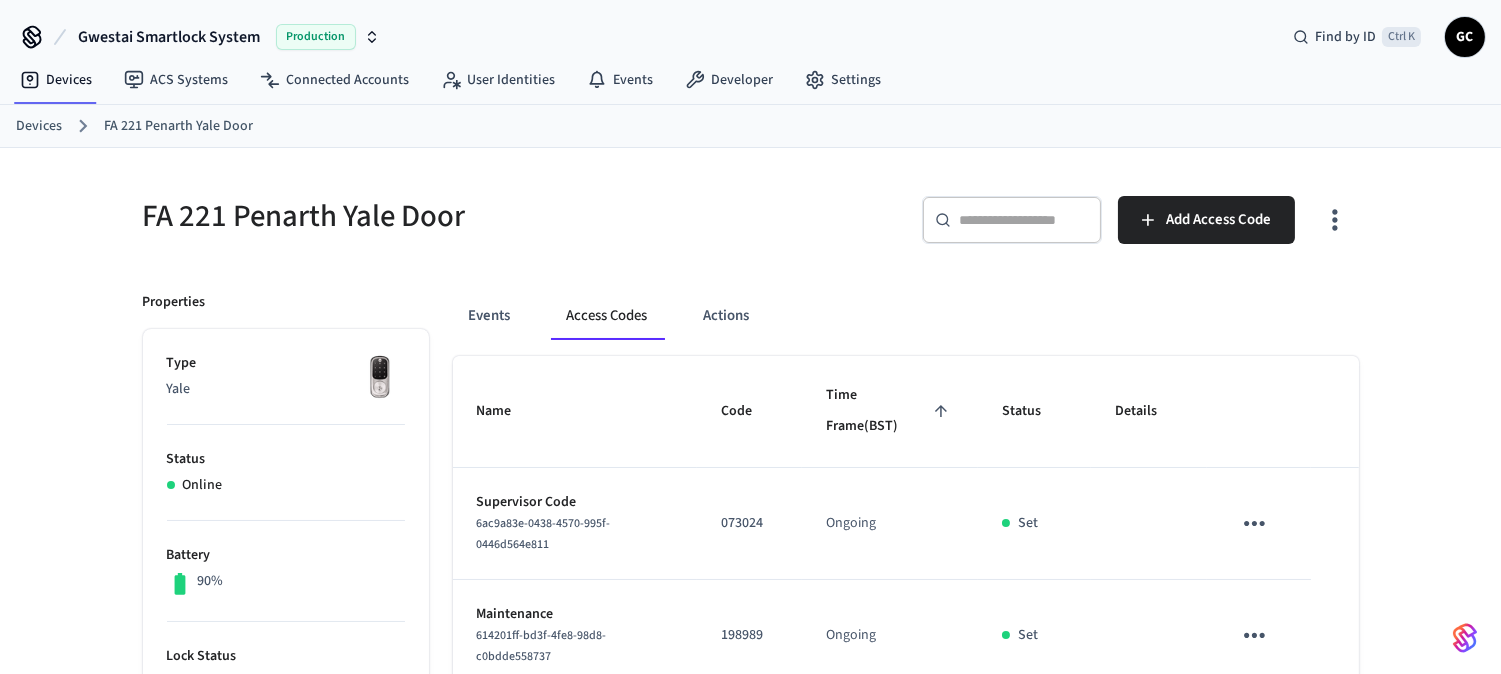 drag, startPoint x: 37, startPoint y: 120, endPoint x: 187, endPoint y: 127, distance: 150.16324 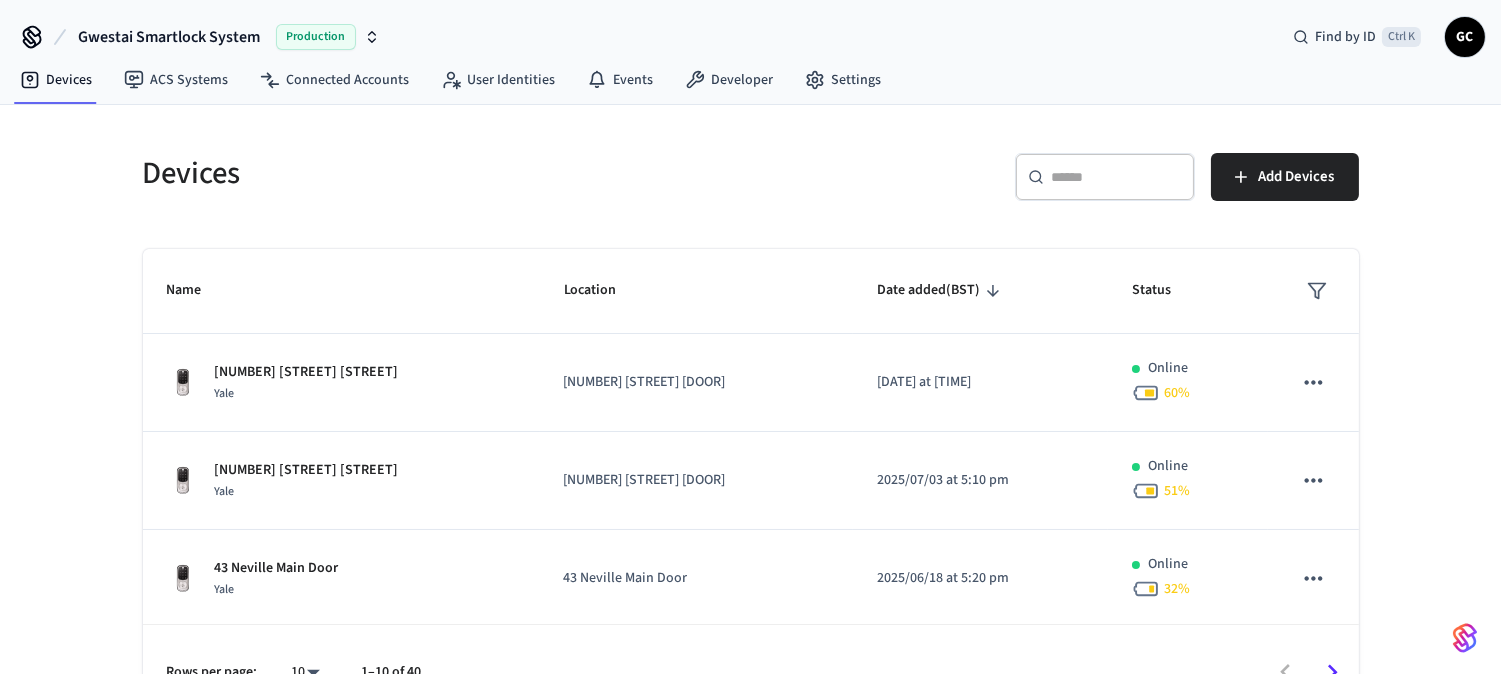 click at bounding box center [1117, 177] 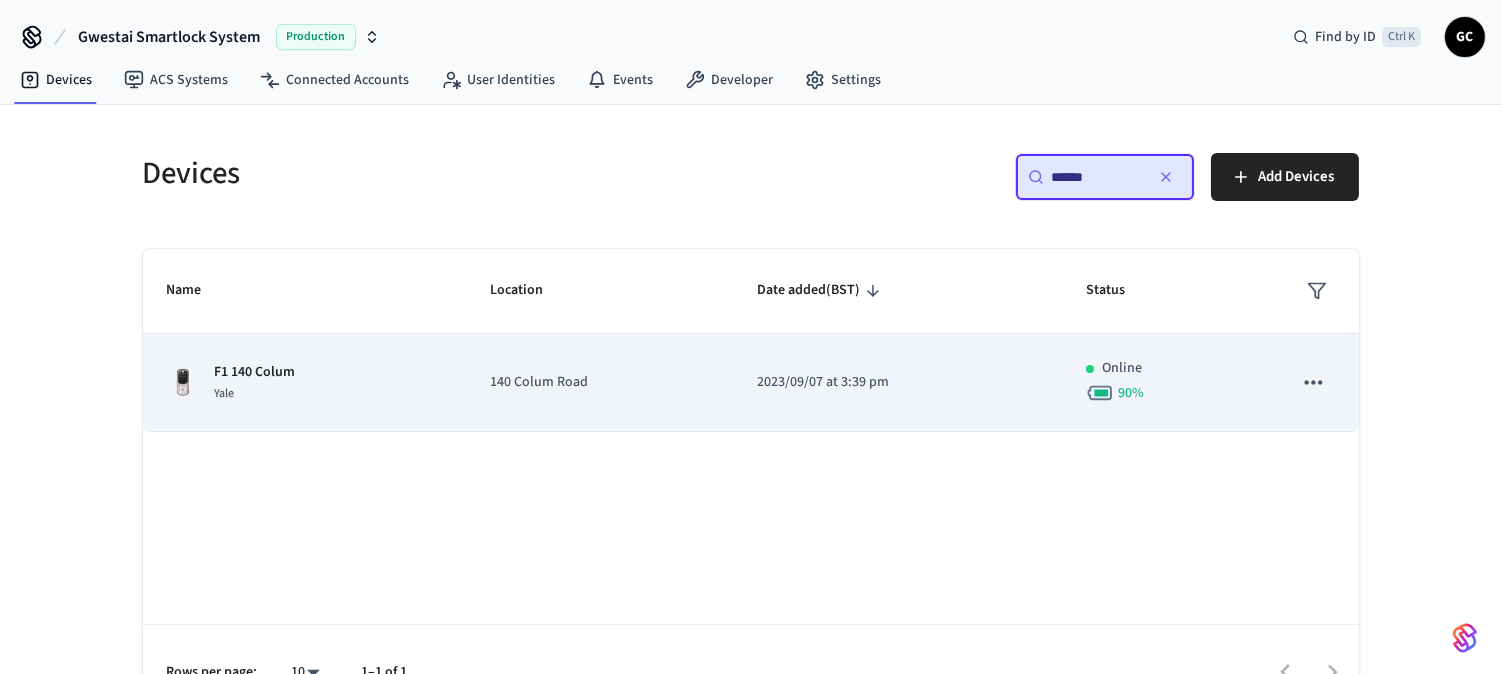 type on "******" 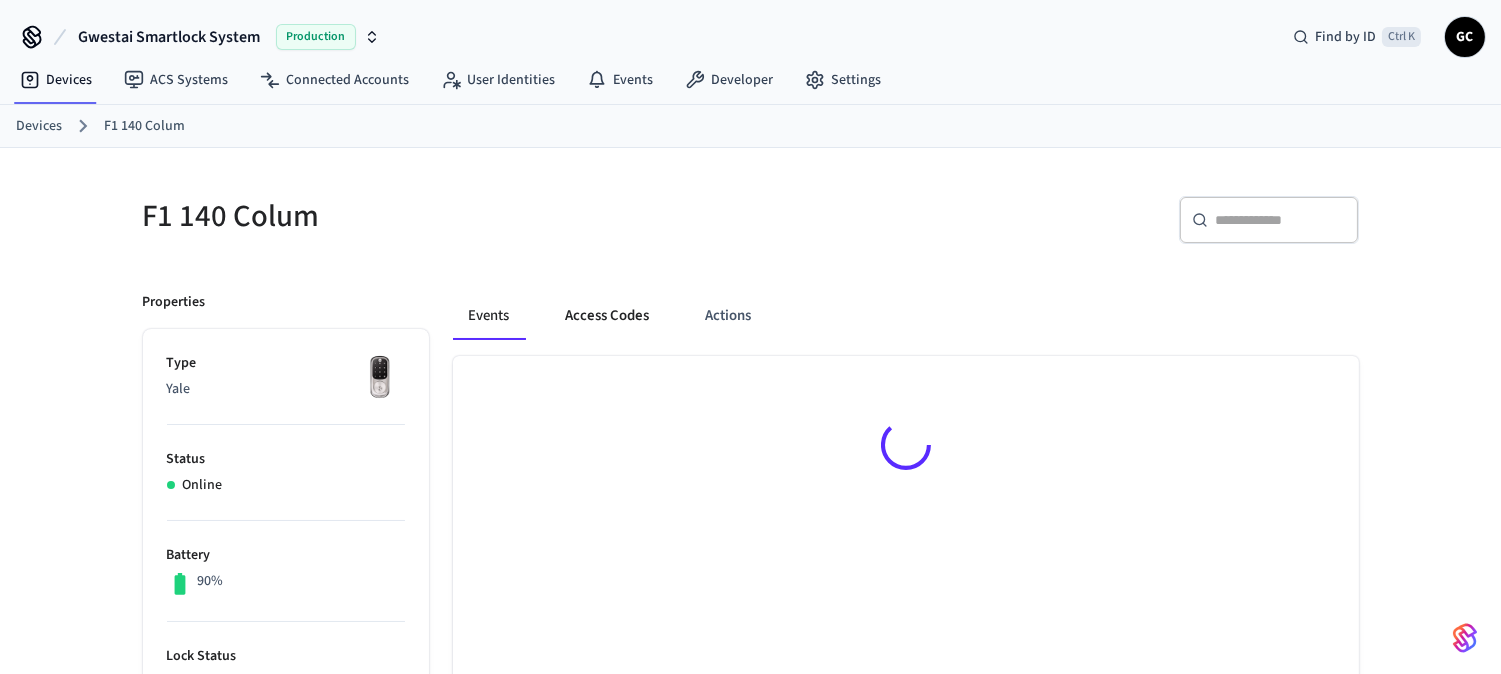 click on "Access Codes" at bounding box center (608, 316) 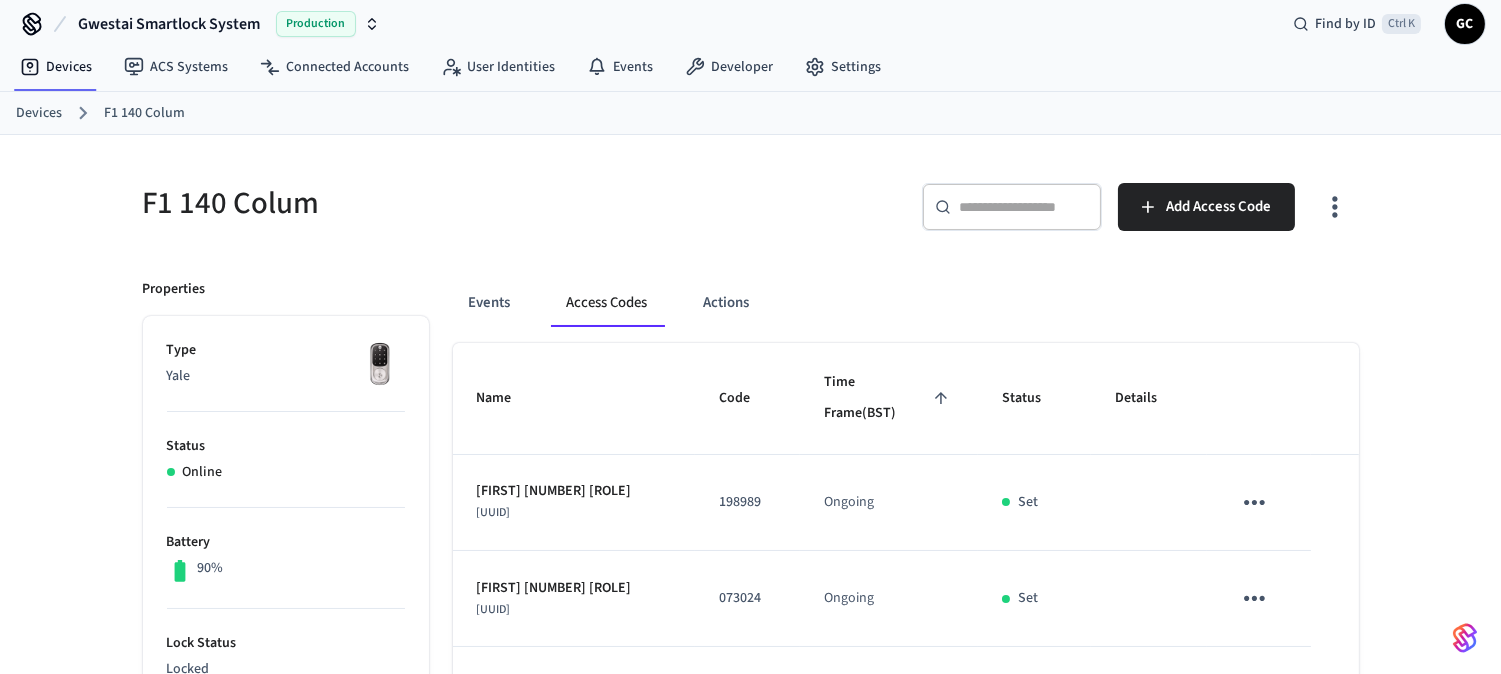 scroll, scrollTop: 0, scrollLeft: 0, axis: both 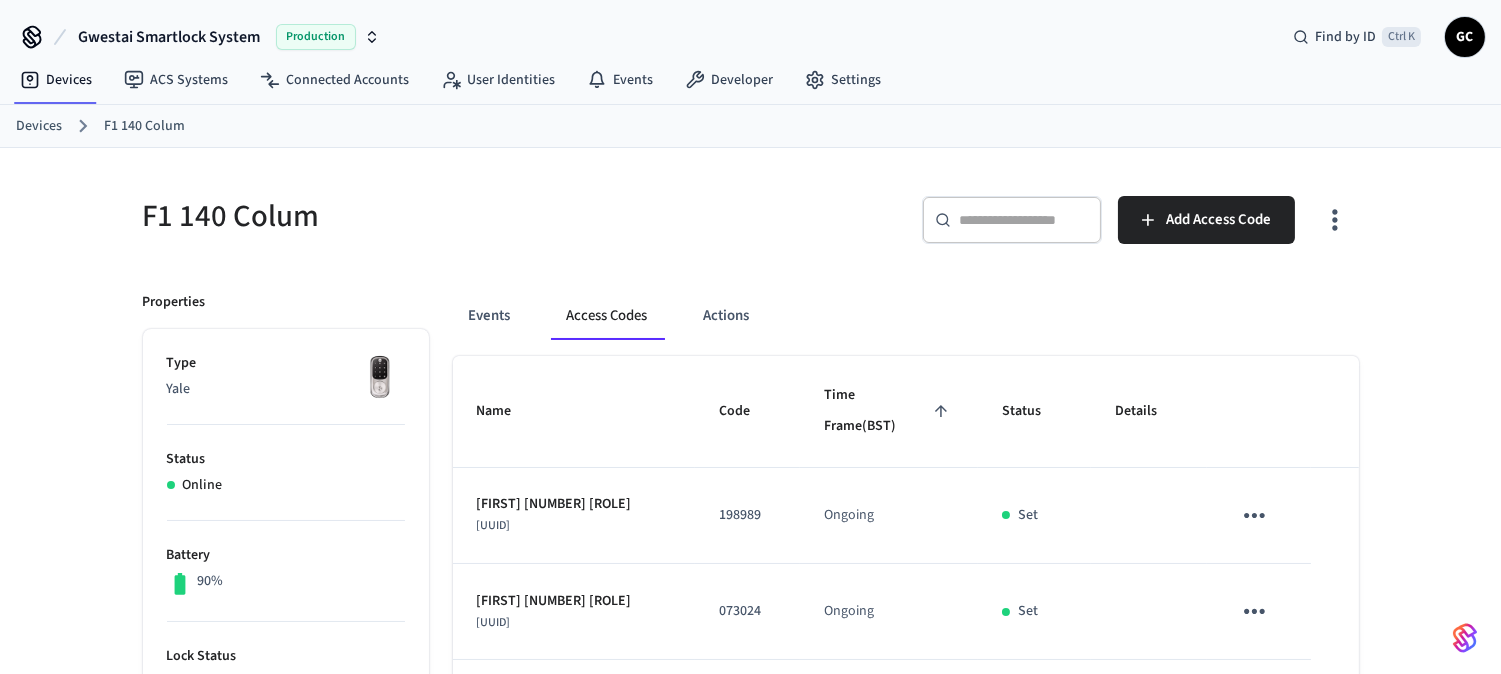click on "Devices" at bounding box center [39, 126] 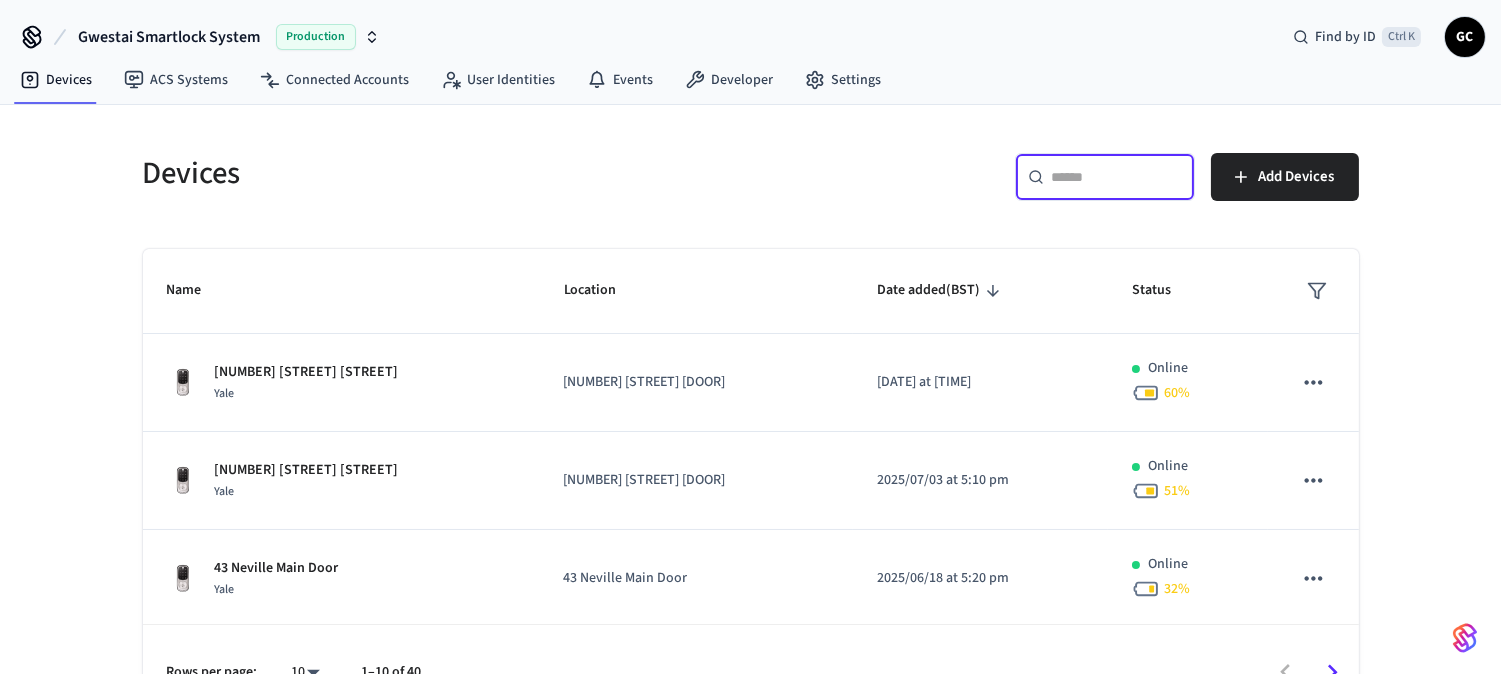 click at bounding box center [1117, 177] 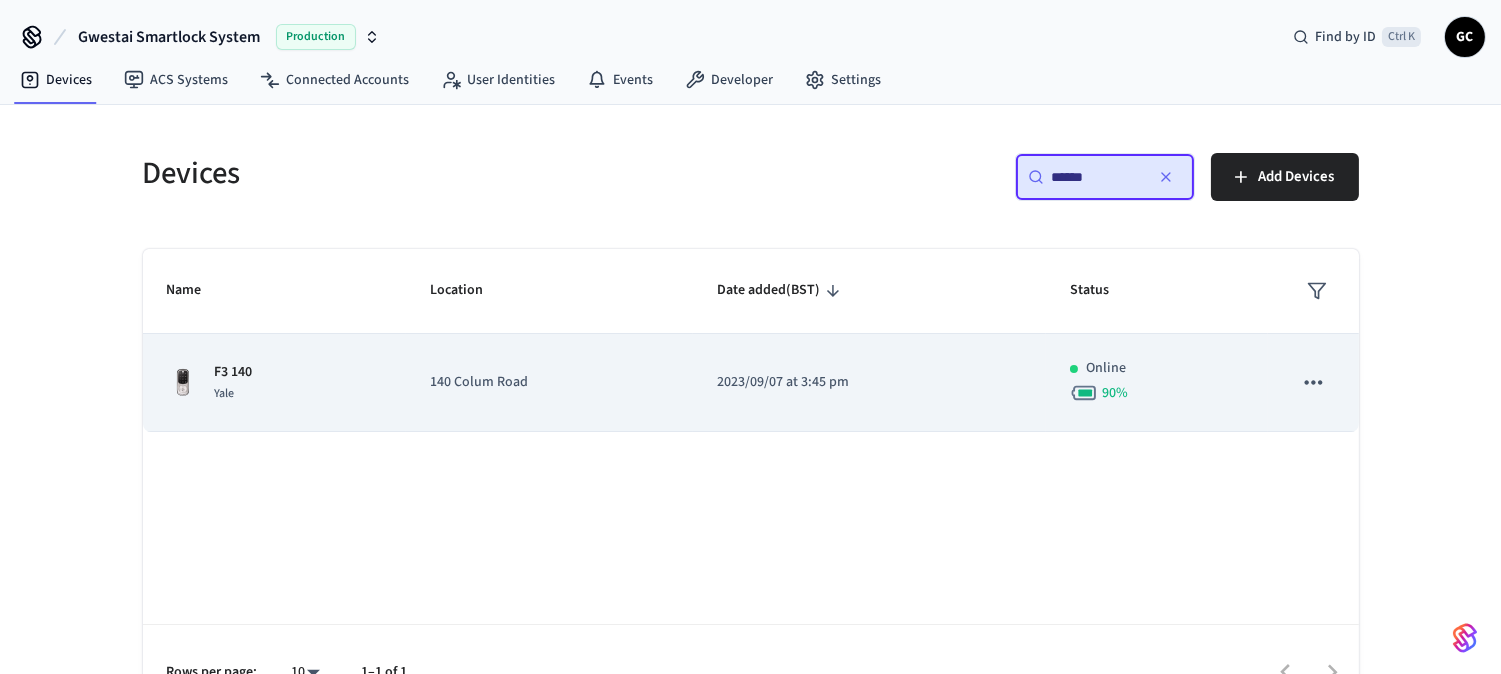 type on "******" 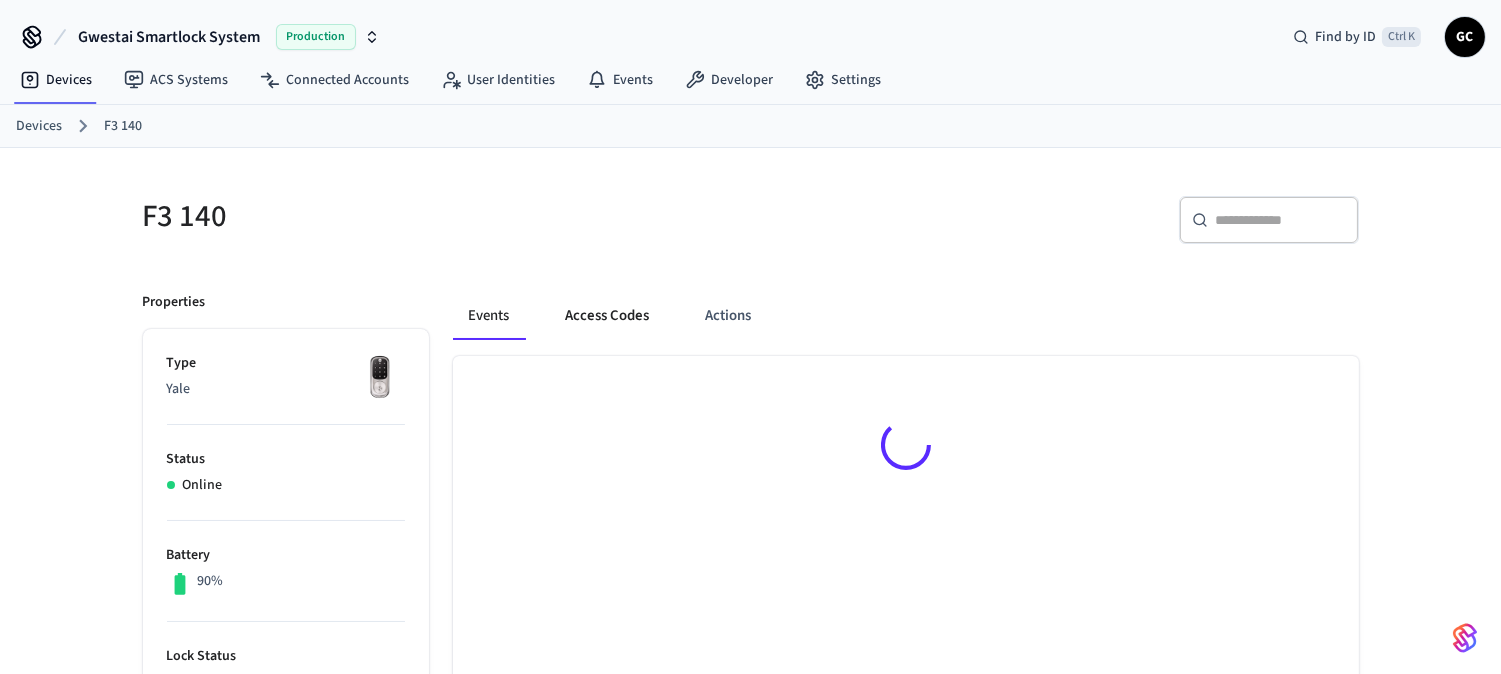 click on "Access Codes" at bounding box center (608, 316) 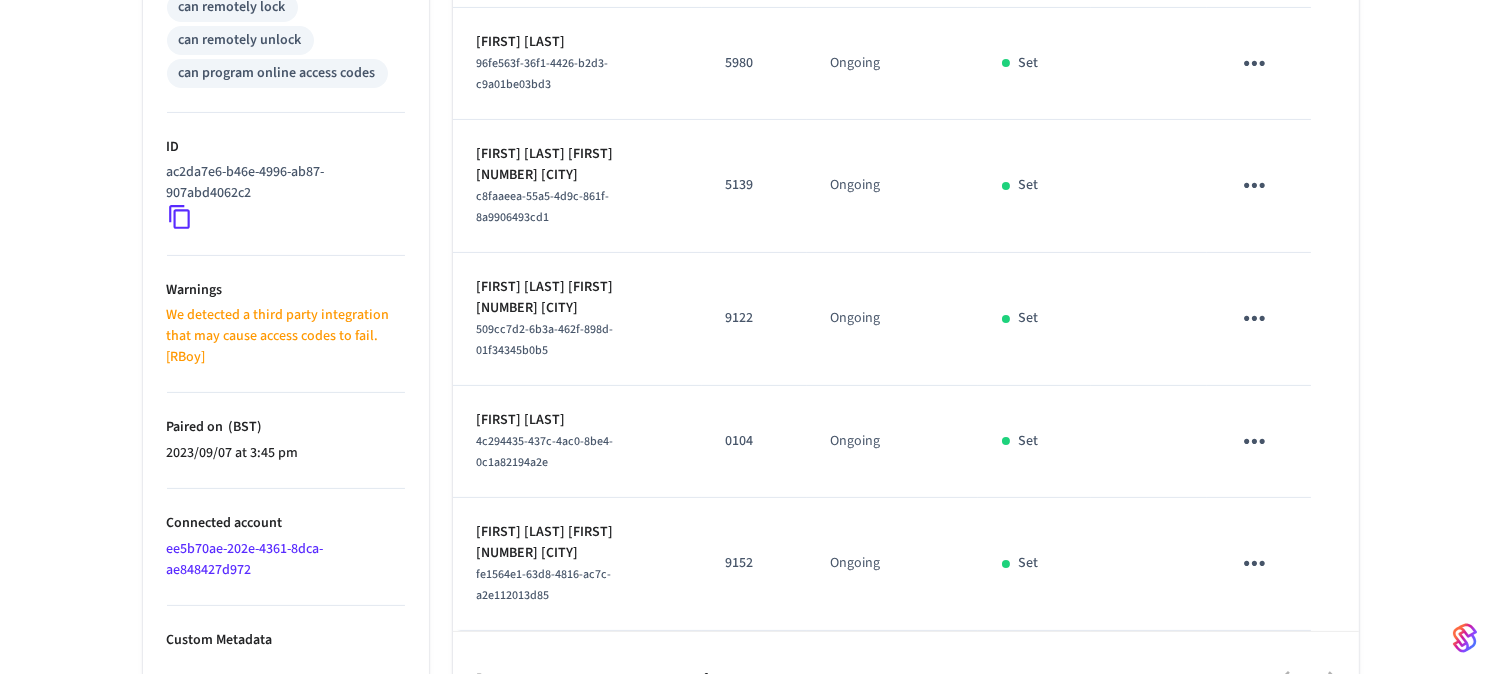 scroll, scrollTop: 914, scrollLeft: 0, axis: vertical 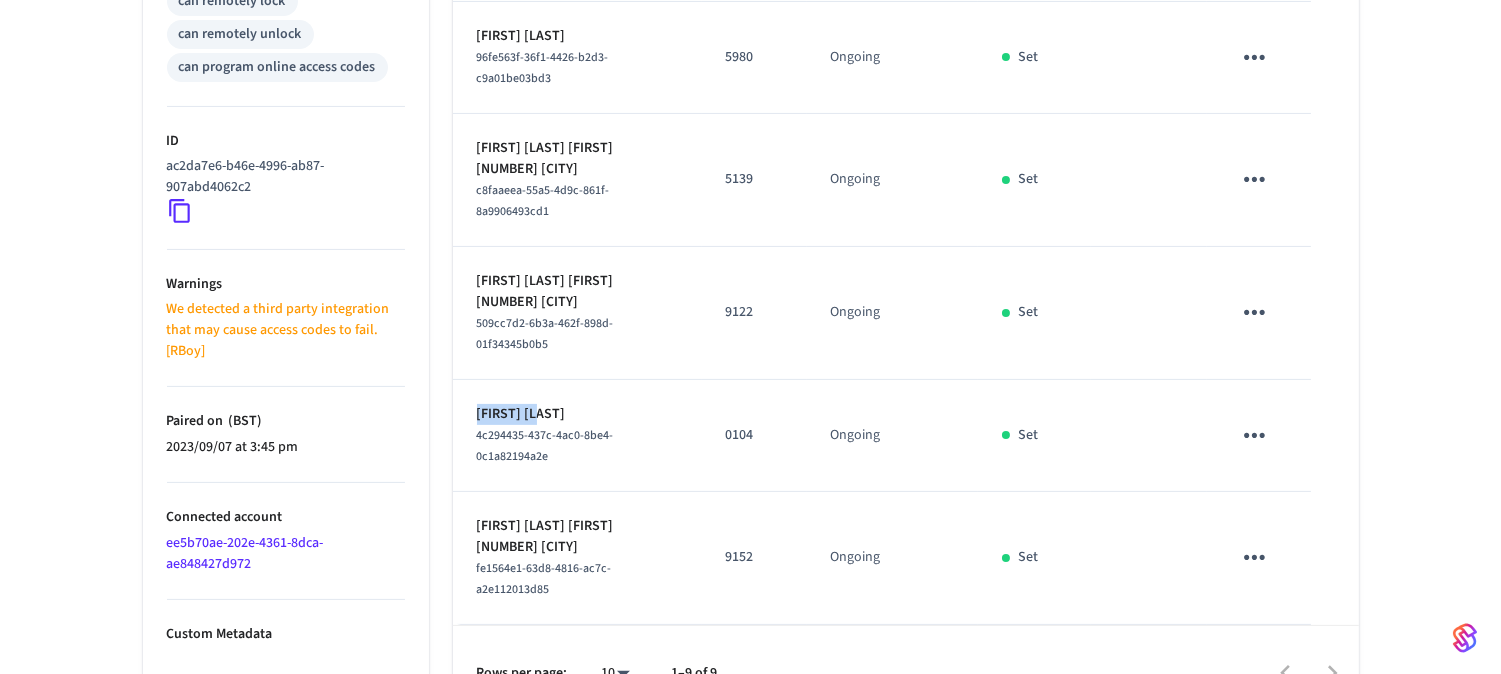 drag, startPoint x: 575, startPoint y: 371, endPoint x: 480, endPoint y: 368, distance: 95.047356 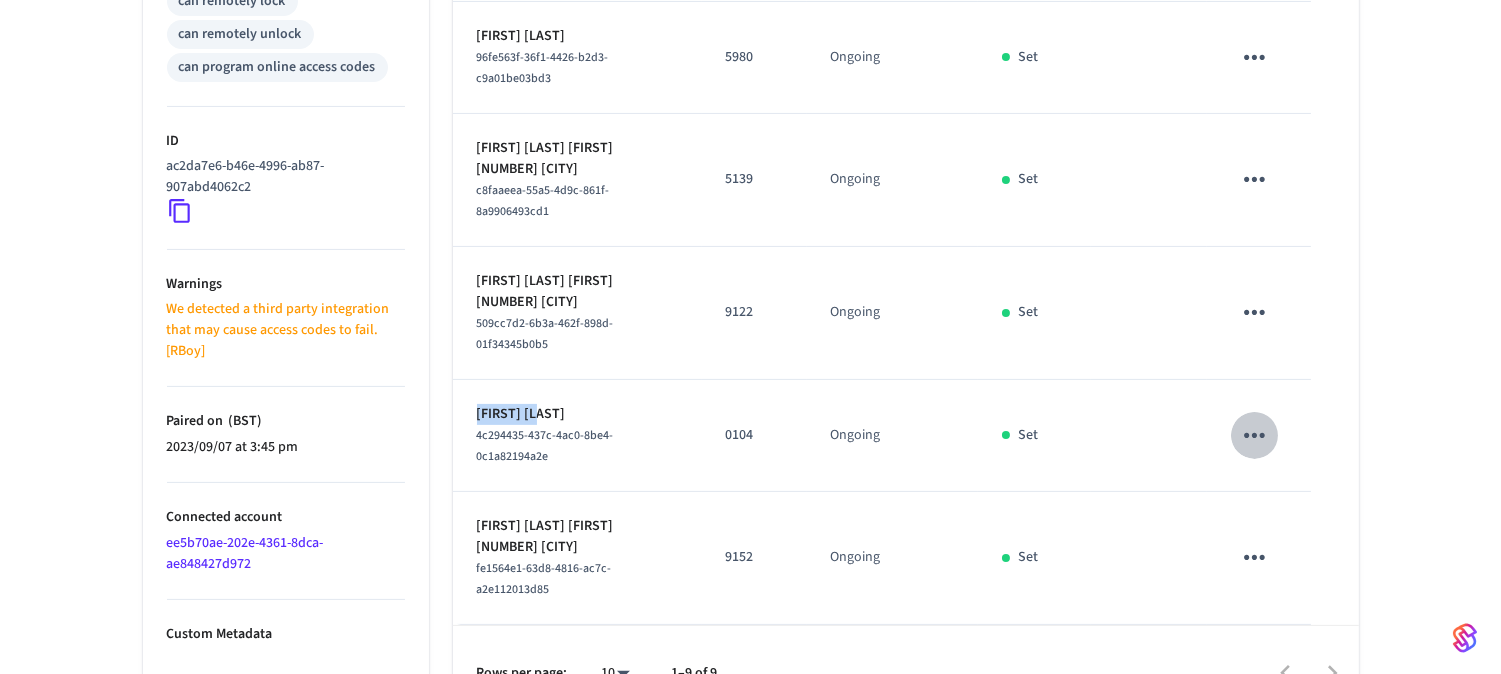 click 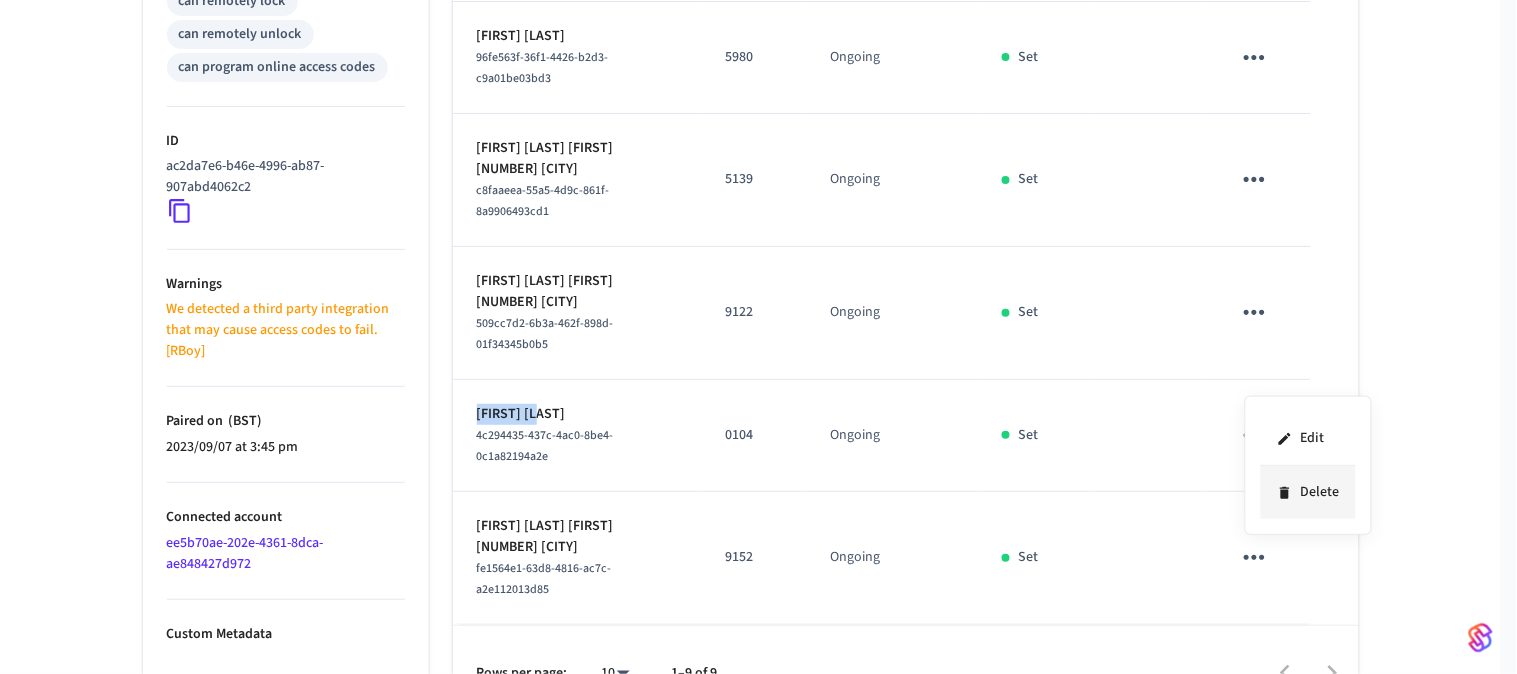 click on "Delete" at bounding box center [1308, 492] 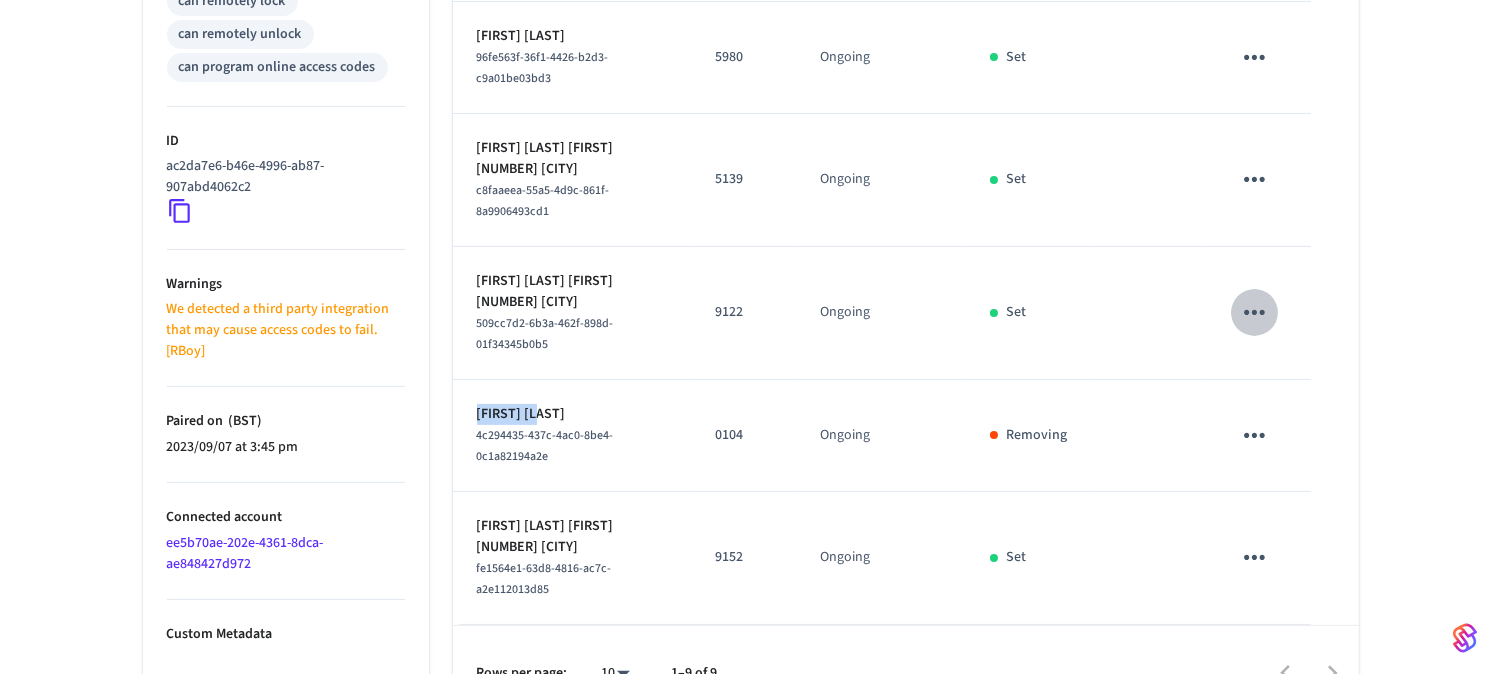 click 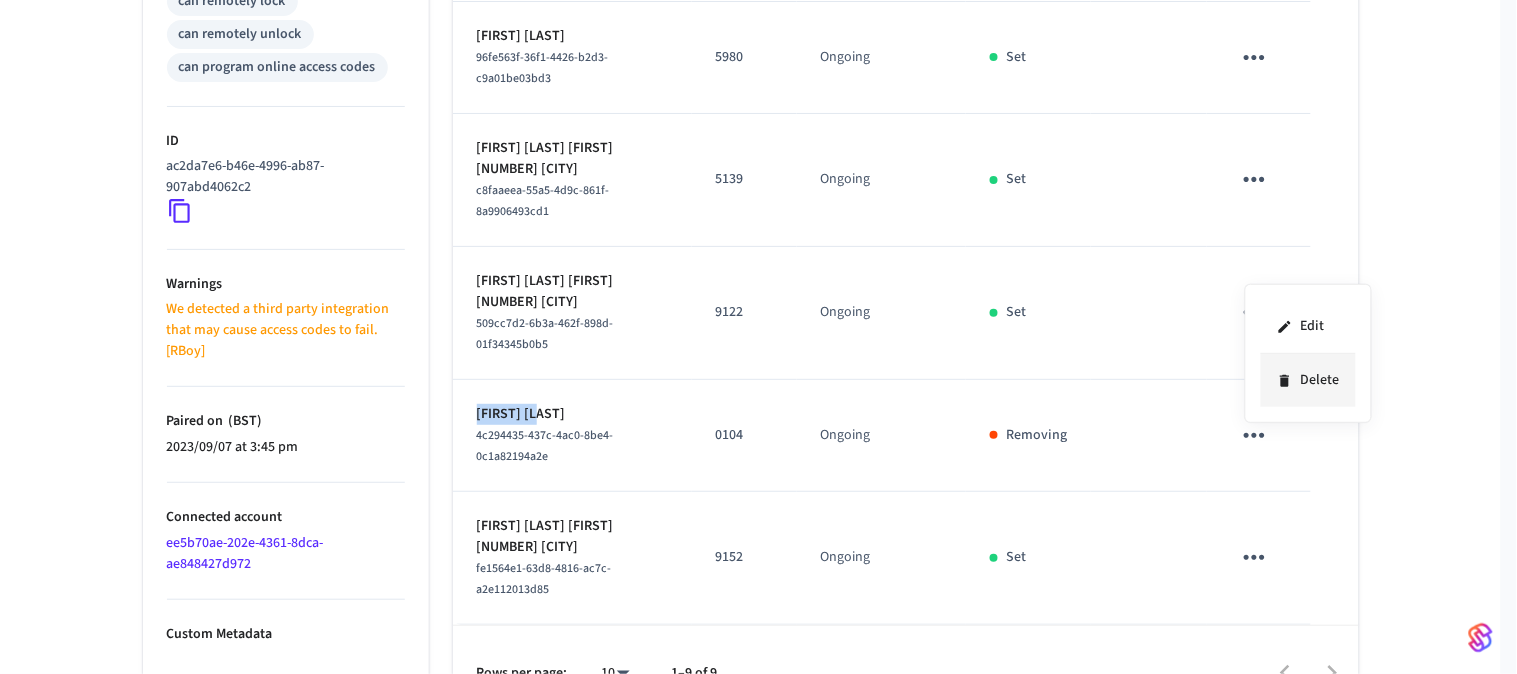 click on "Delete" at bounding box center [1308, 380] 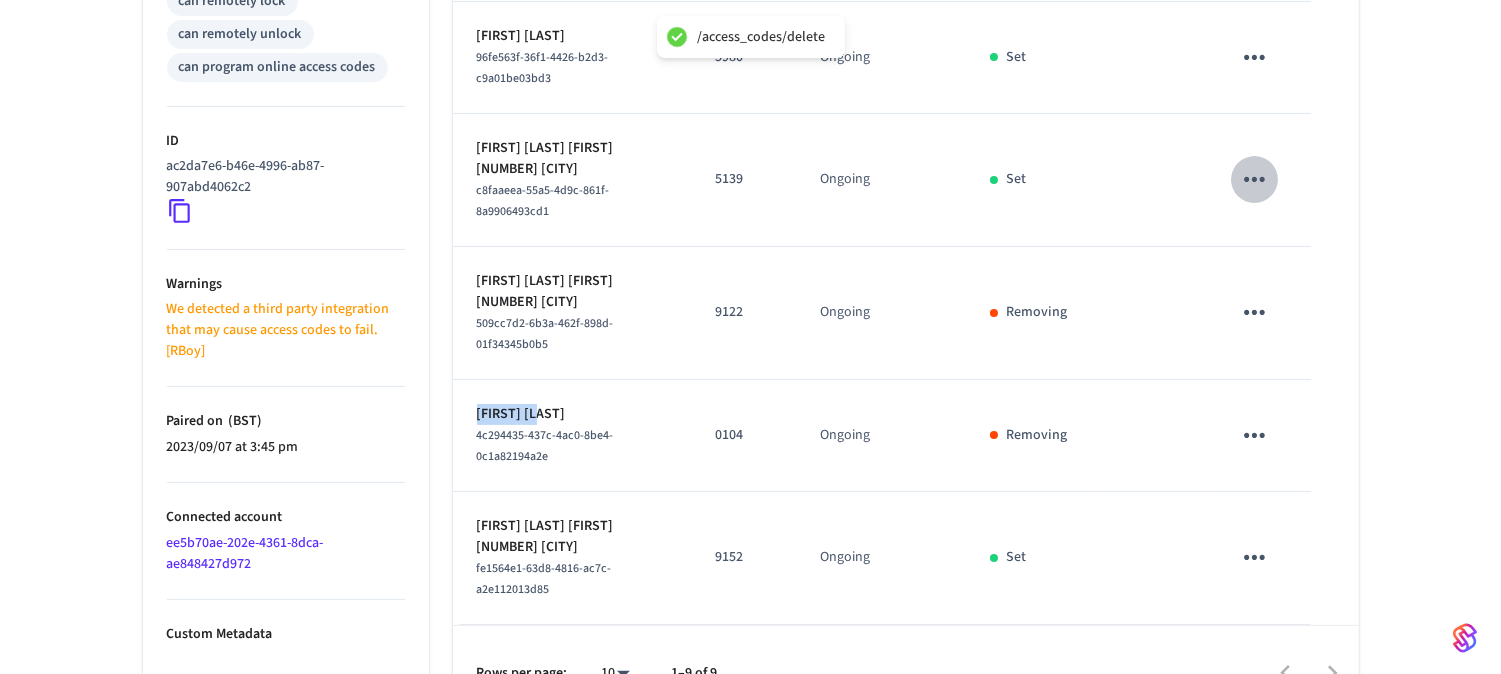 click 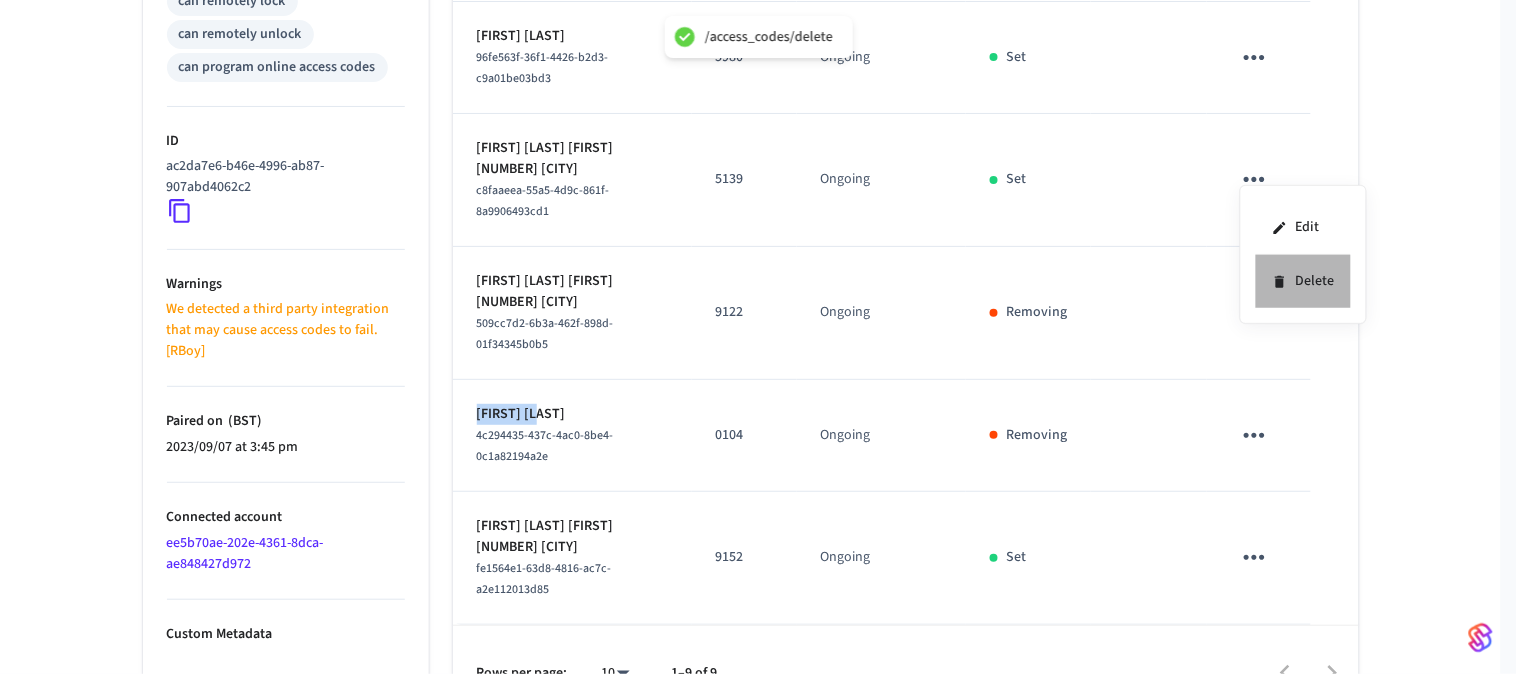 click on "Delete" at bounding box center (1303, 281) 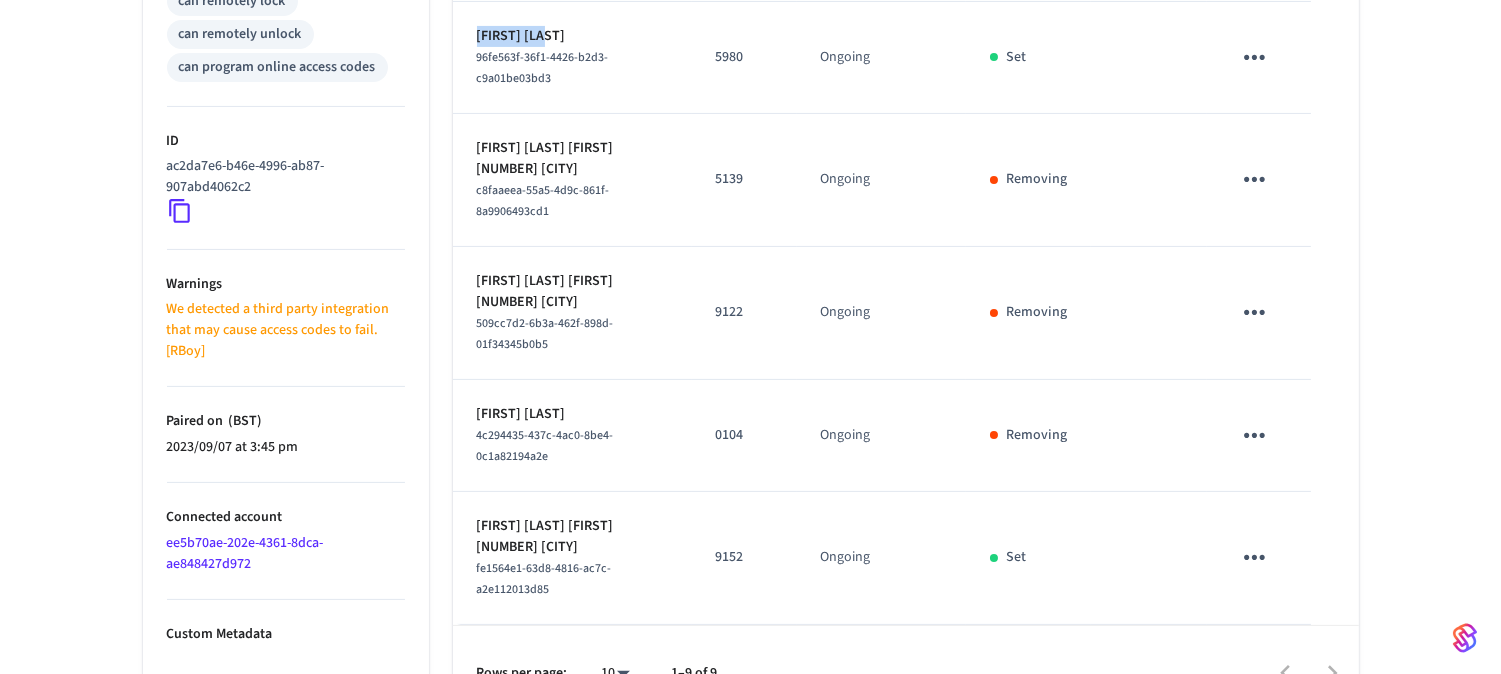drag, startPoint x: 563, startPoint y: 27, endPoint x: 475, endPoint y: 35, distance: 88.362885 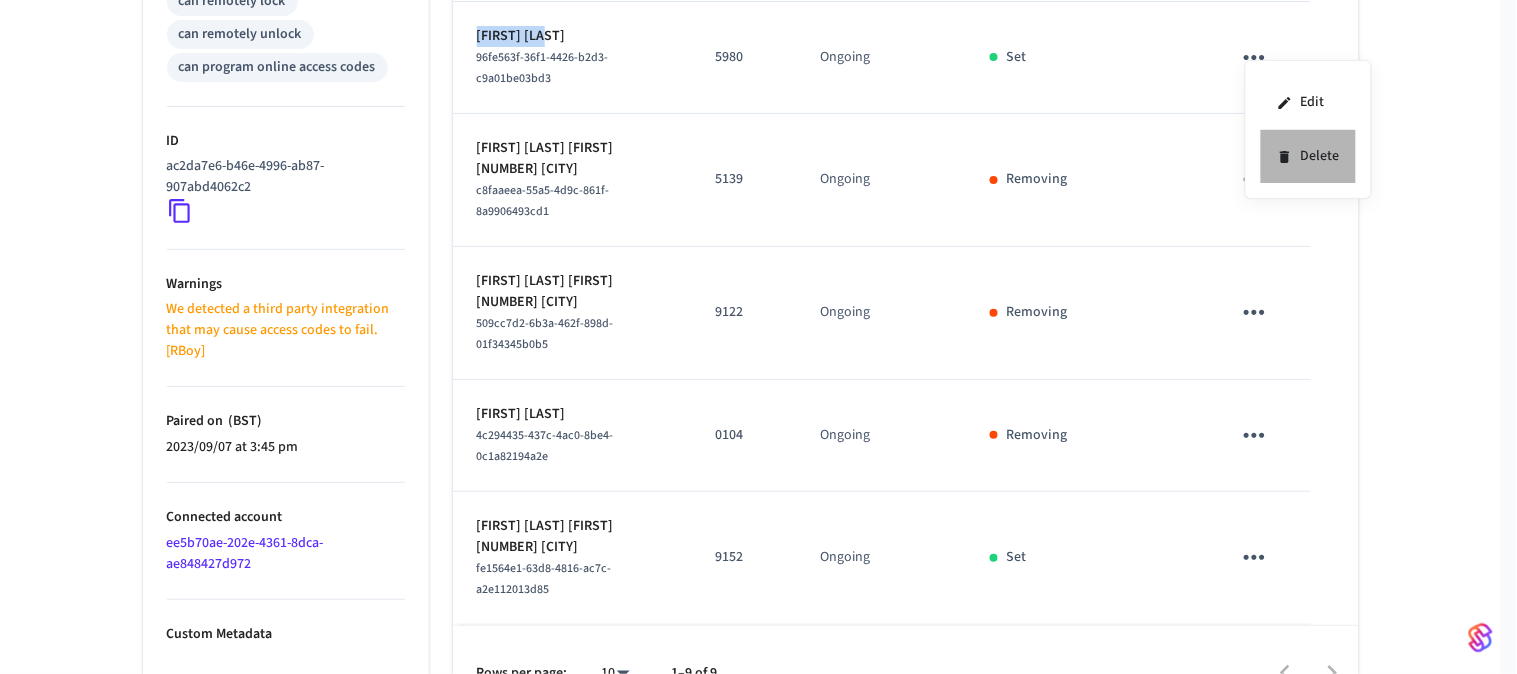 click on "Delete" at bounding box center [1308, 156] 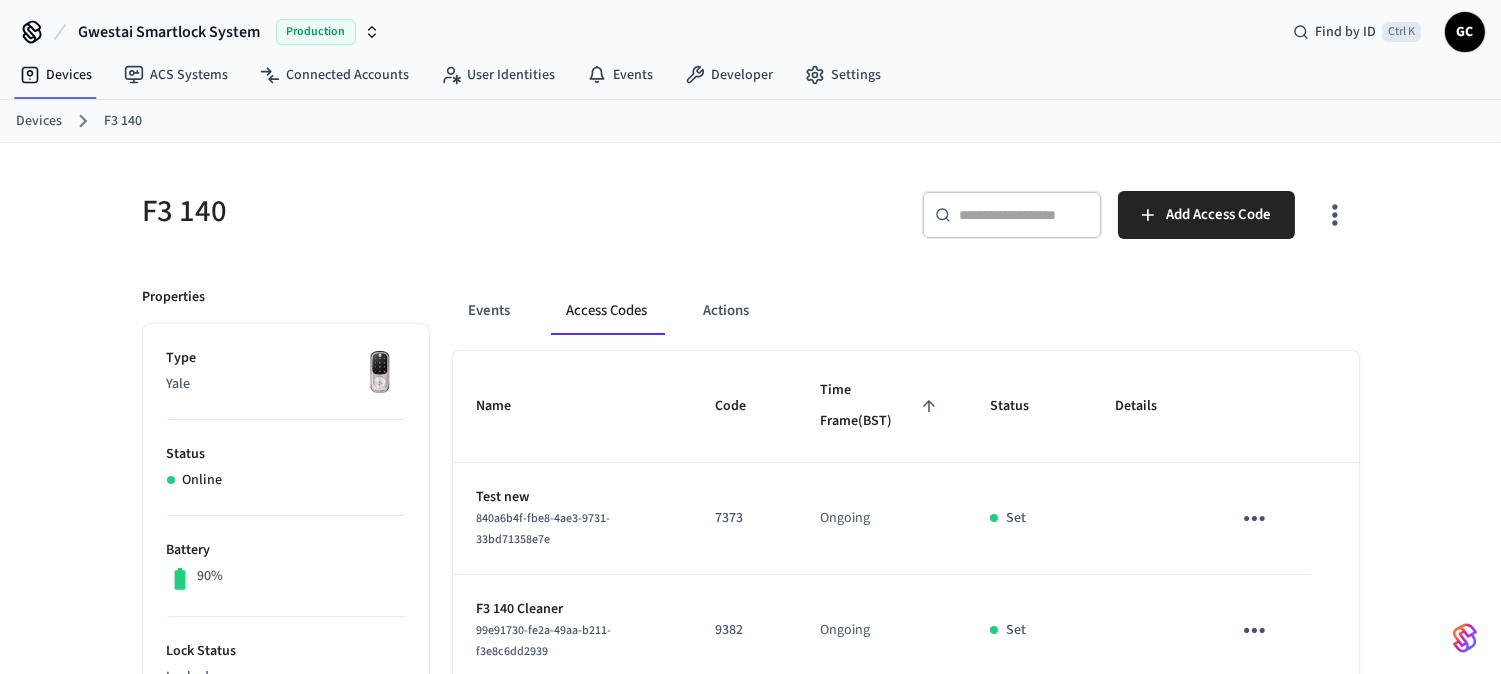 scroll, scrollTop: 0, scrollLeft: 0, axis: both 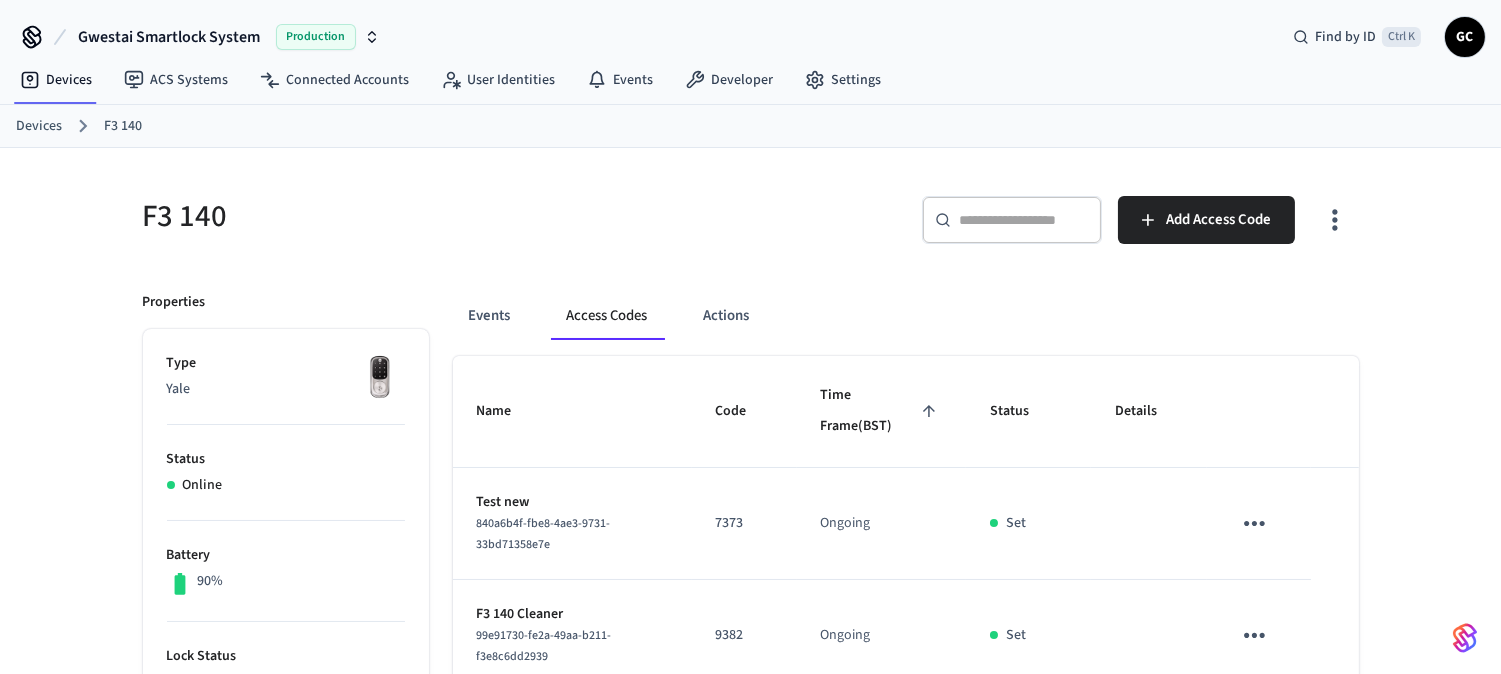 click on "Devices" at bounding box center (39, 126) 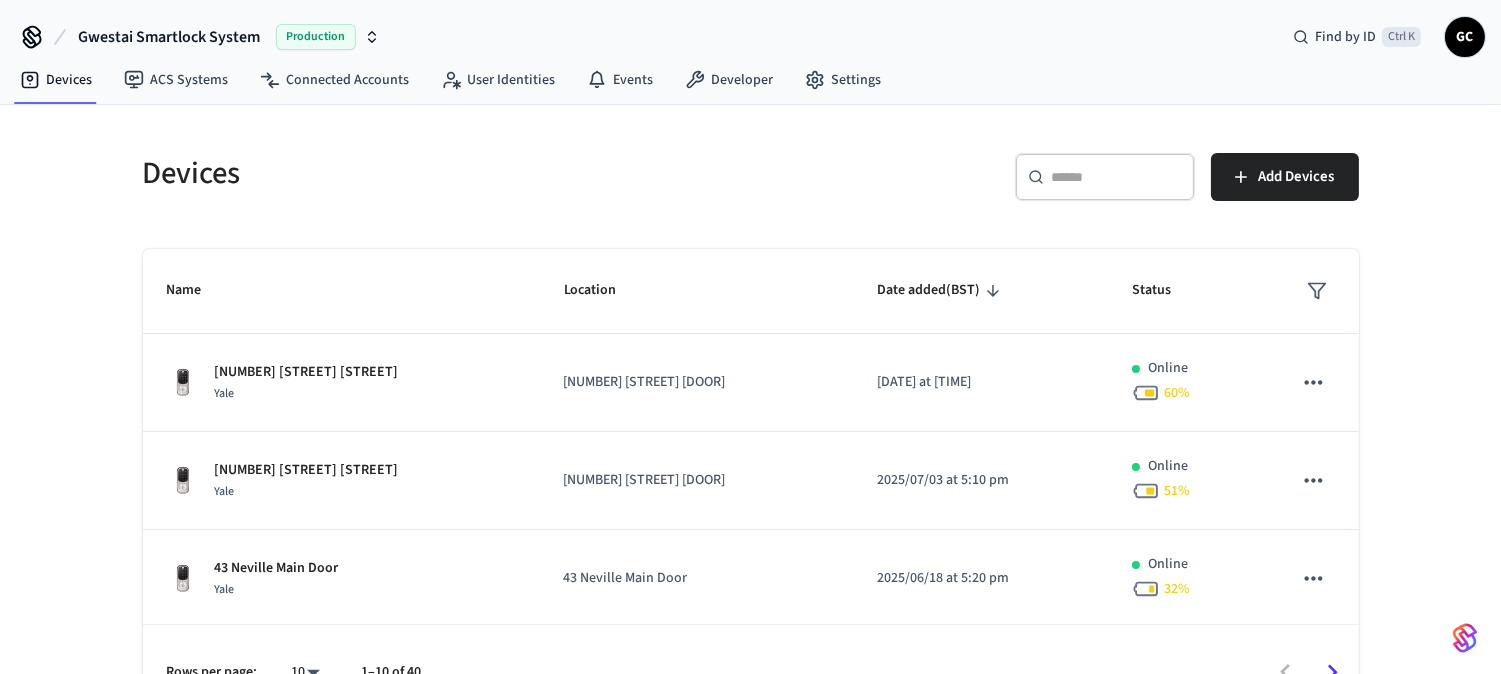 click on "​ ​" at bounding box center [1105, 177] 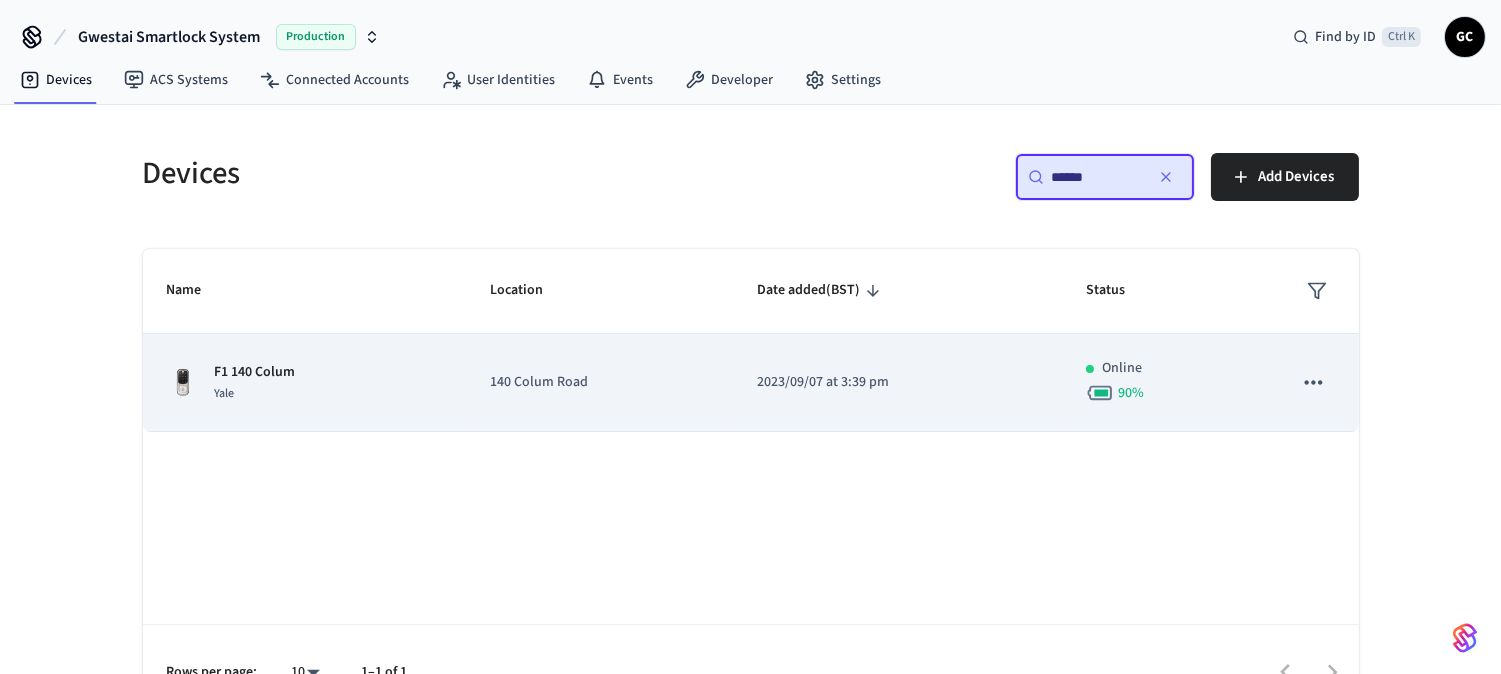 type on "******" 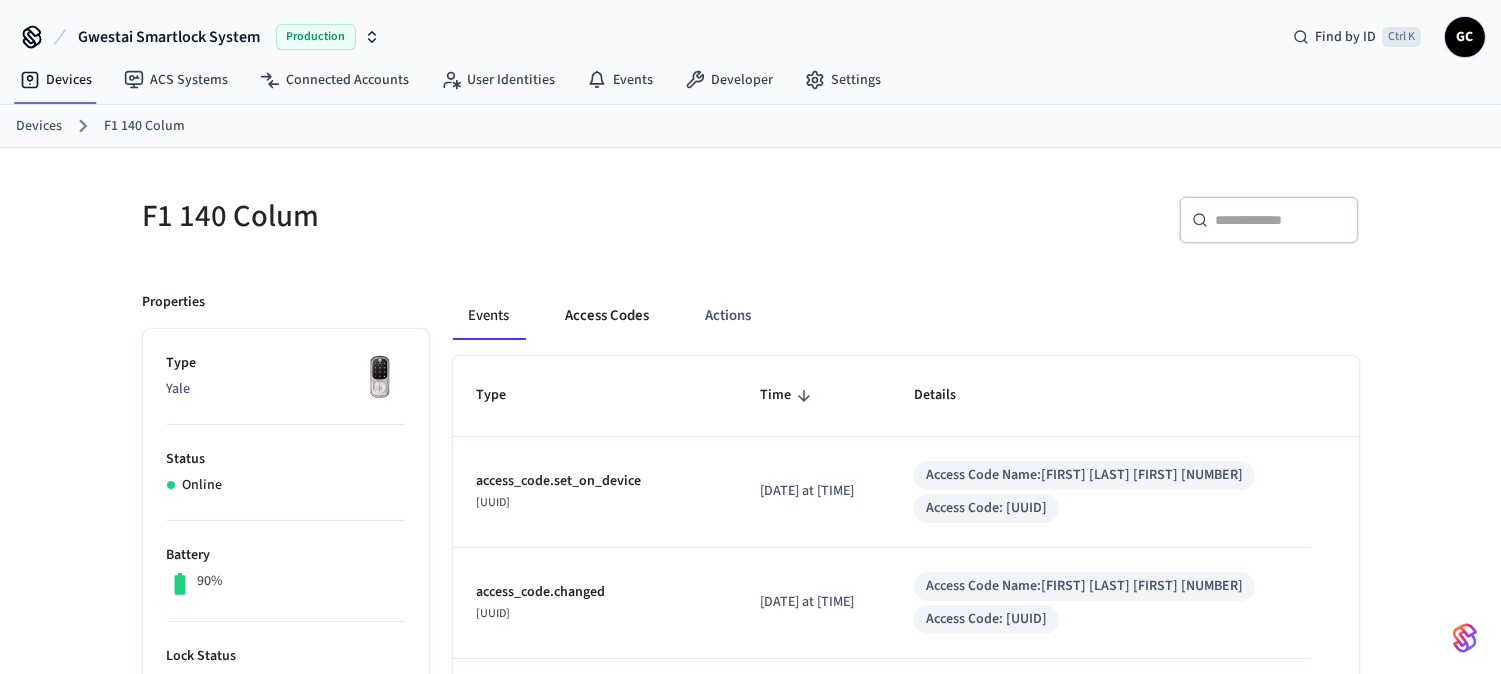 click on "Access Codes" at bounding box center (608, 316) 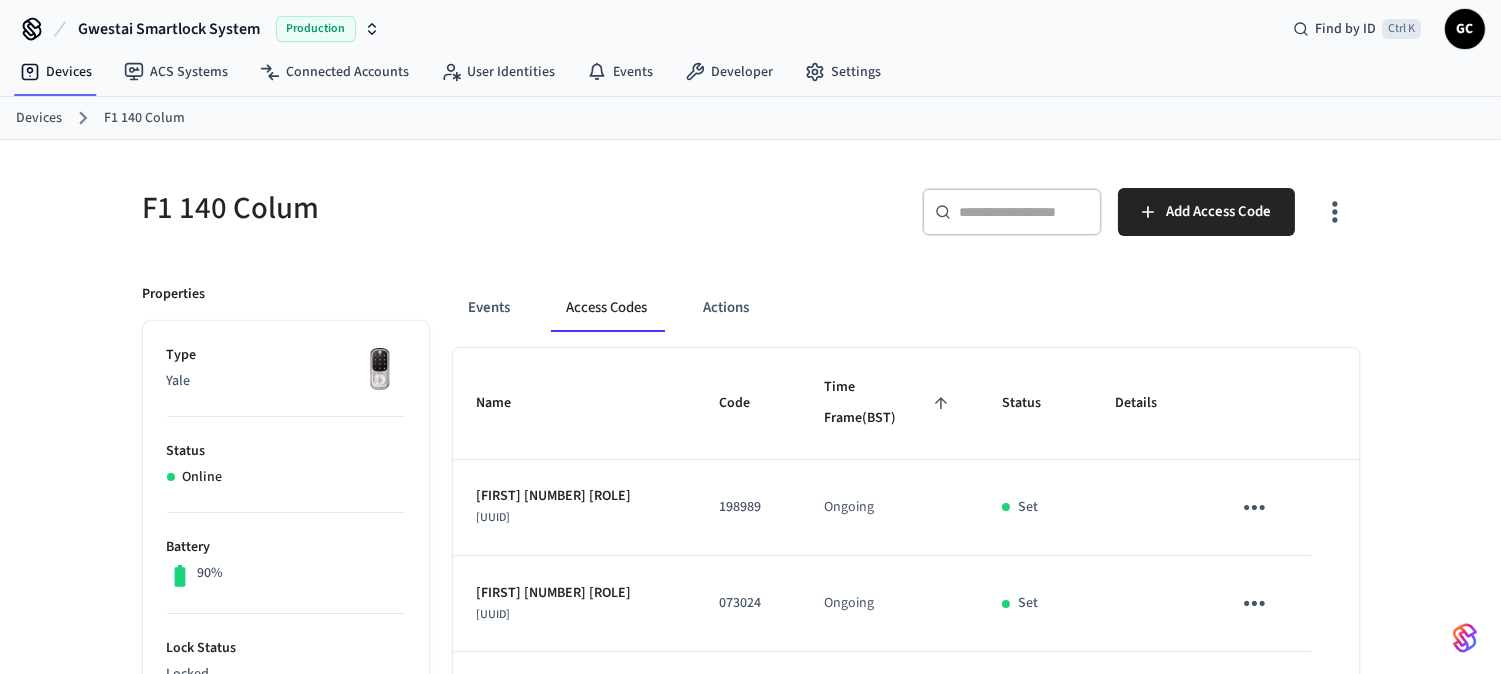 scroll, scrollTop: 0, scrollLeft: 0, axis: both 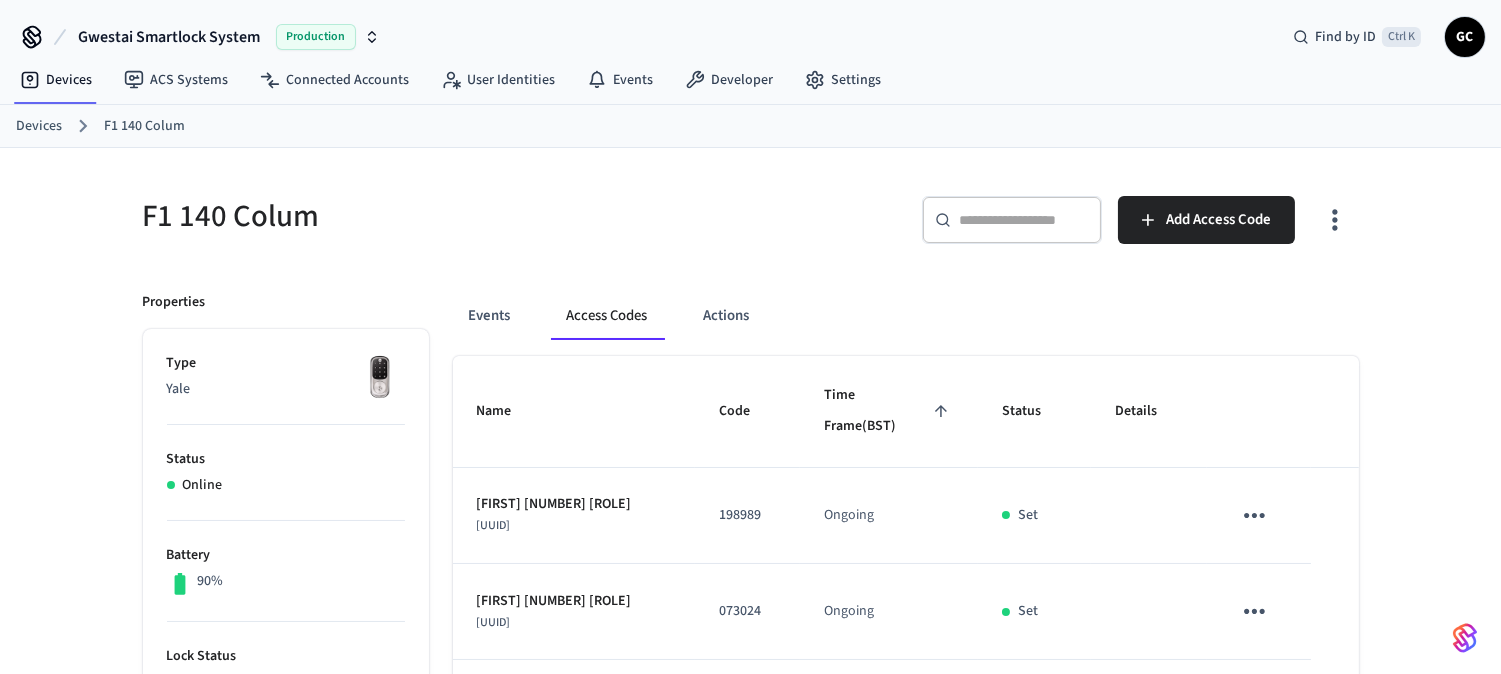 click on "Devices" at bounding box center (39, 126) 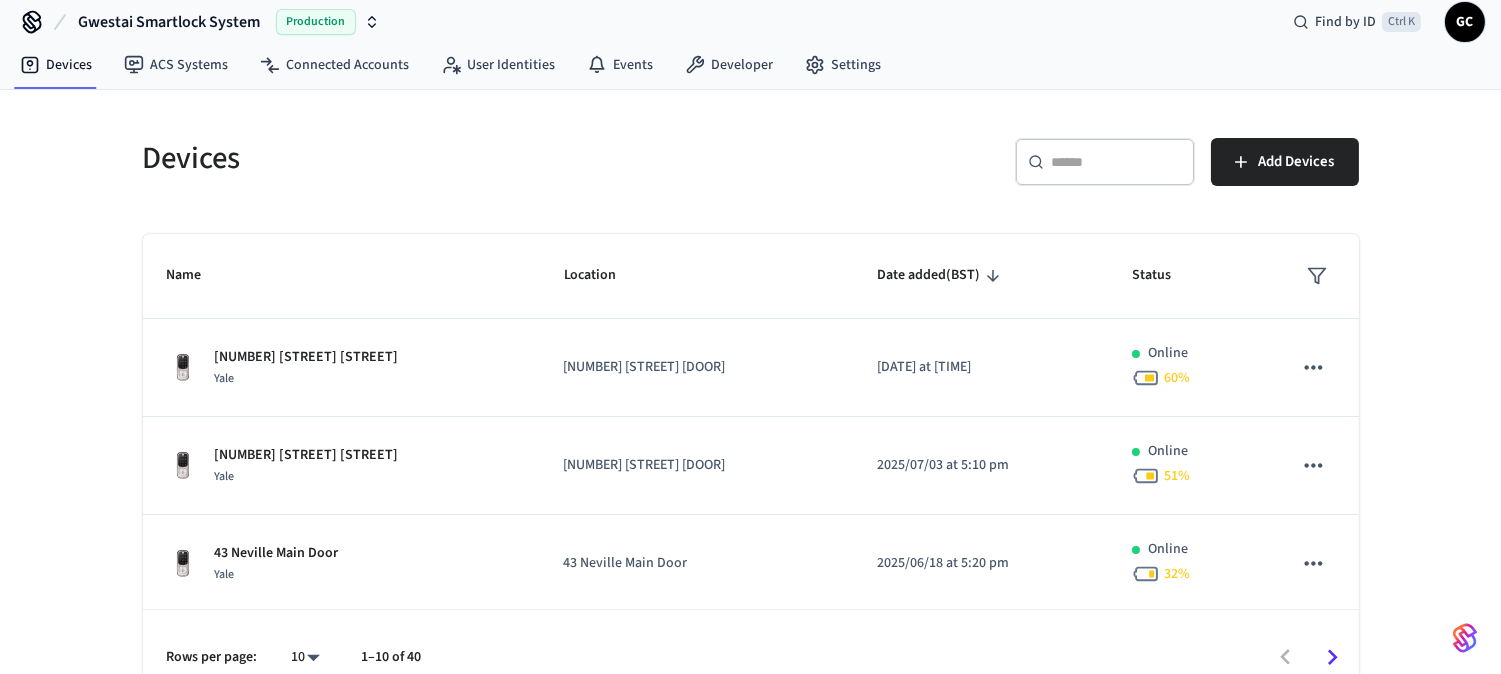 scroll, scrollTop: 0, scrollLeft: 0, axis: both 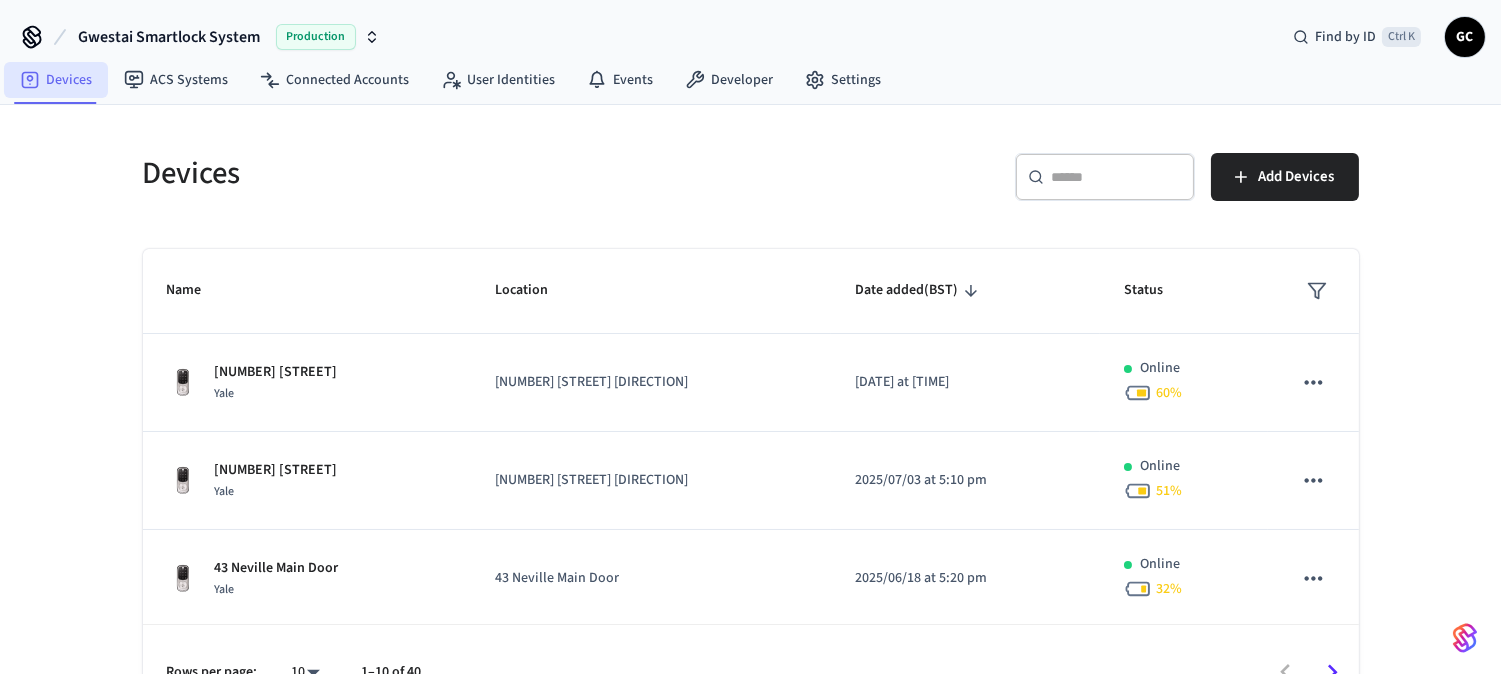 click on "Devices" at bounding box center [56, 80] 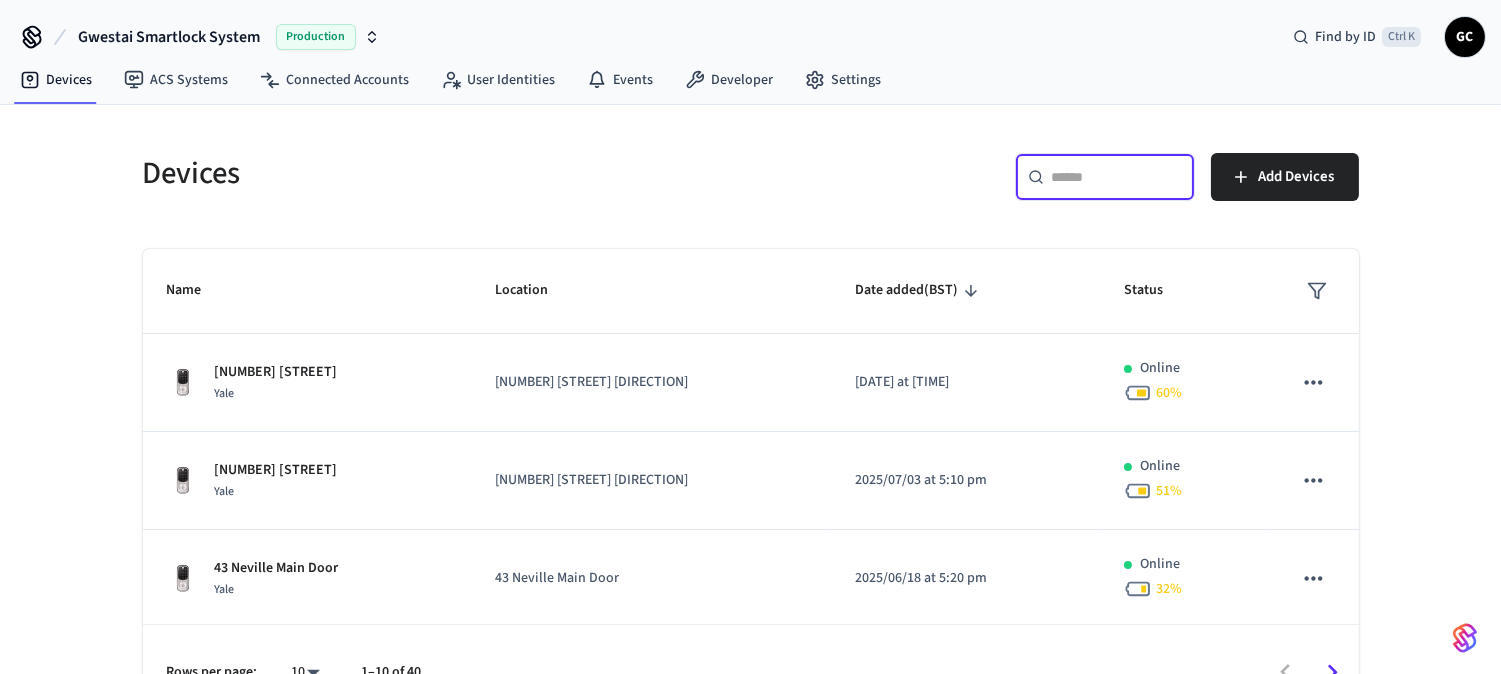 click at bounding box center (1117, 177) 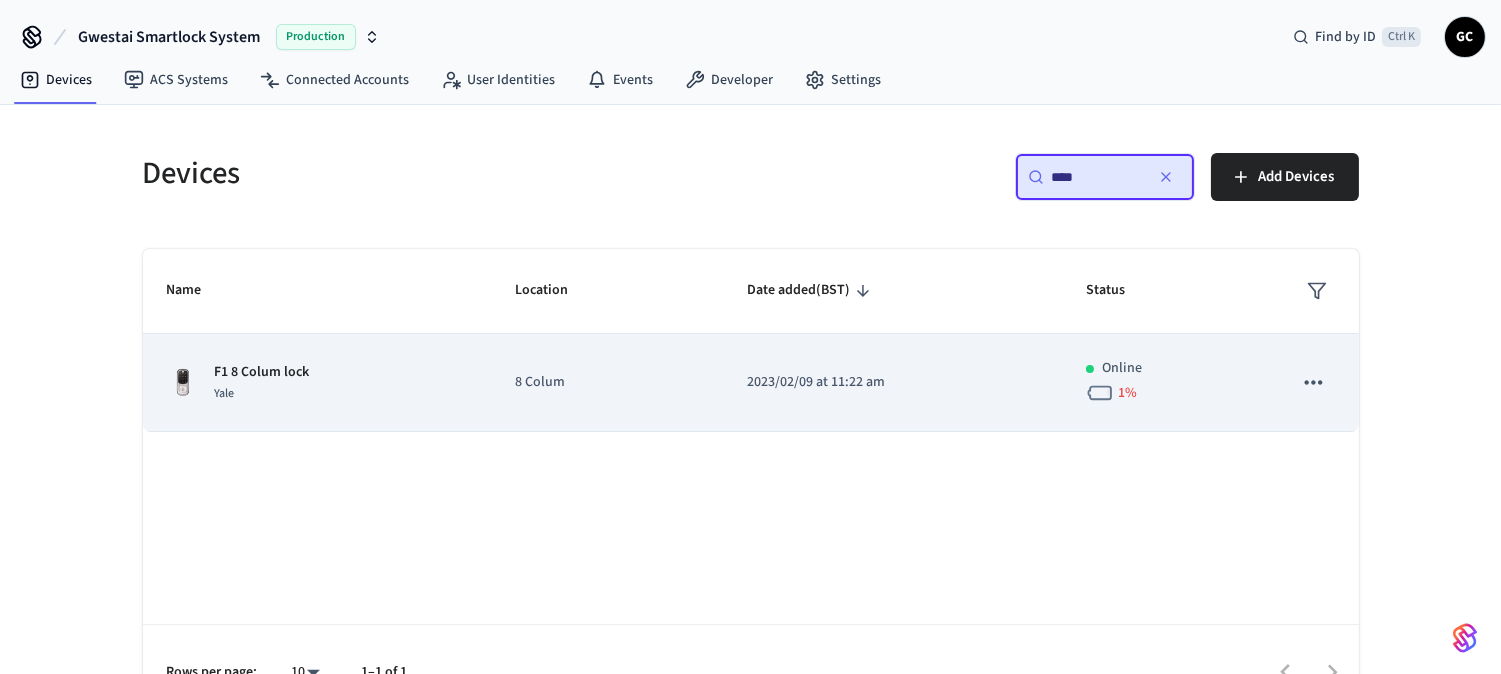type on "****" 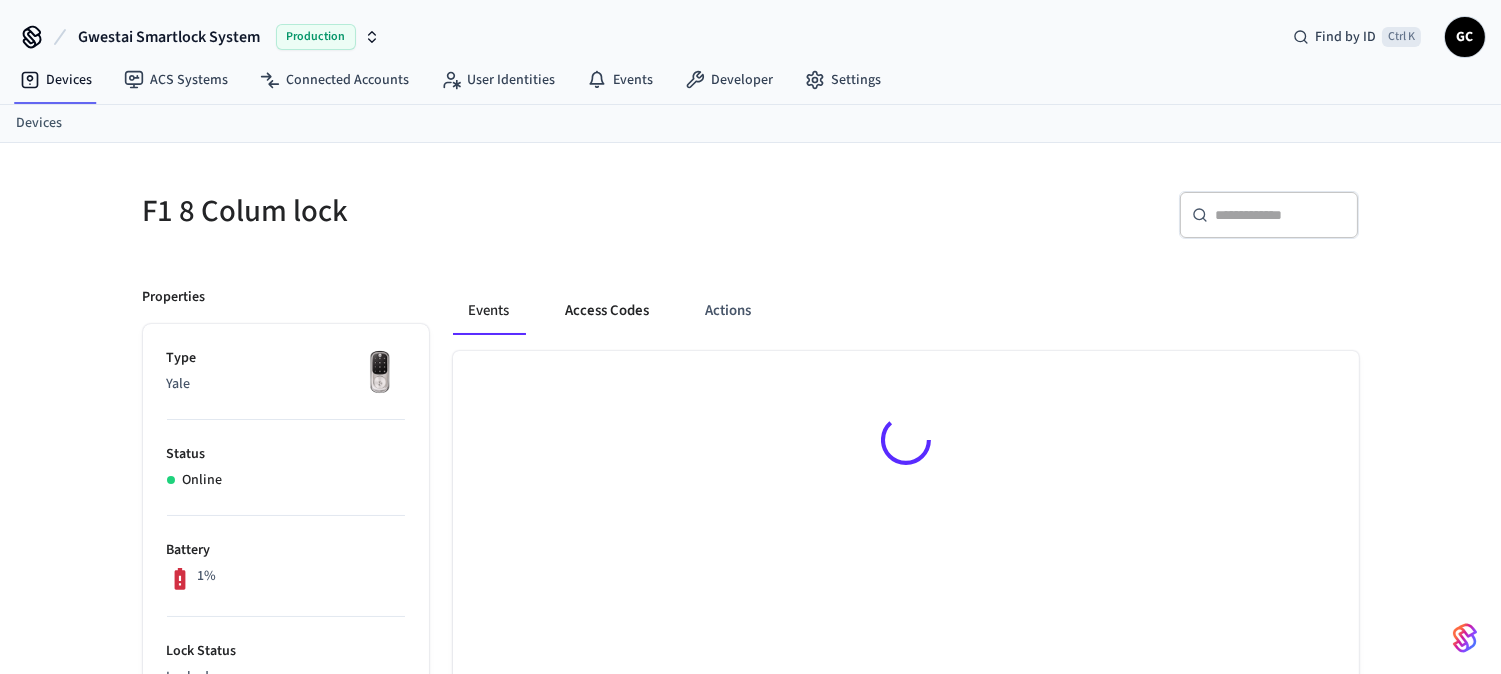 click on "Access Codes" at bounding box center [608, 311] 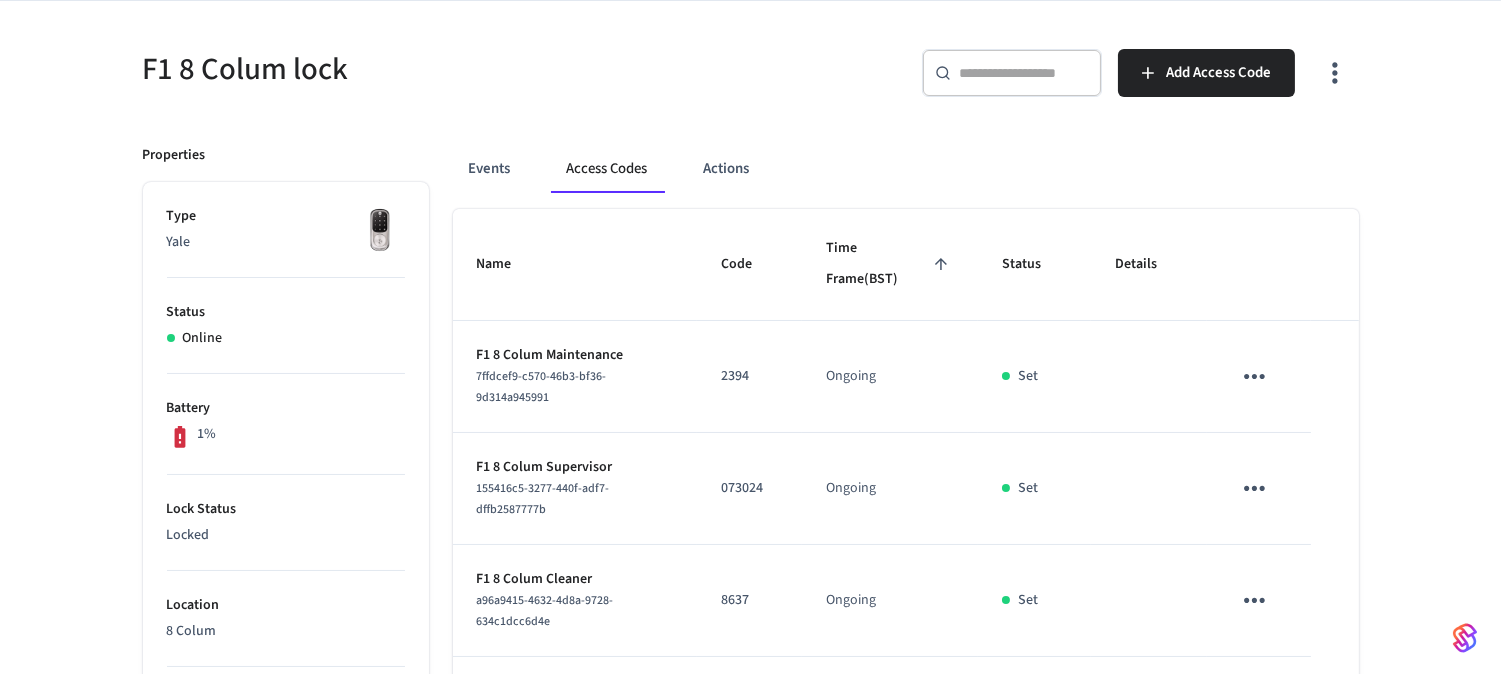 scroll, scrollTop: 0, scrollLeft: 0, axis: both 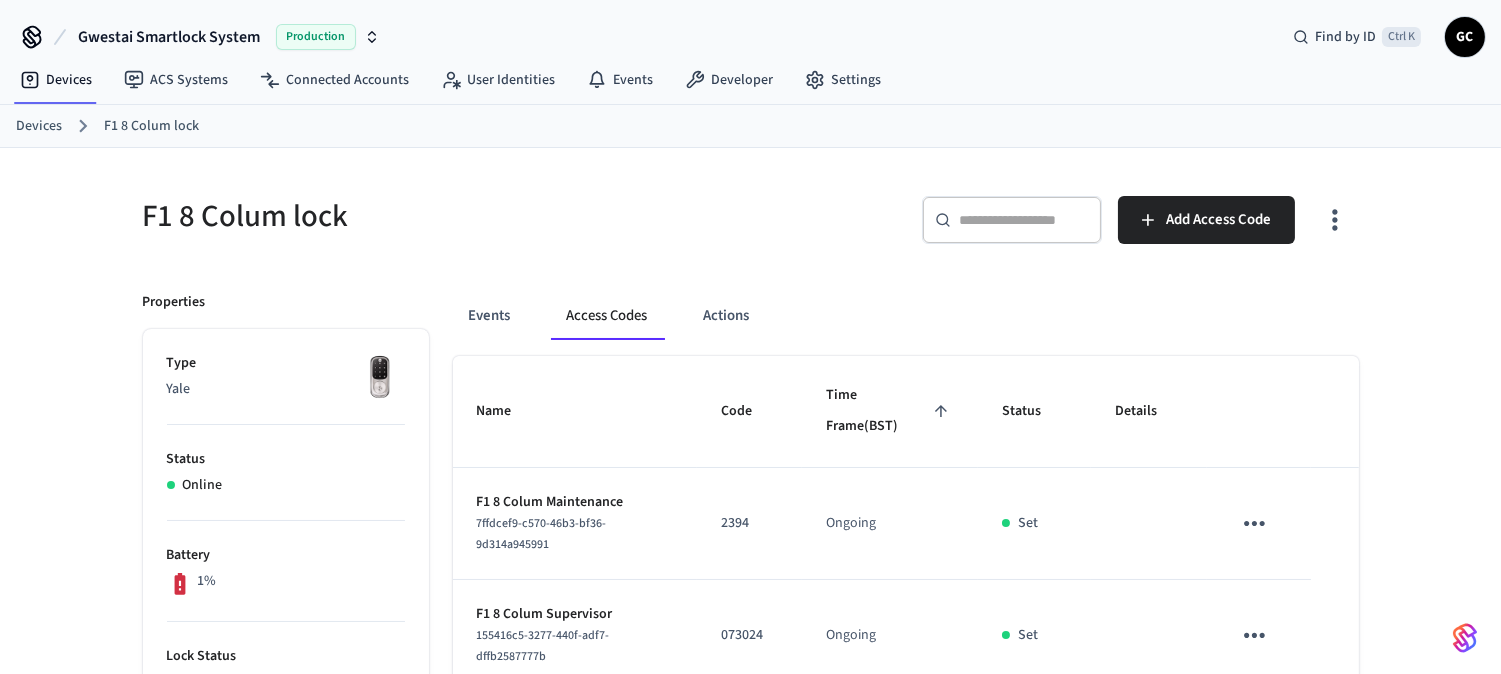 click on "Devices" at bounding box center (39, 126) 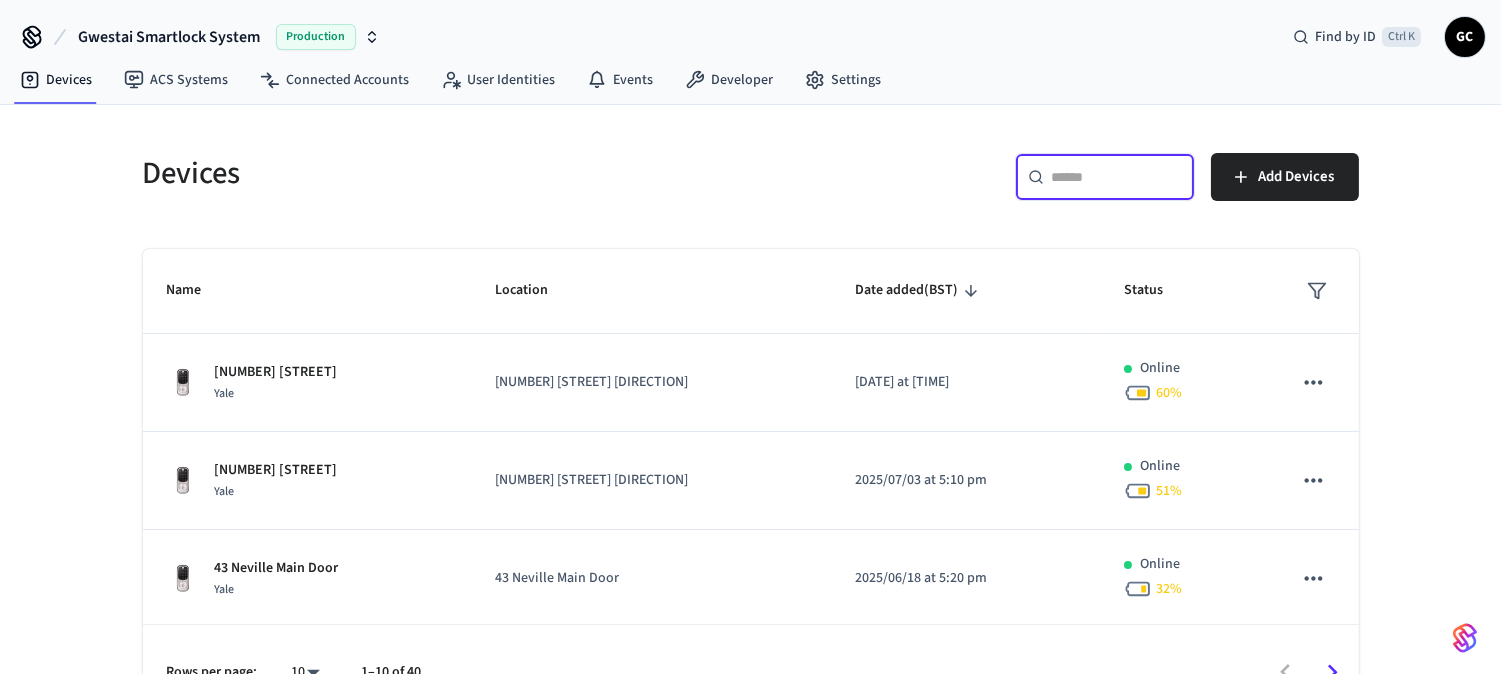 click at bounding box center (1117, 177) 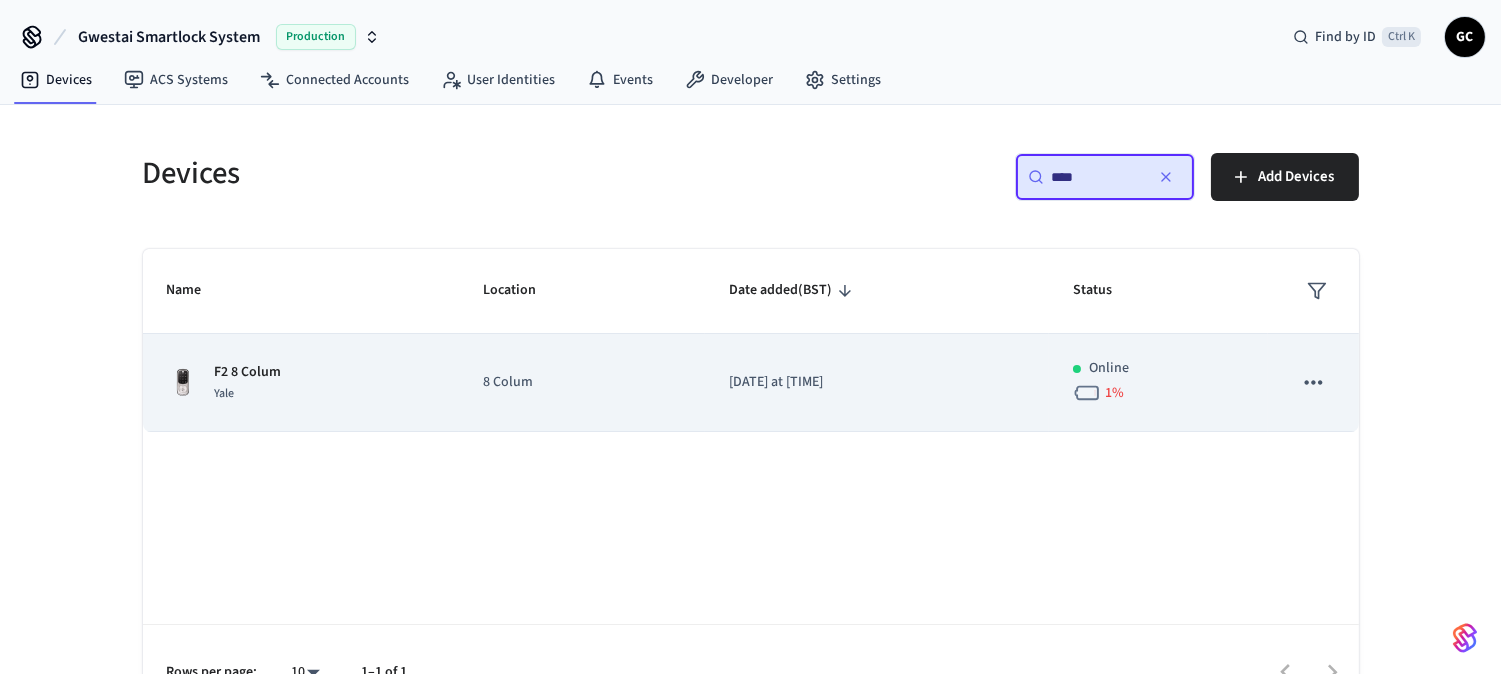 type on "****" 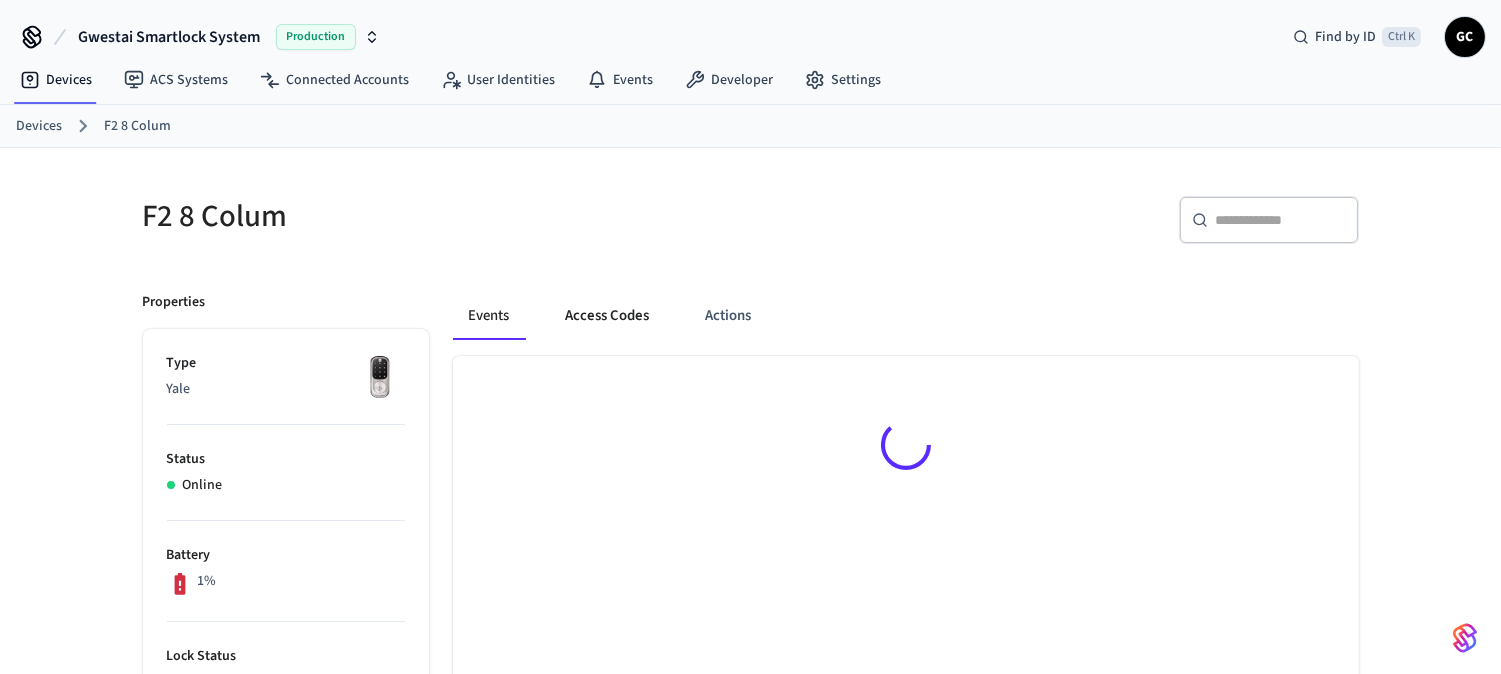 click on "Access Codes" at bounding box center [608, 316] 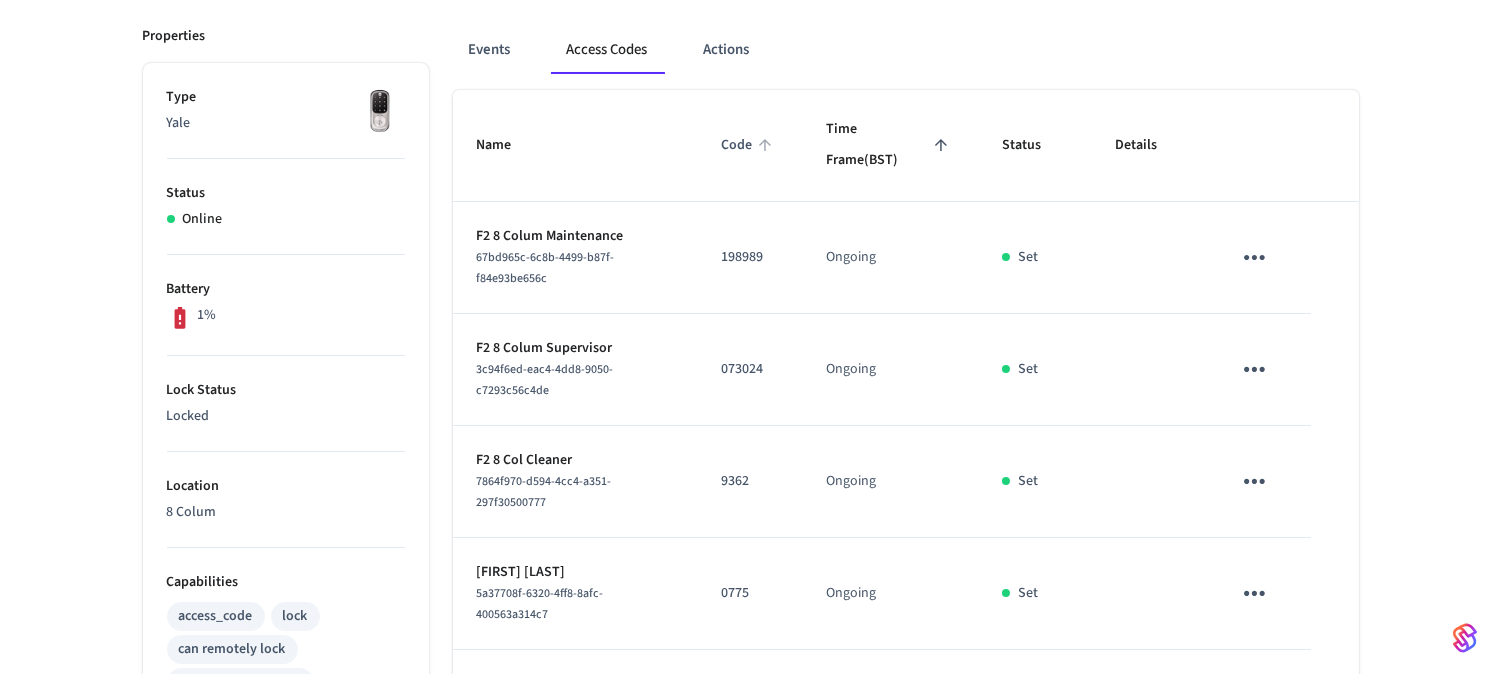 scroll, scrollTop: 0, scrollLeft: 0, axis: both 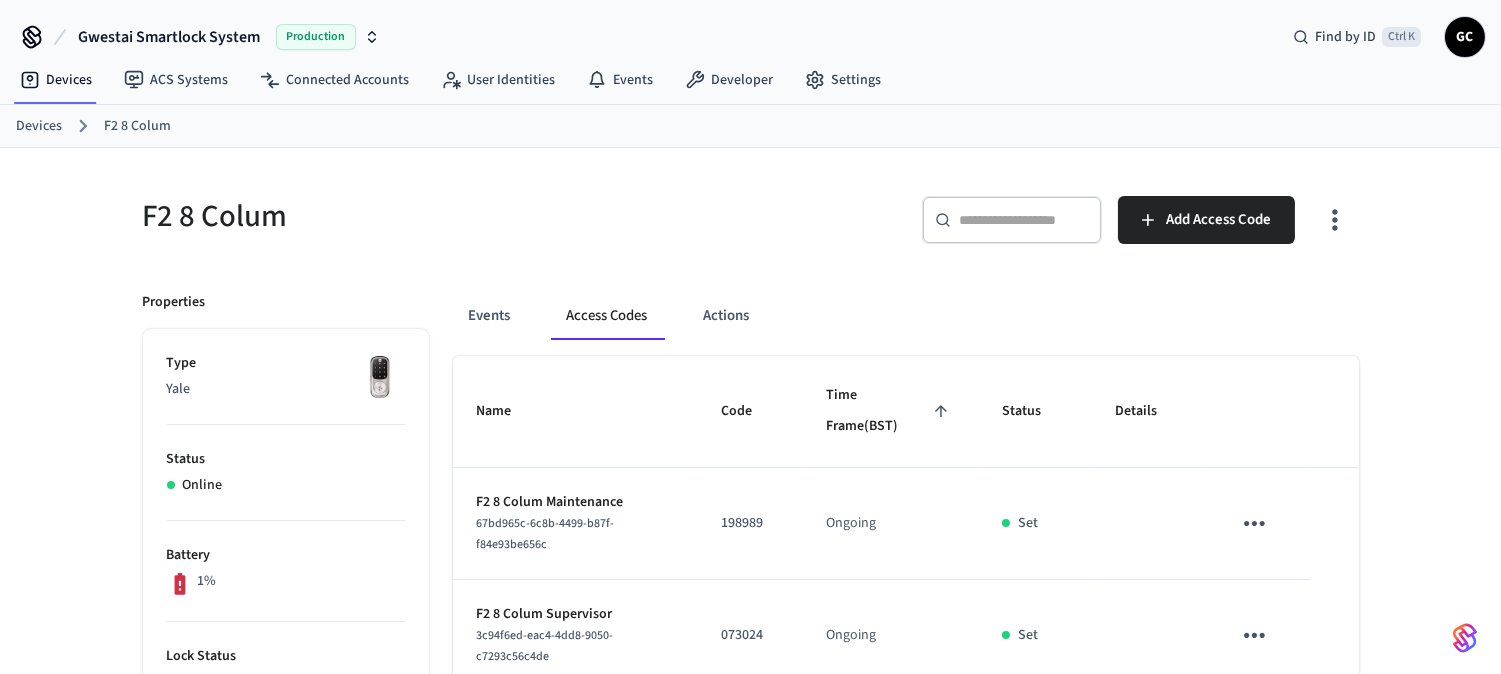 click on "Devices" at bounding box center (39, 126) 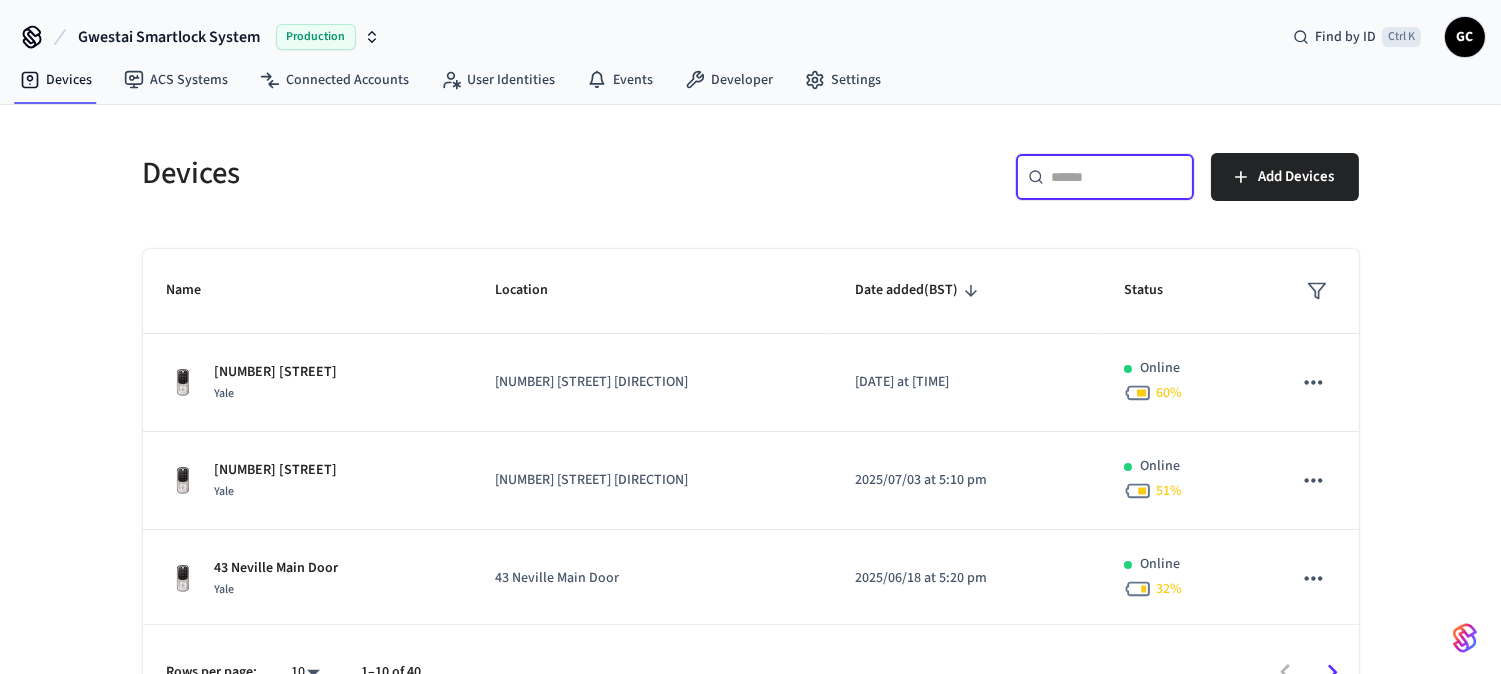 click at bounding box center (1117, 177) 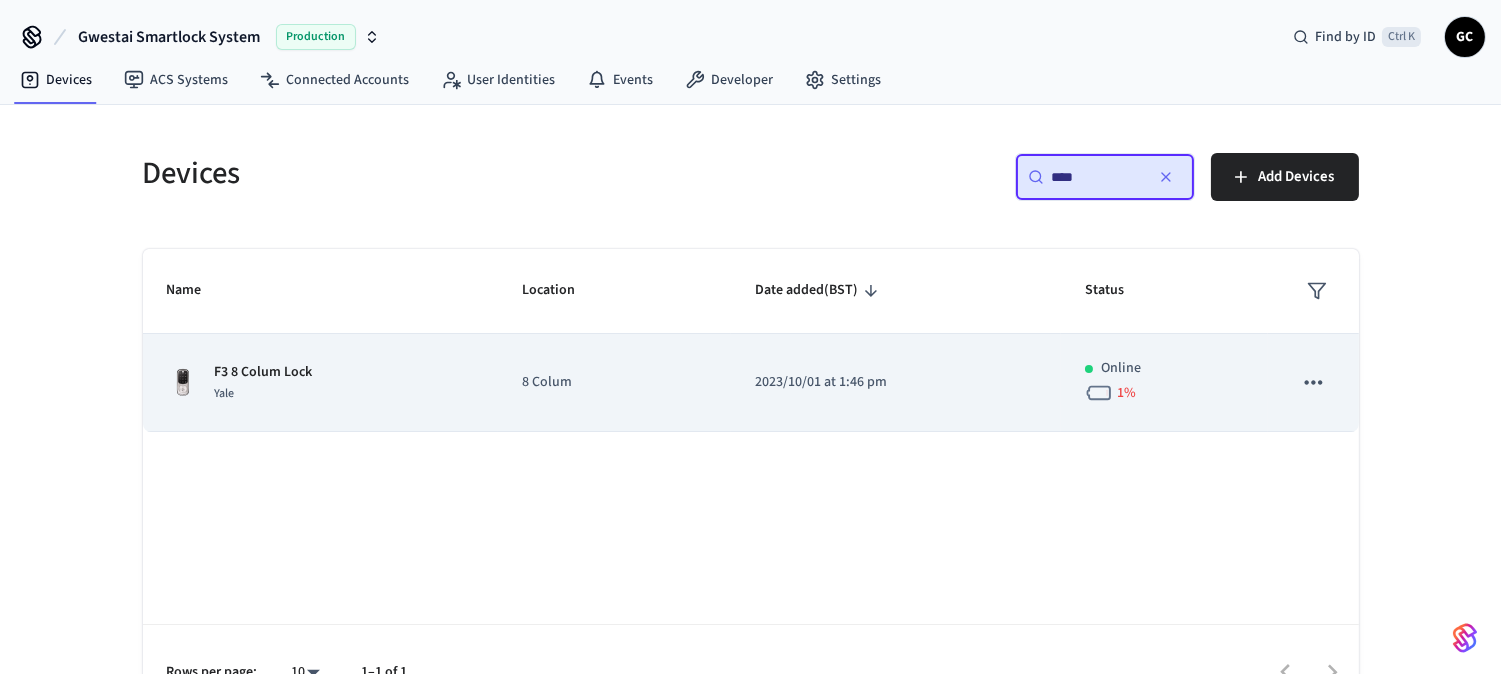 type on "****" 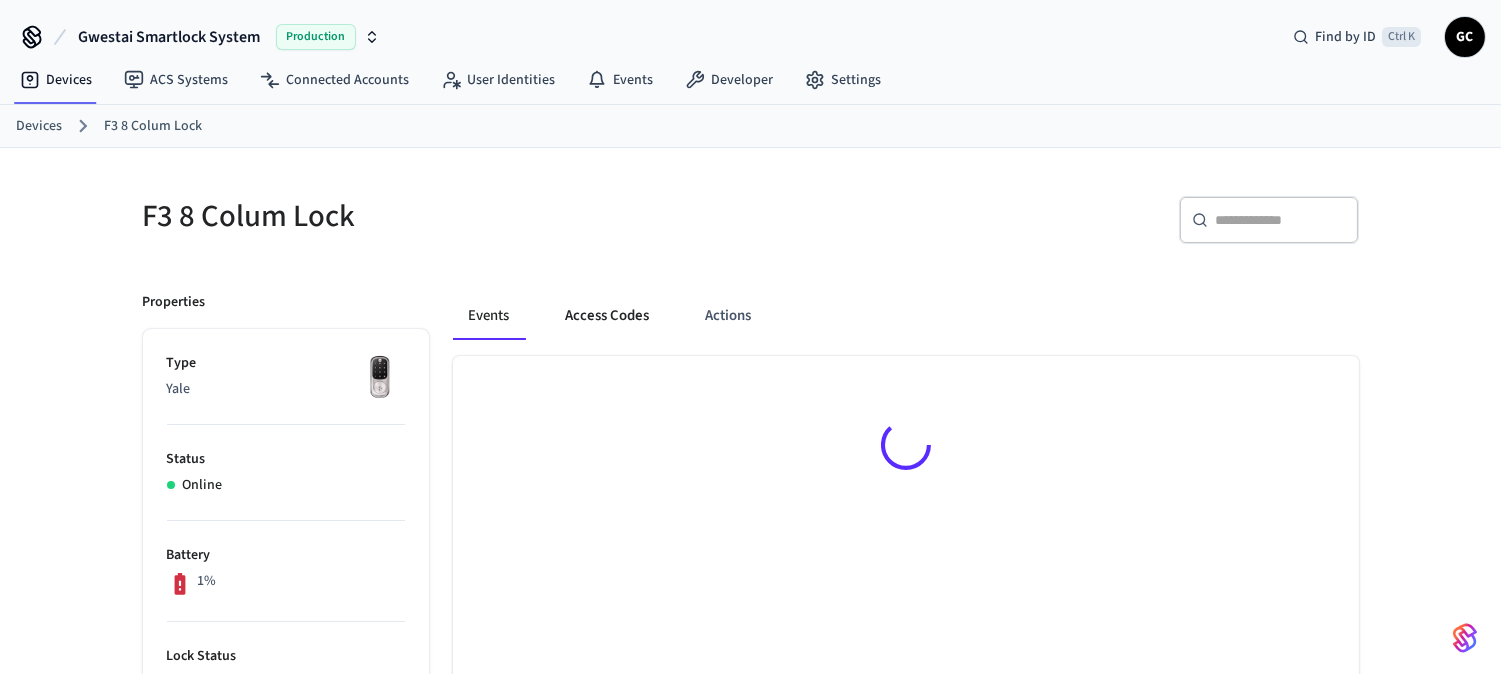 click on "Access Codes" at bounding box center [608, 316] 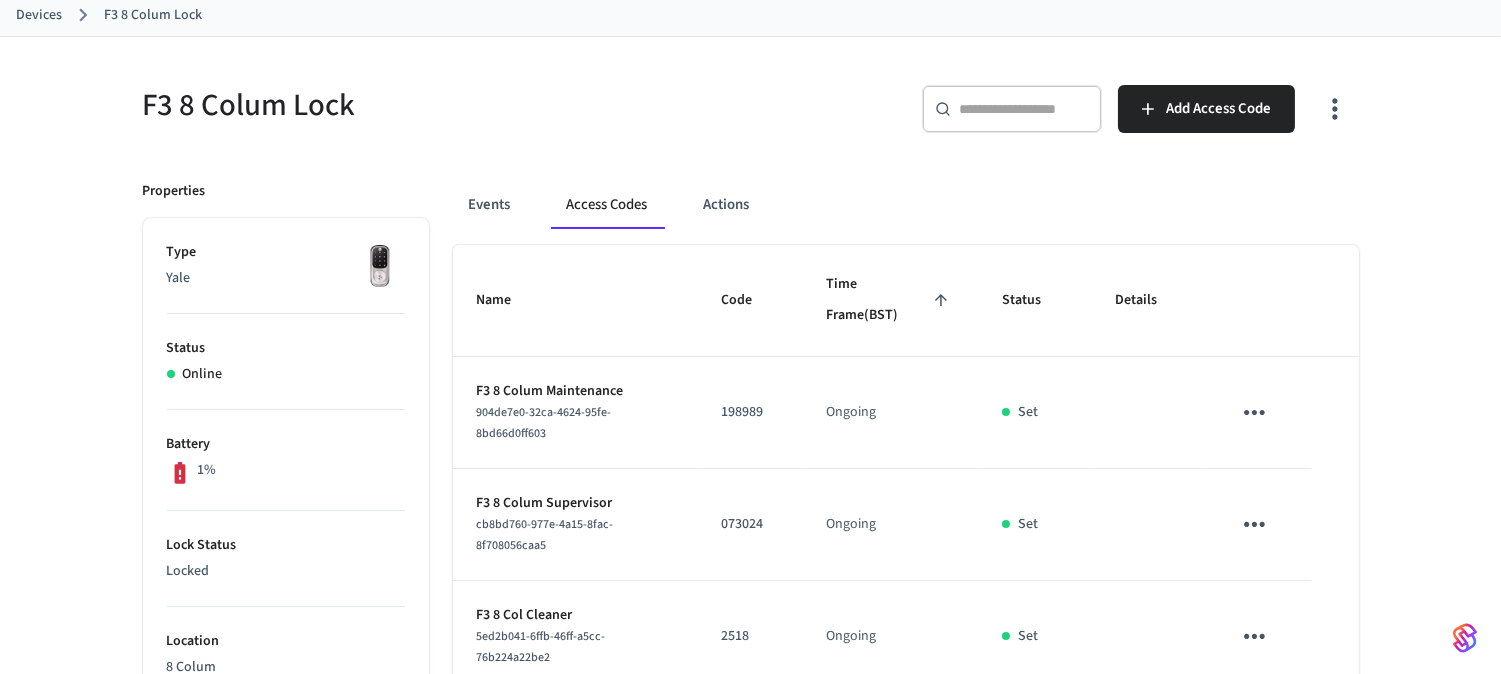 scroll, scrollTop: 0, scrollLeft: 0, axis: both 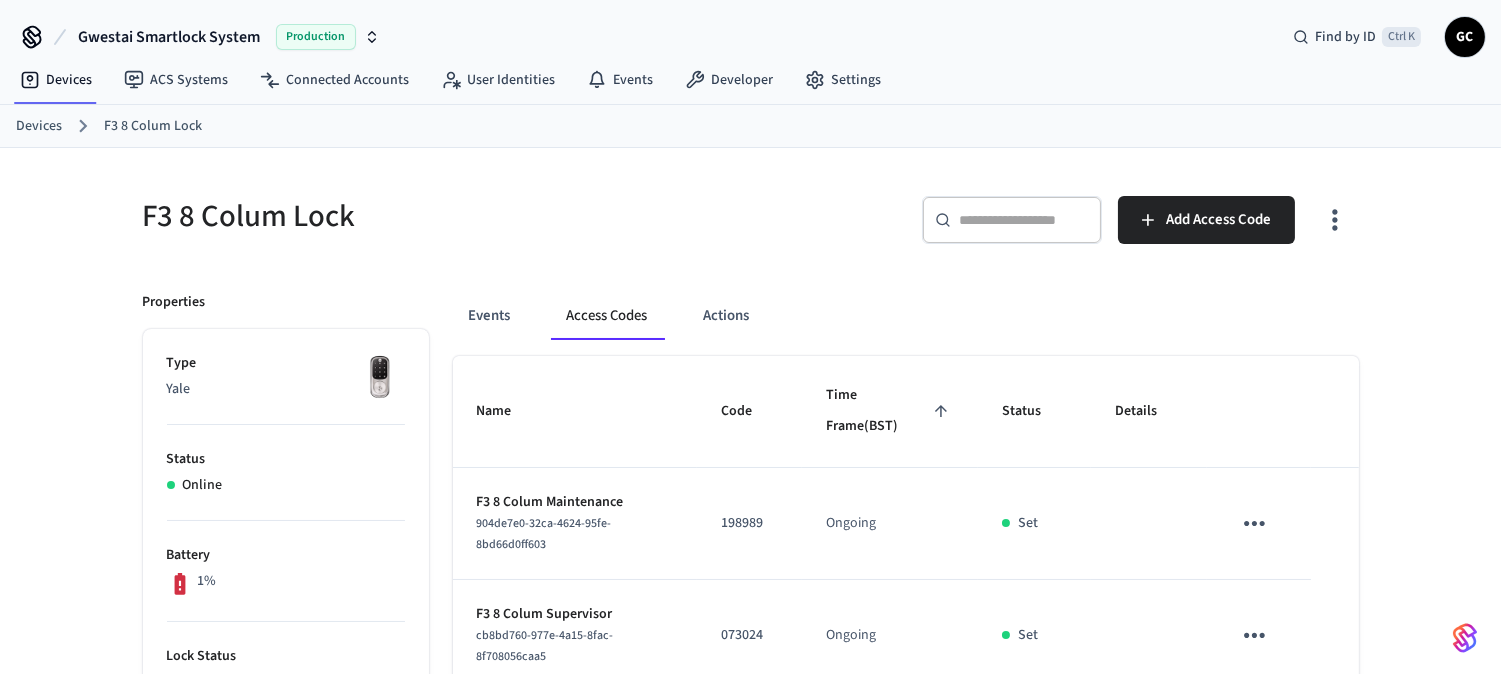 click on "Devices F3 8 Colum Lock" at bounding box center [750, 126] 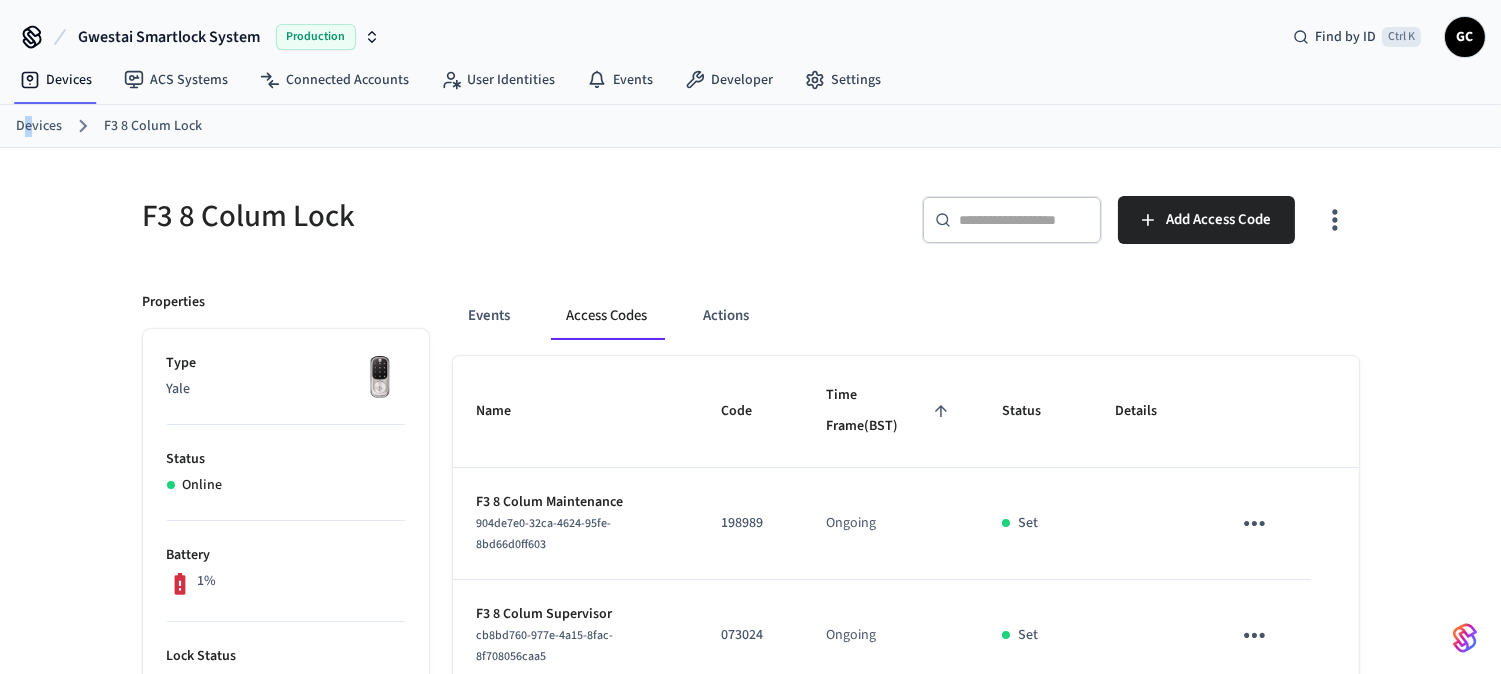 click on "Devices" at bounding box center [39, 126] 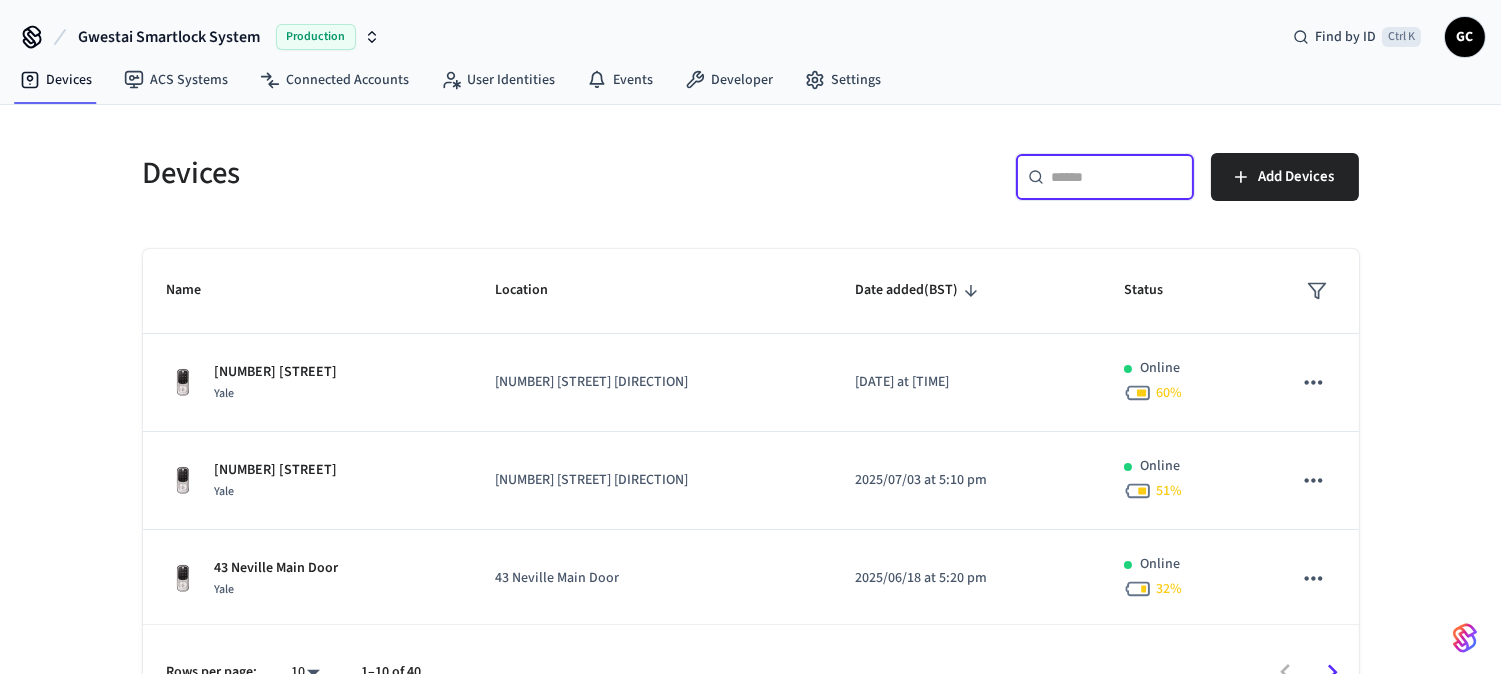 click at bounding box center [1117, 177] 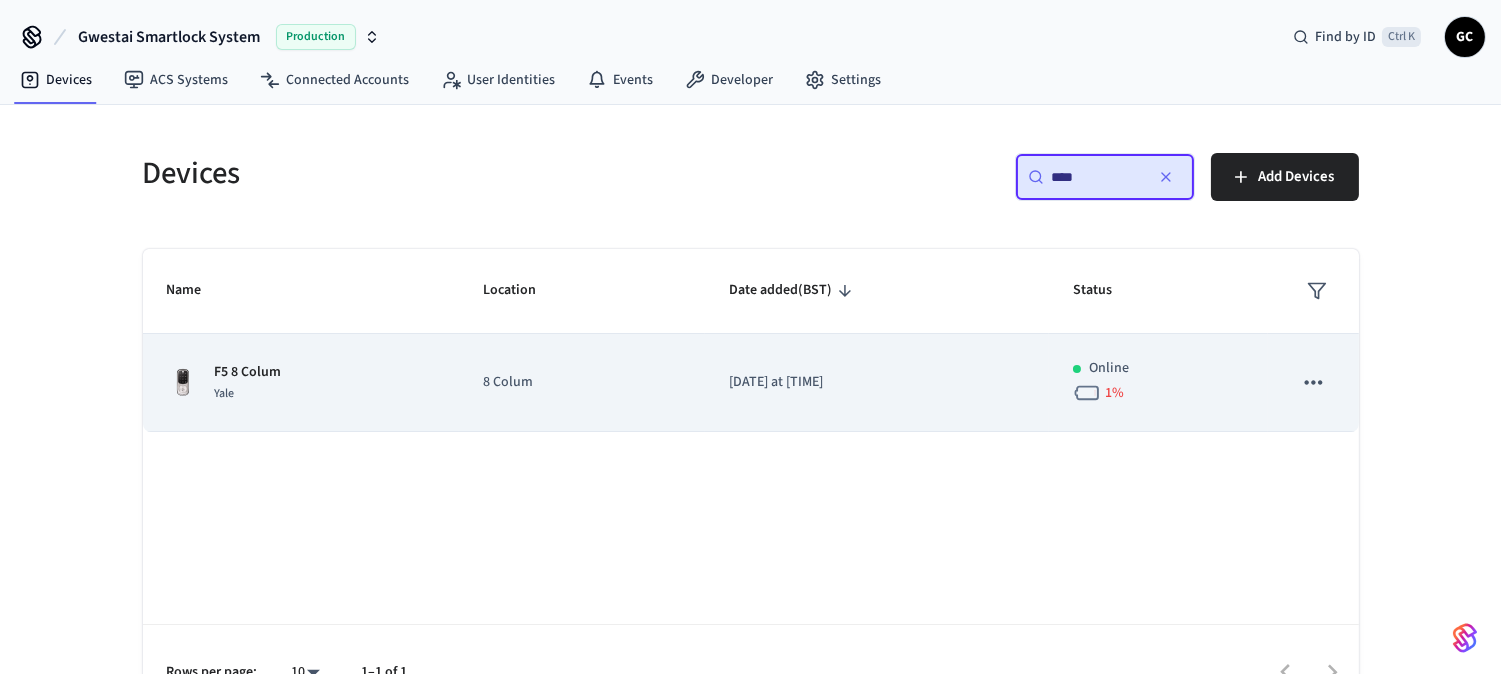 type on "****" 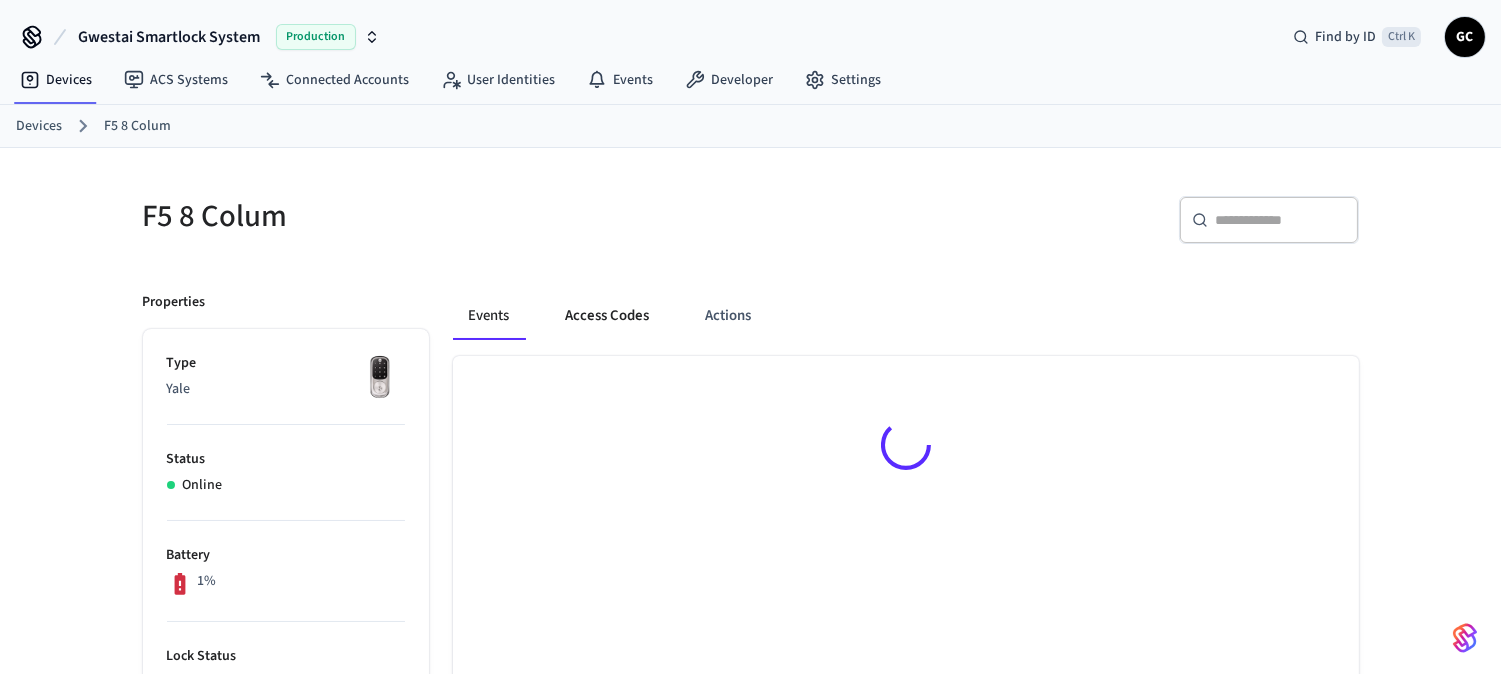 click on "Access Codes" at bounding box center [608, 316] 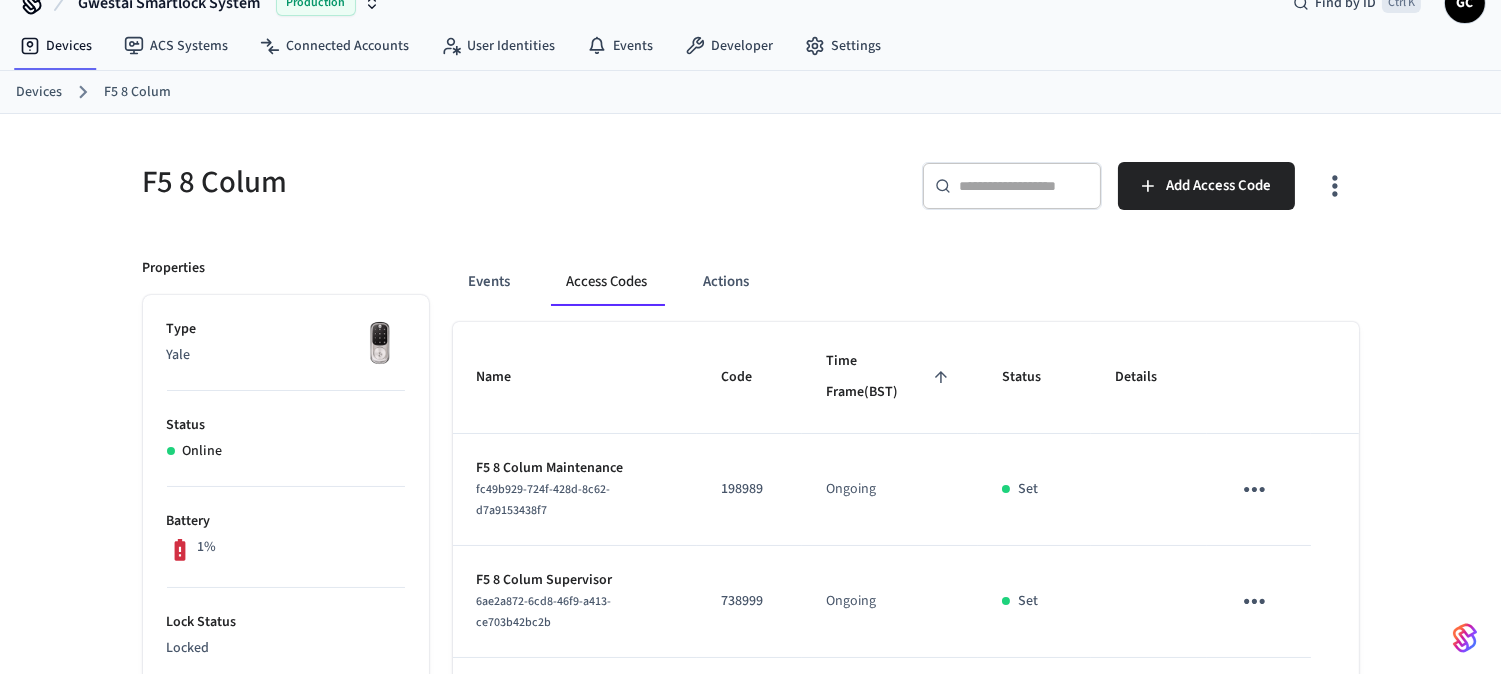 scroll, scrollTop: 0, scrollLeft: 0, axis: both 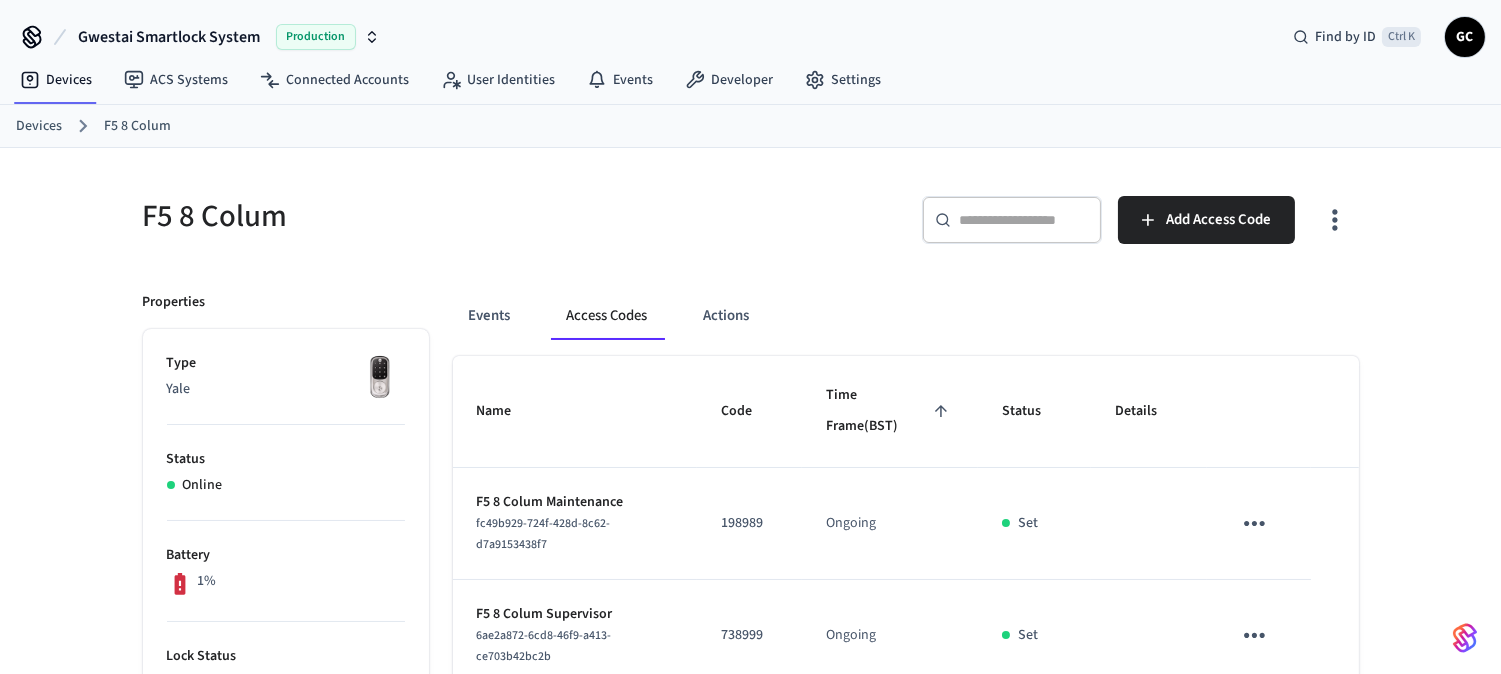 click on "Devices" at bounding box center [39, 126] 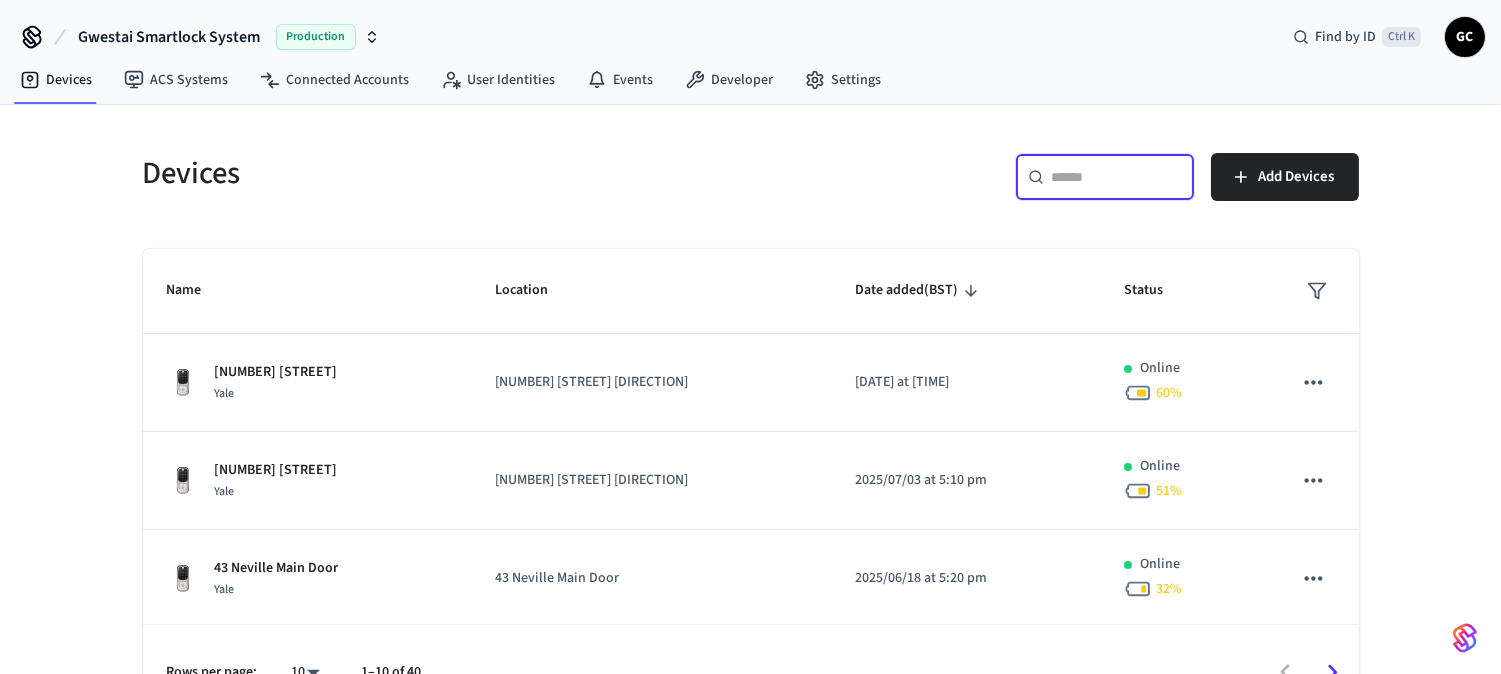 click at bounding box center [1117, 177] 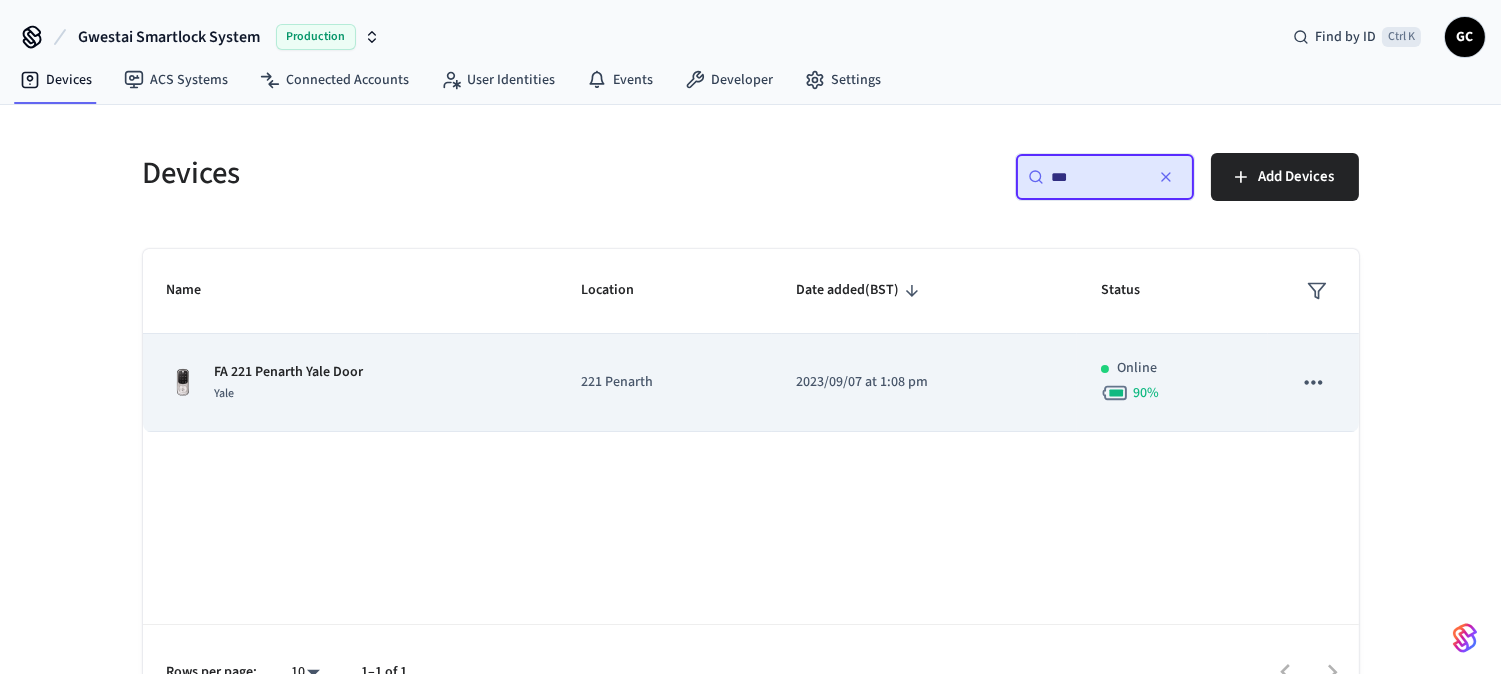 type on "**" 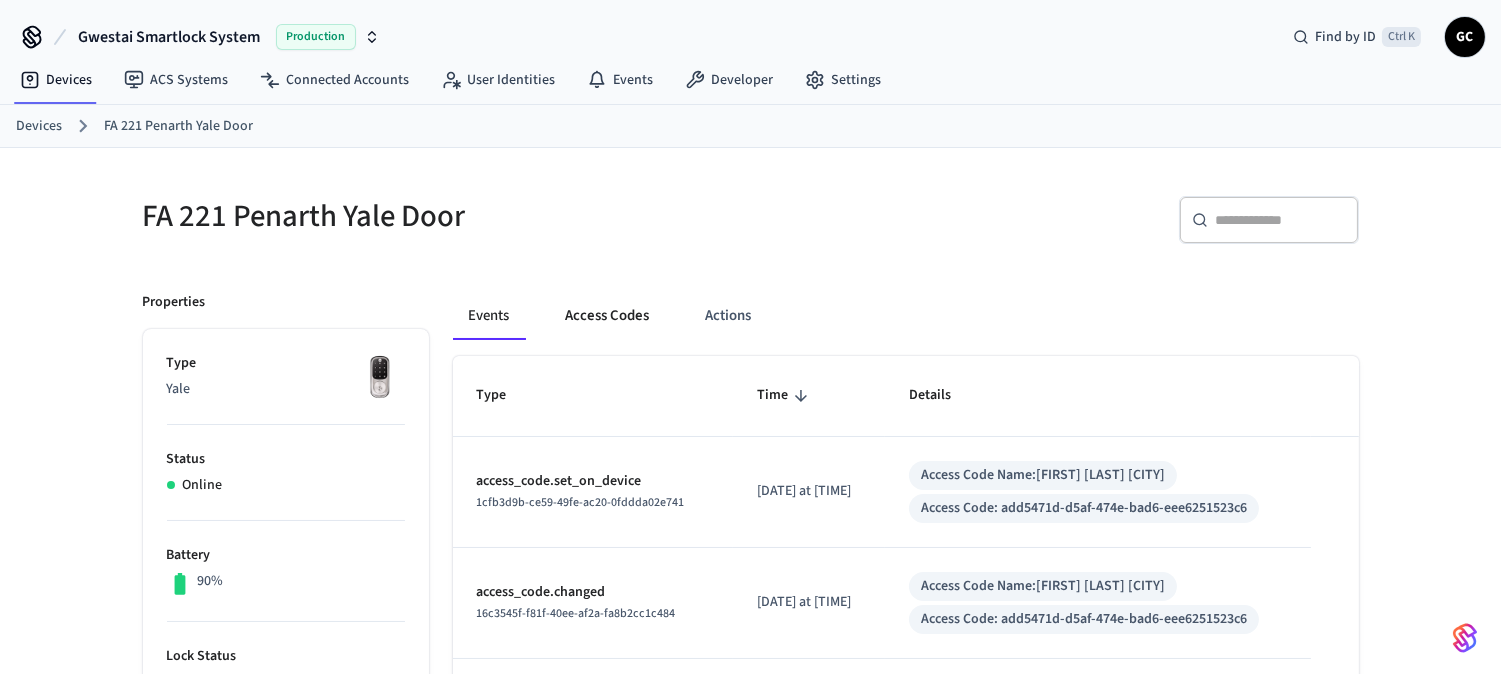 click on "Access Codes" at bounding box center [608, 316] 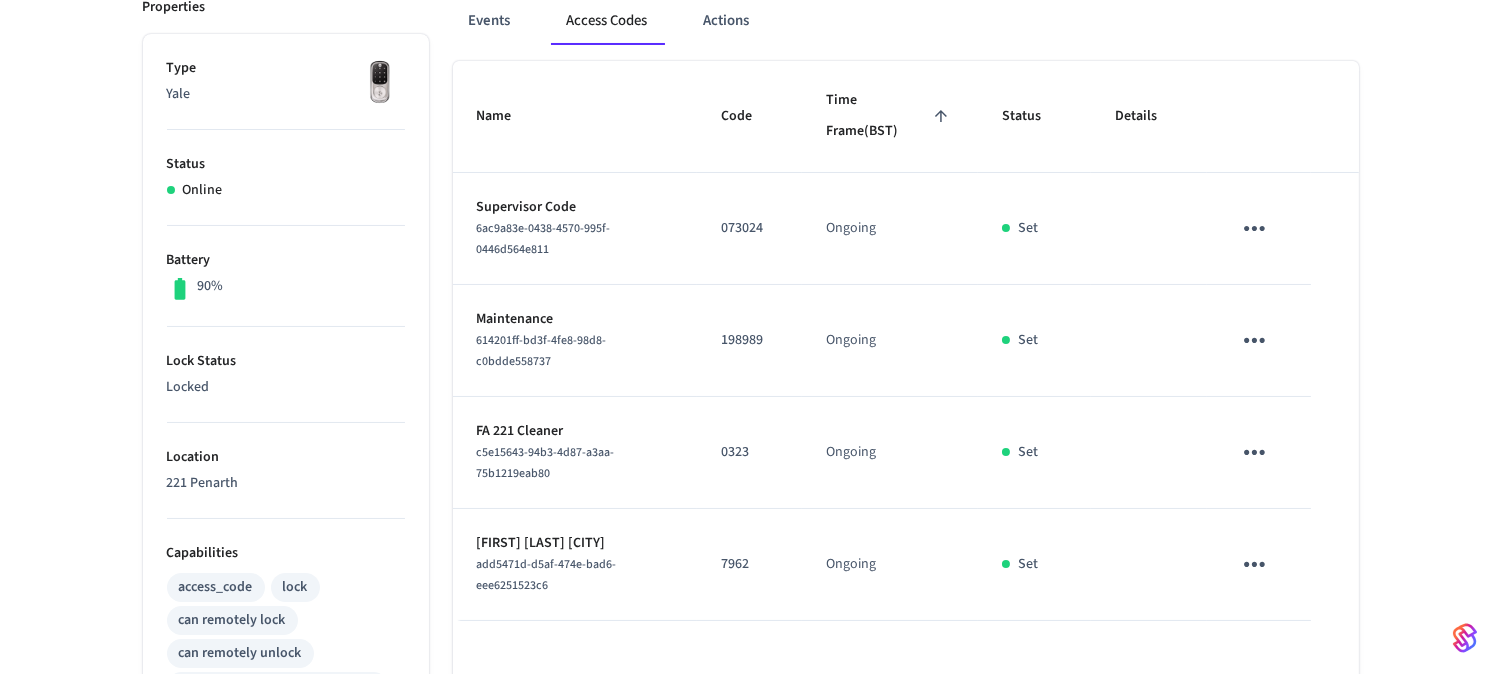 scroll, scrollTop: 111, scrollLeft: 0, axis: vertical 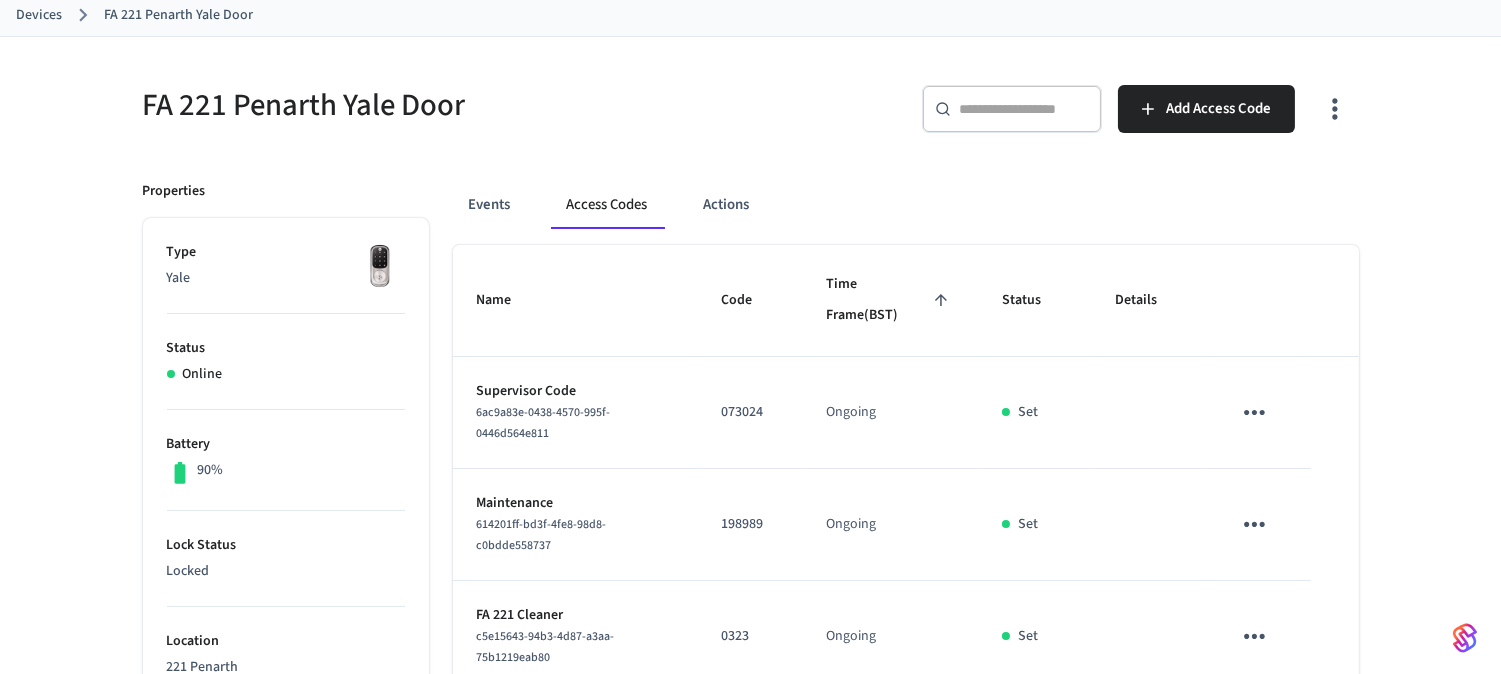 click on "Devices" at bounding box center [39, 15] 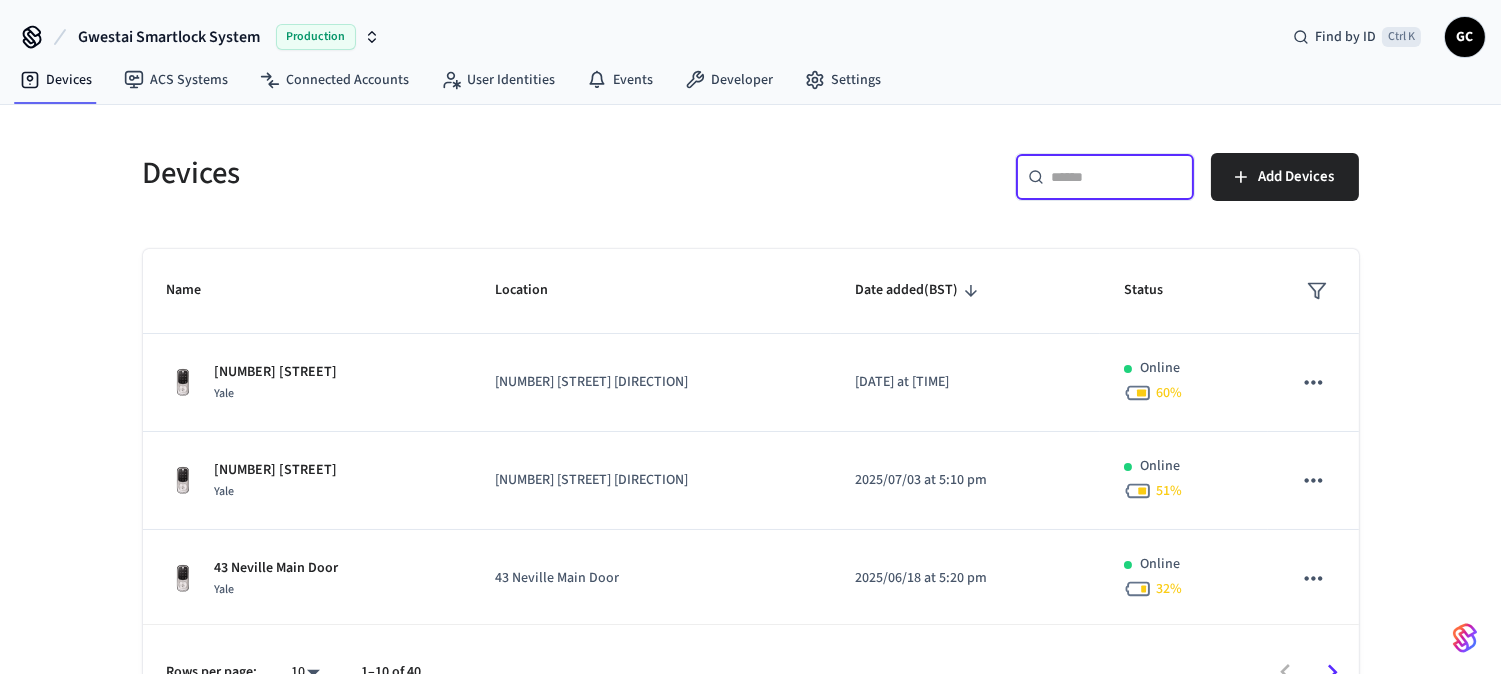 click at bounding box center [1117, 177] 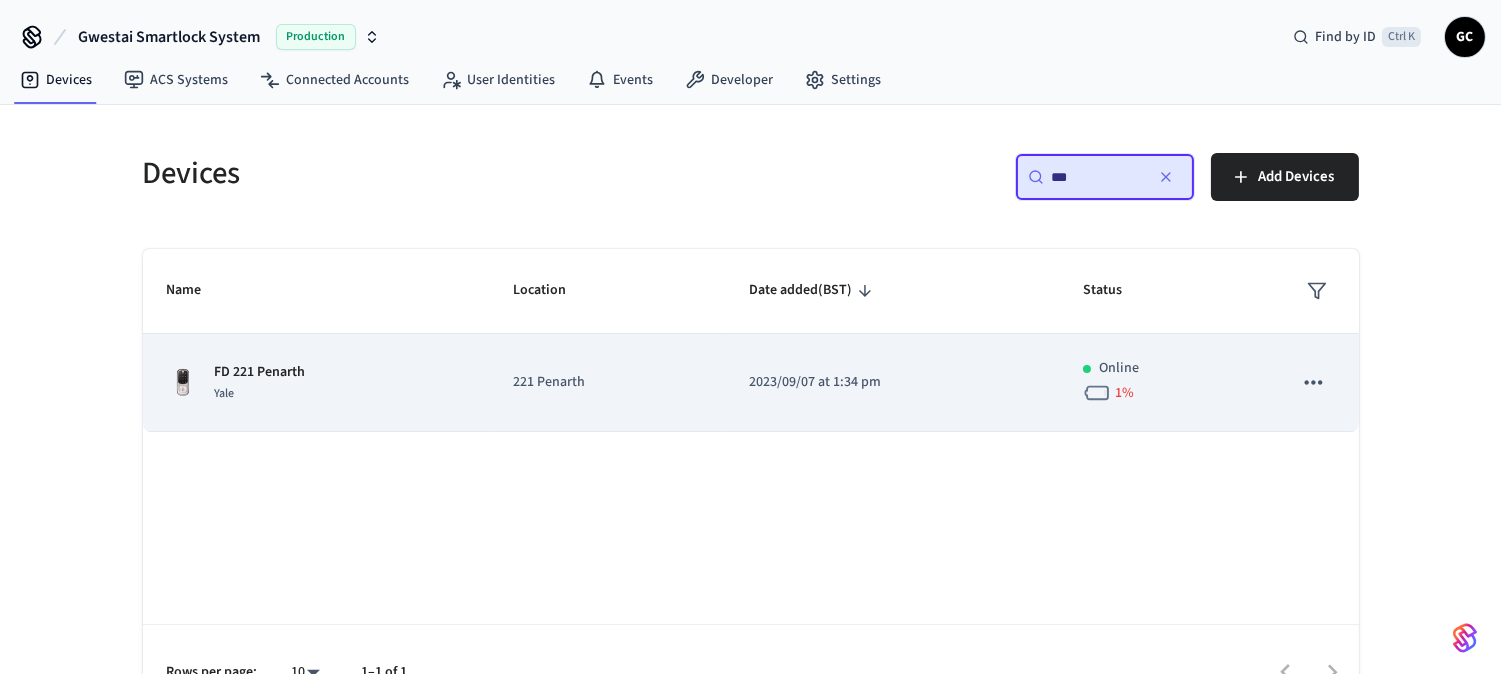 type on "**" 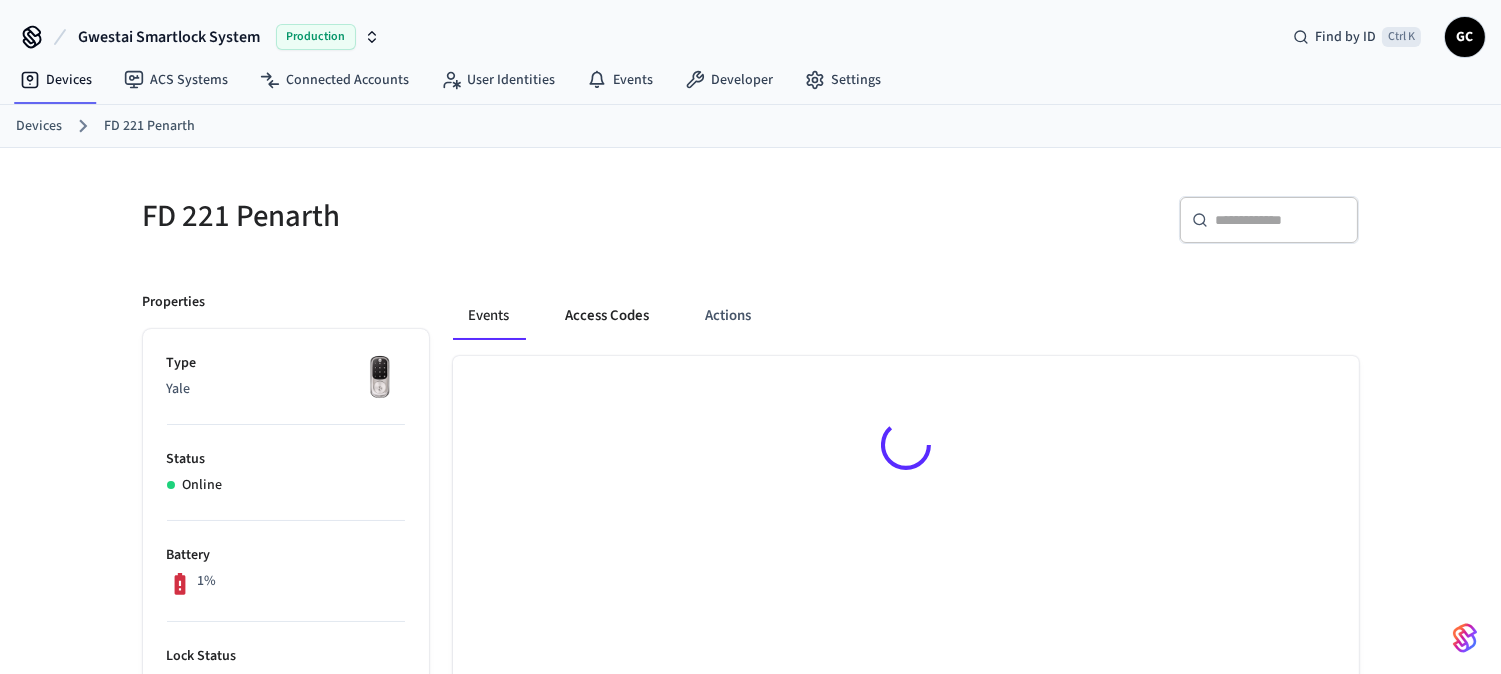 click on "Access Codes" at bounding box center [608, 316] 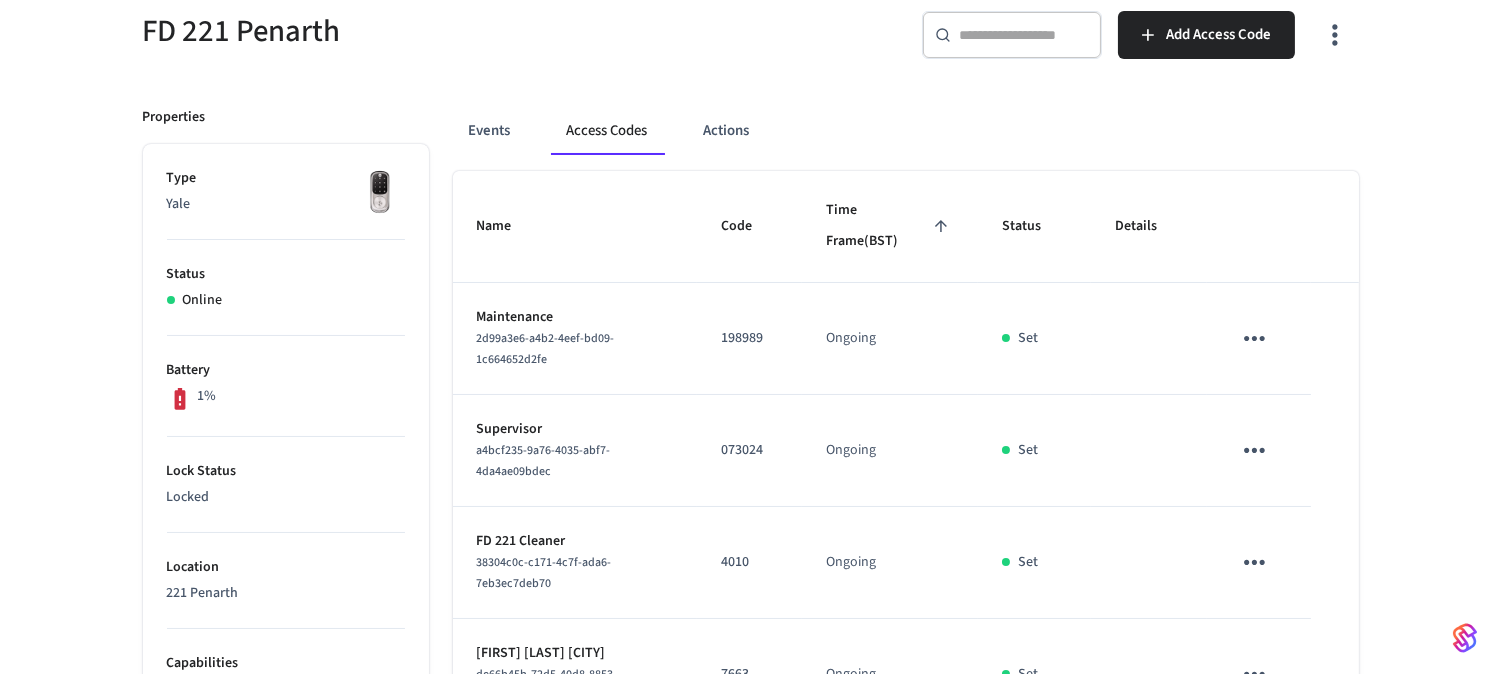 scroll, scrollTop: 0, scrollLeft: 0, axis: both 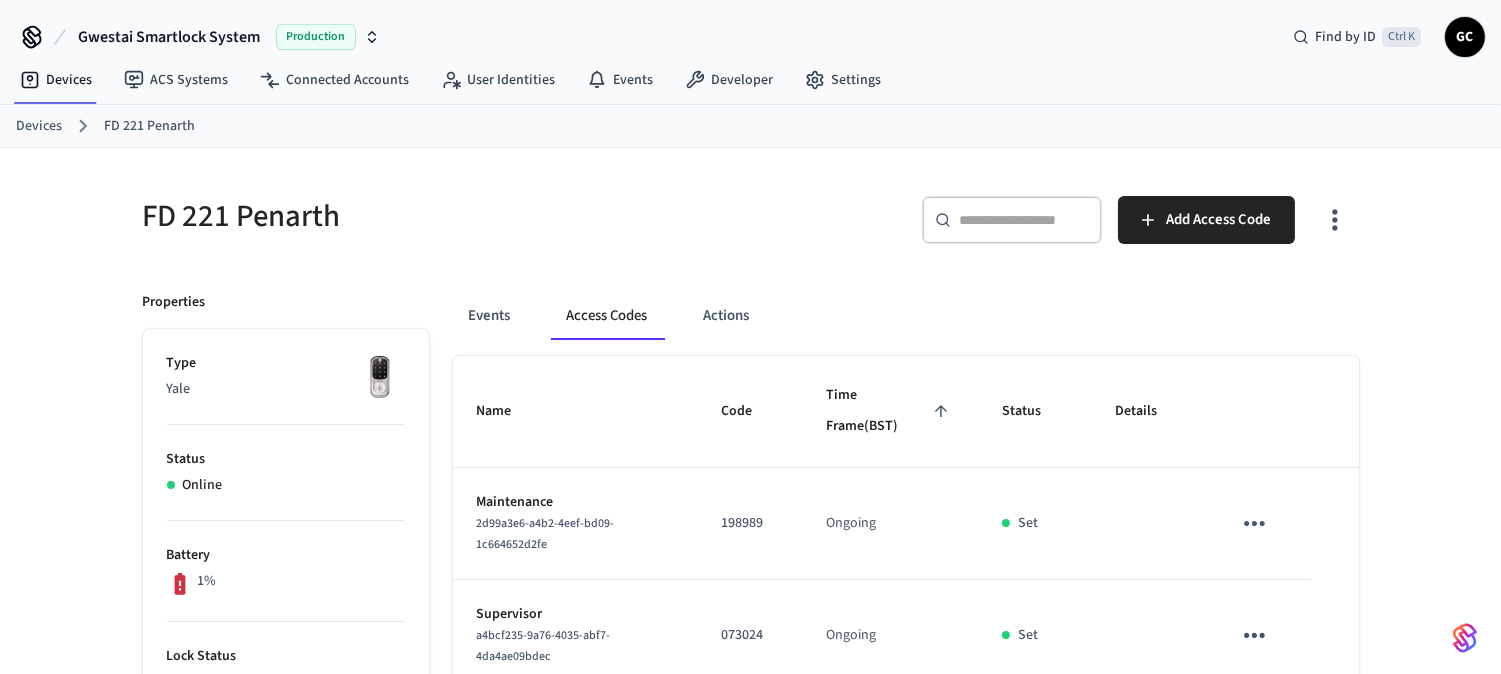 click on "​ ​" at bounding box center (1012, 220) 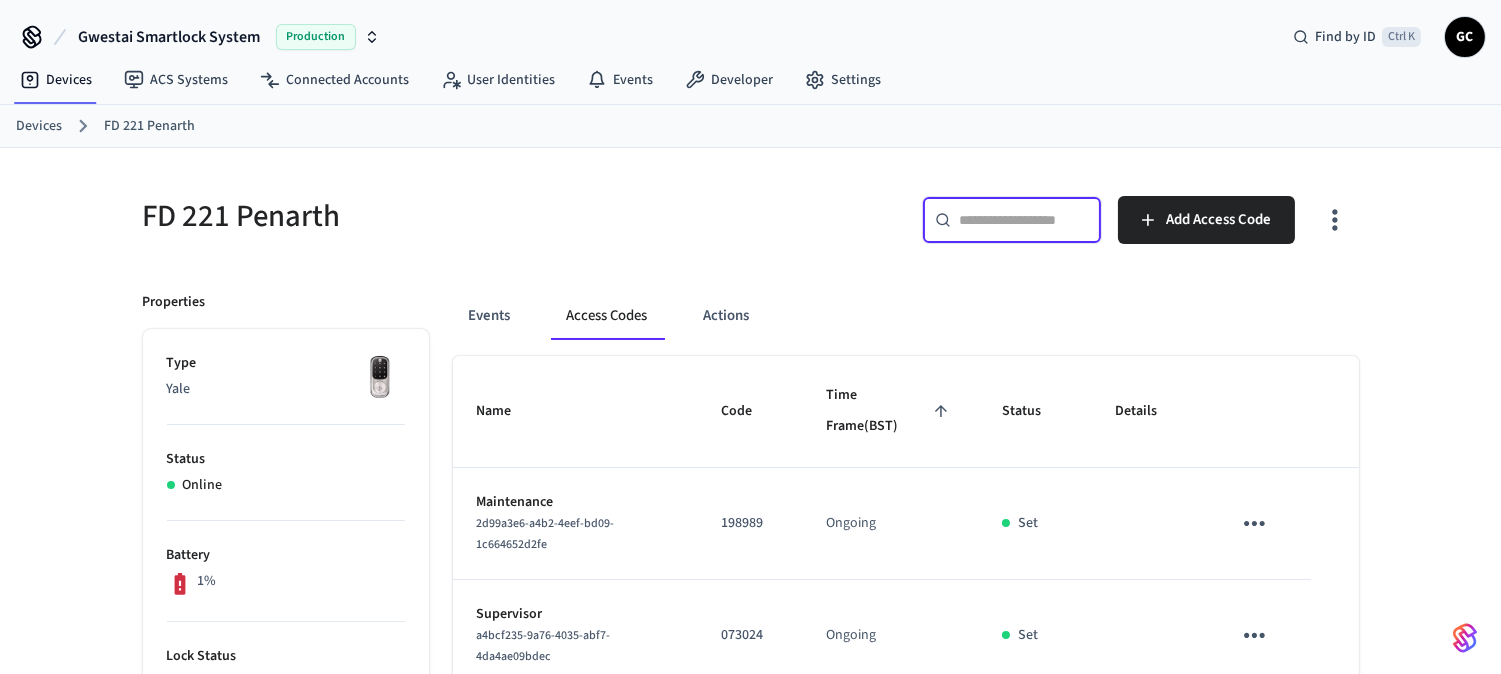 click on "Devices" at bounding box center (39, 126) 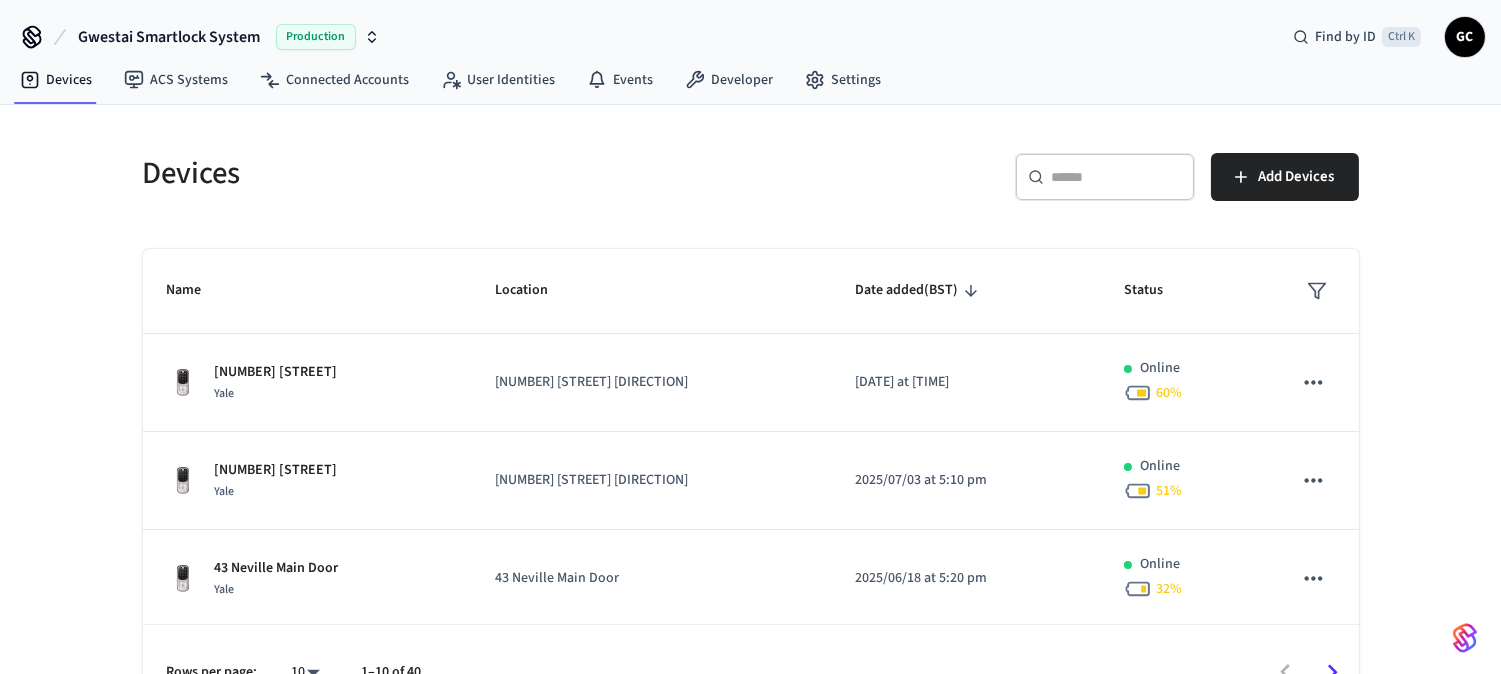 click at bounding box center [1117, 177] 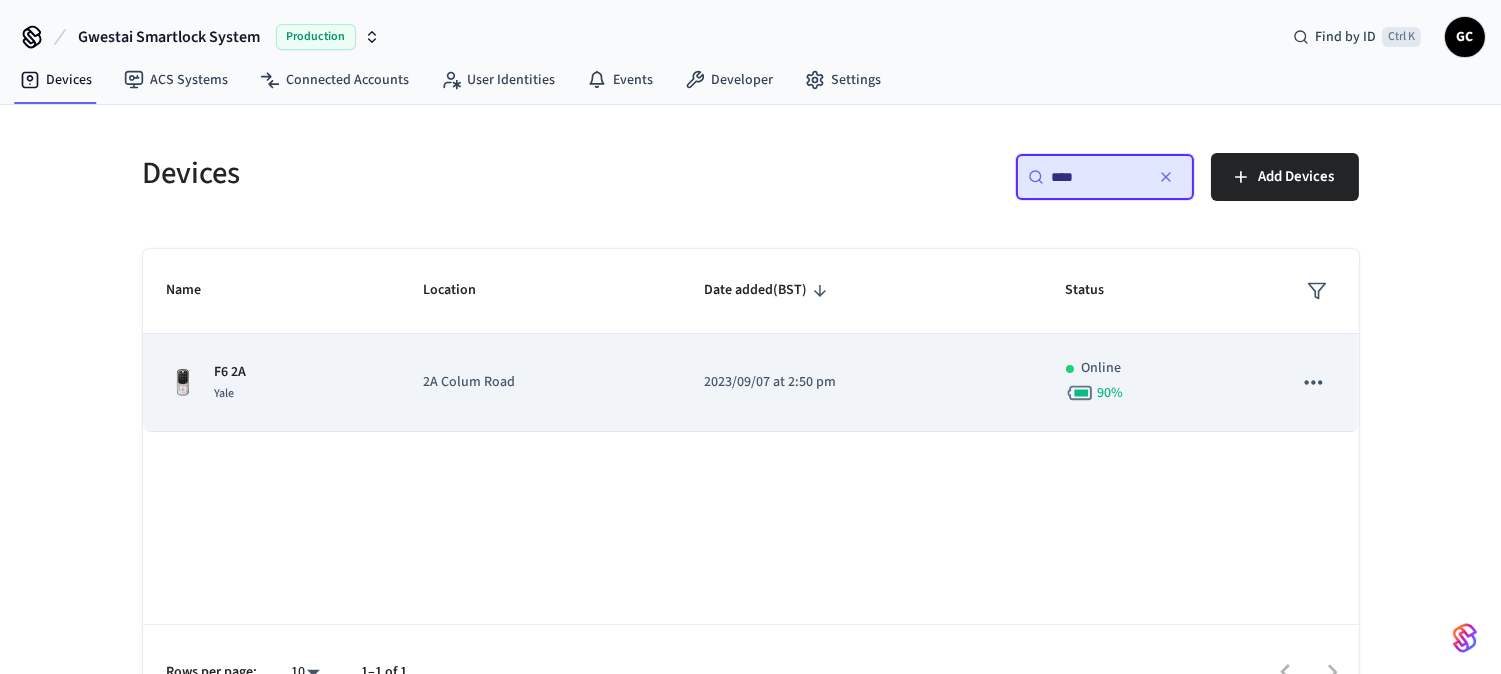 type on "****" 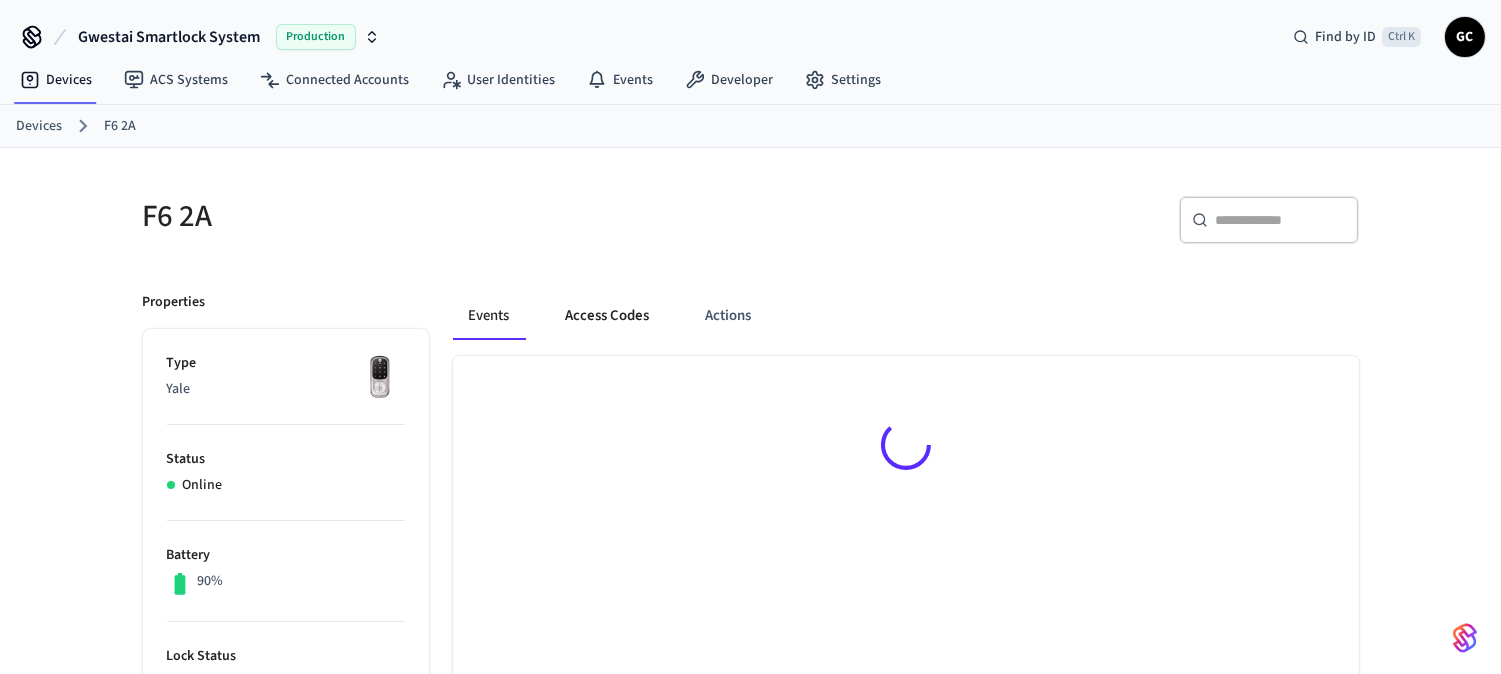 click on "Access Codes" at bounding box center (608, 316) 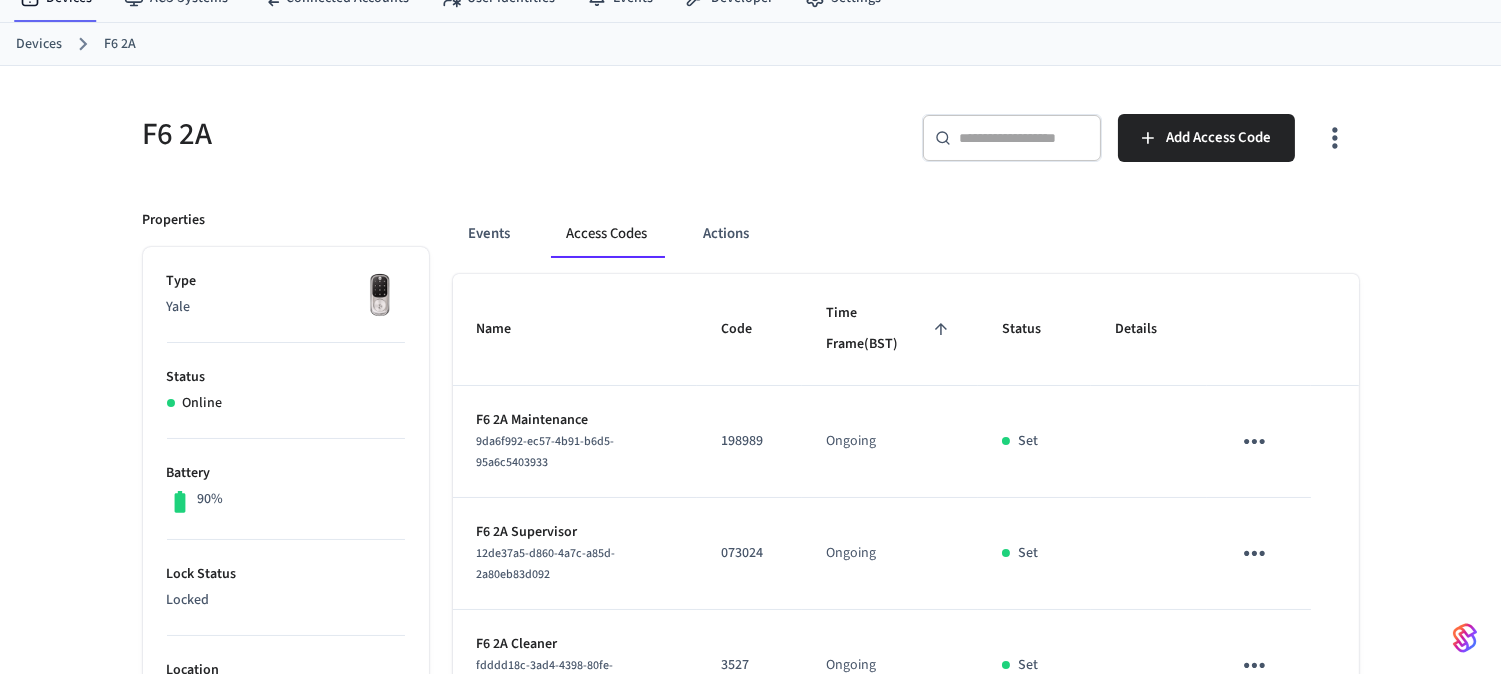 scroll, scrollTop: 0, scrollLeft: 0, axis: both 